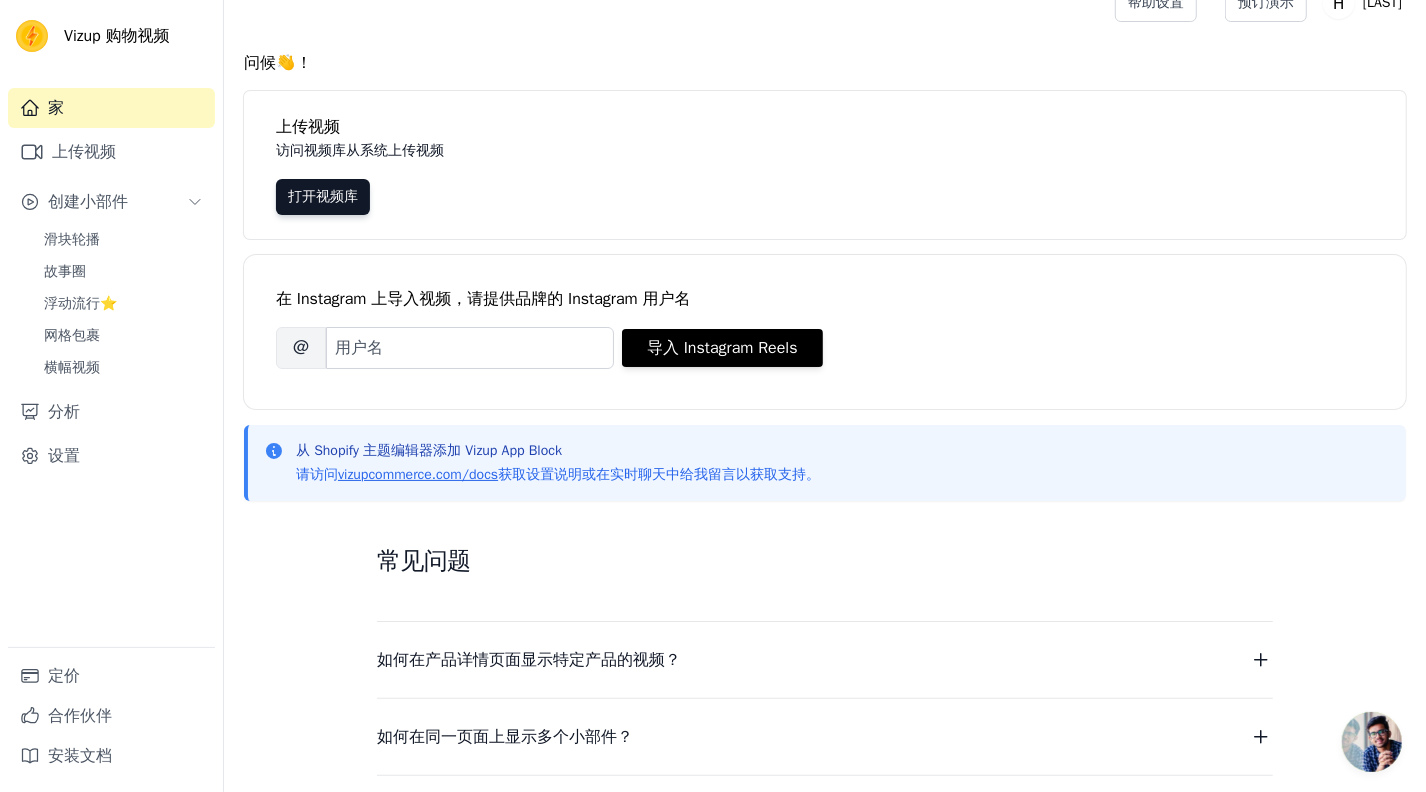 scroll, scrollTop: 300, scrollLeft: 0, axis: vertical 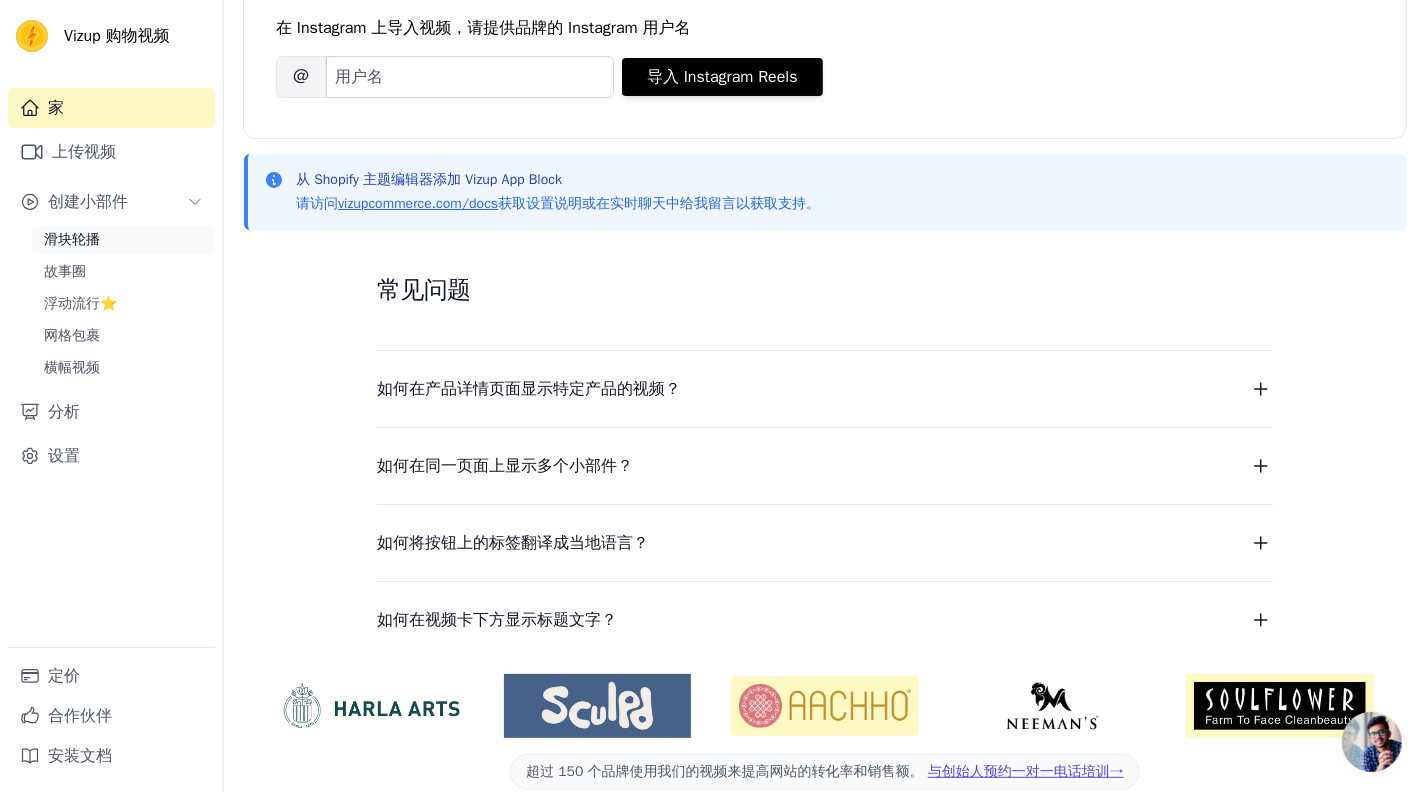 click on "滑块轮播" at bounding box center [72, 239] 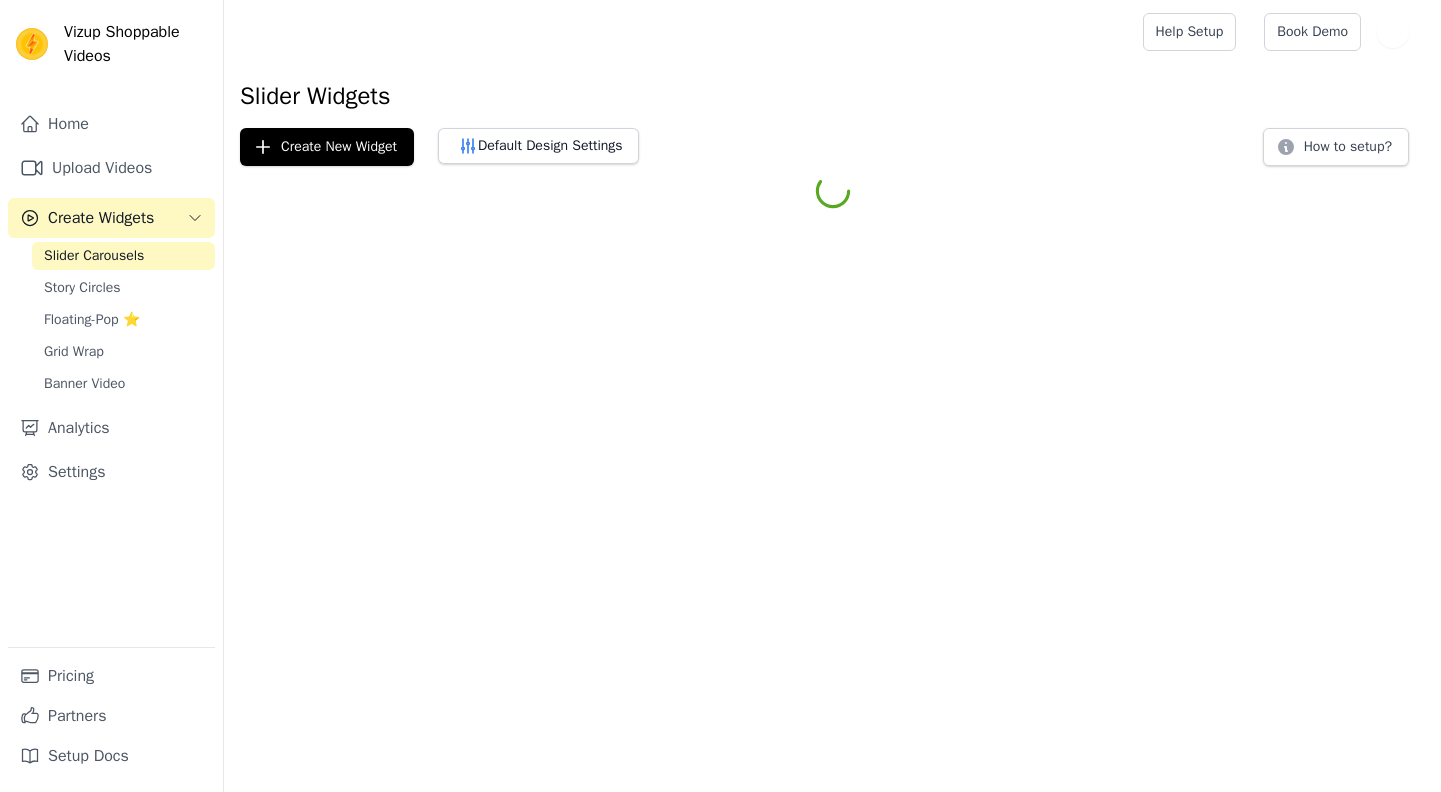 scroll, scrollTop: 0, scrollLeft: 0, axis: both 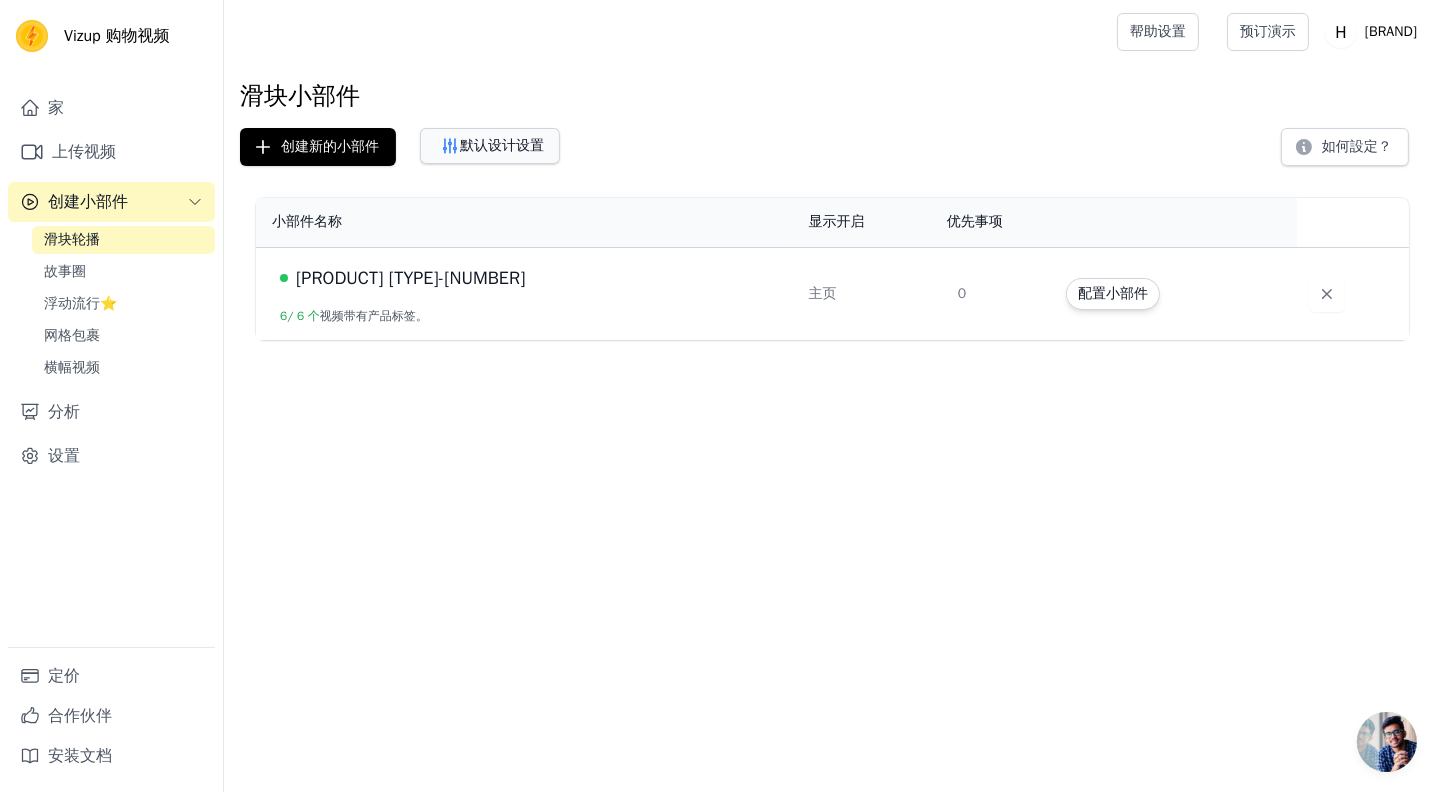 click on "默认设计设置" at bounding box center [502, 145] 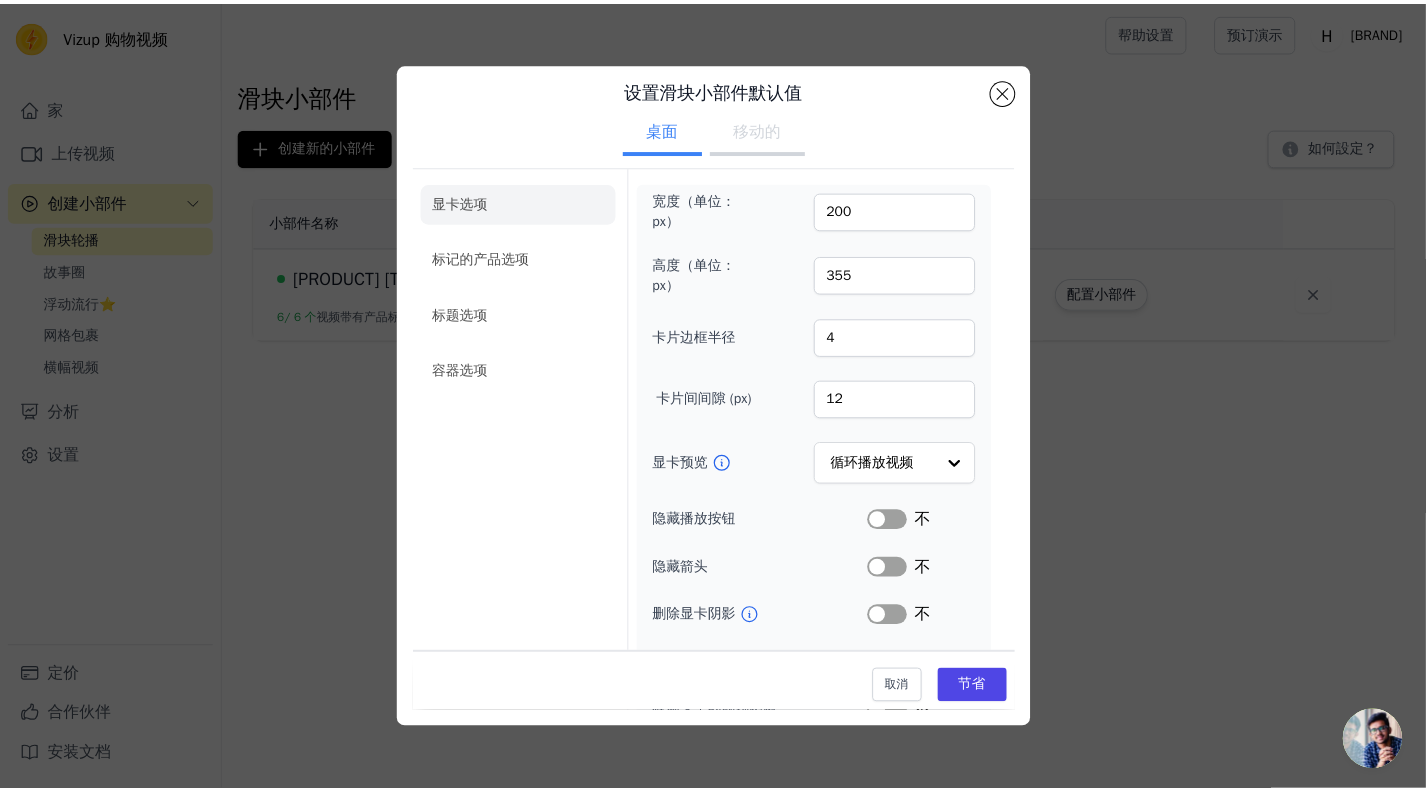 scroll, scrollTop: 0, scrollLeft: 0, axis: both 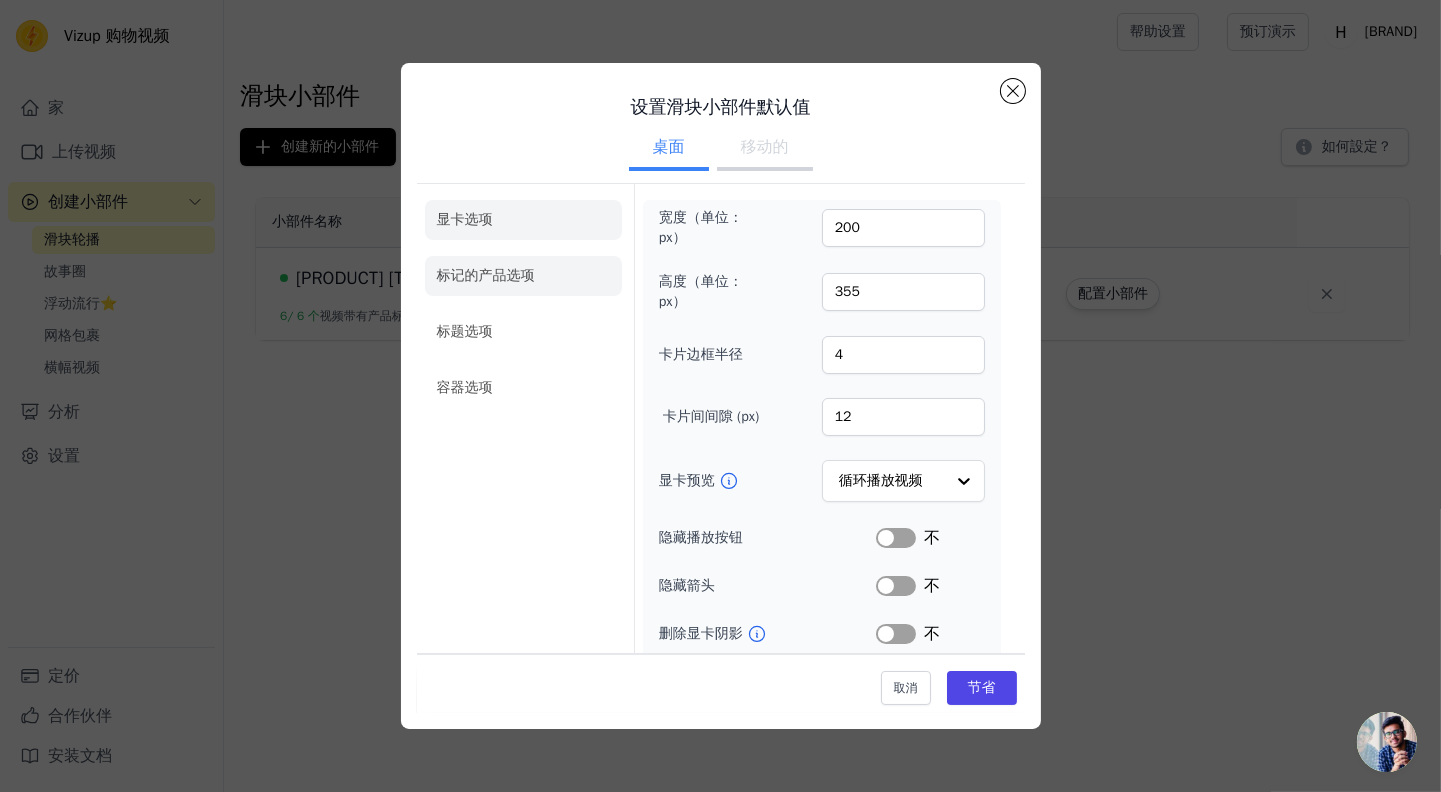 click on "标记的产品选项" 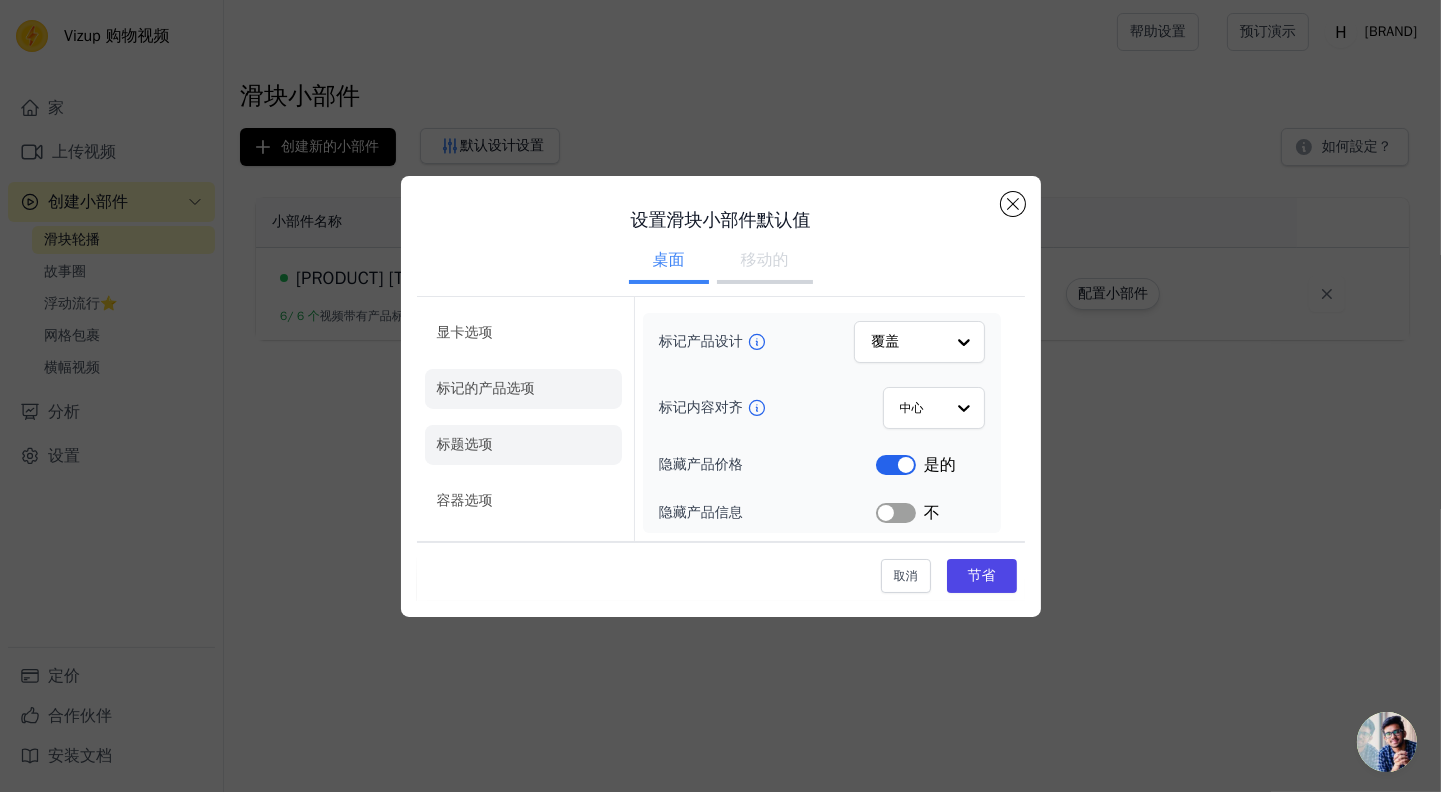 click on "标题选项" at bounding box center (465, 444) 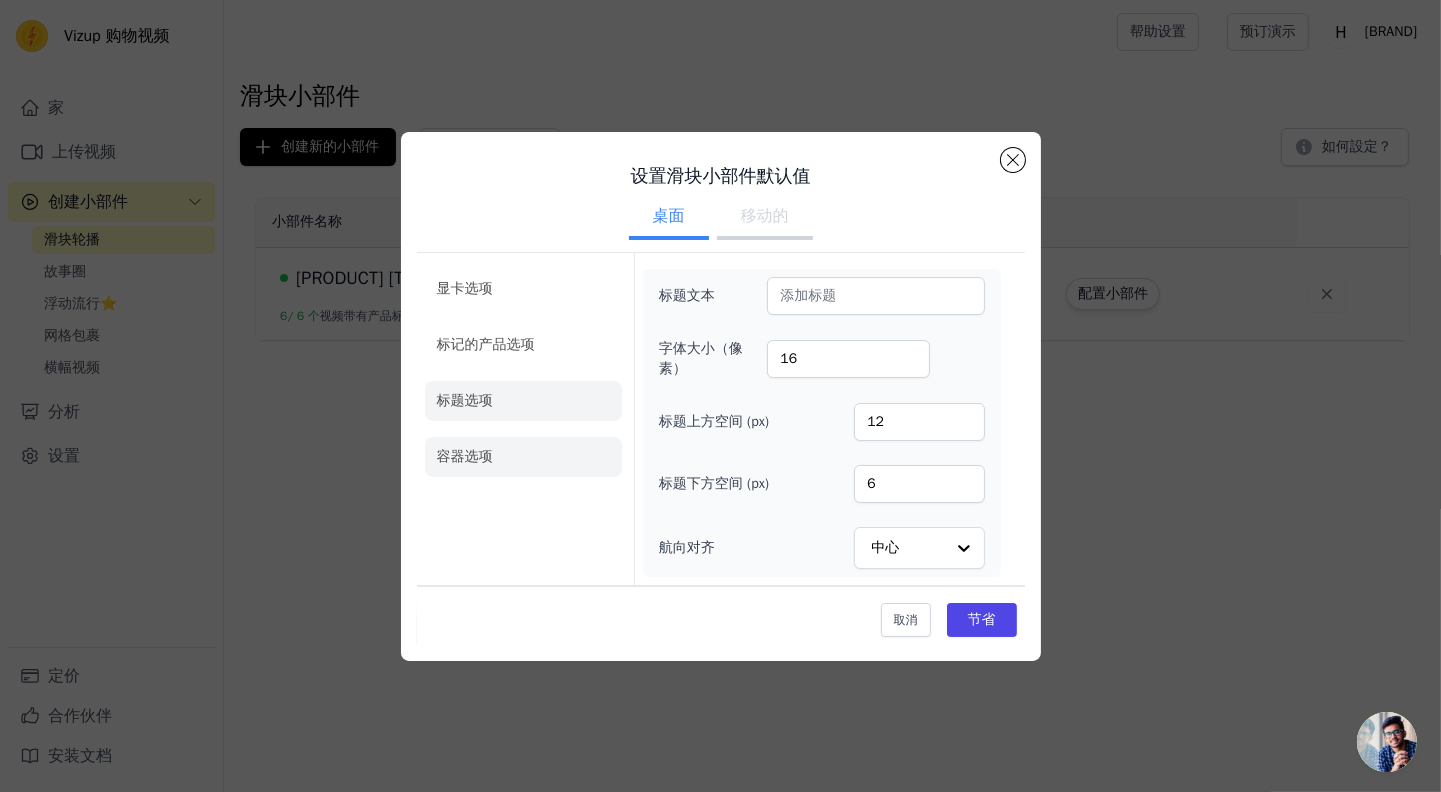 click on "容器选项" at bounding box center (465, 456) 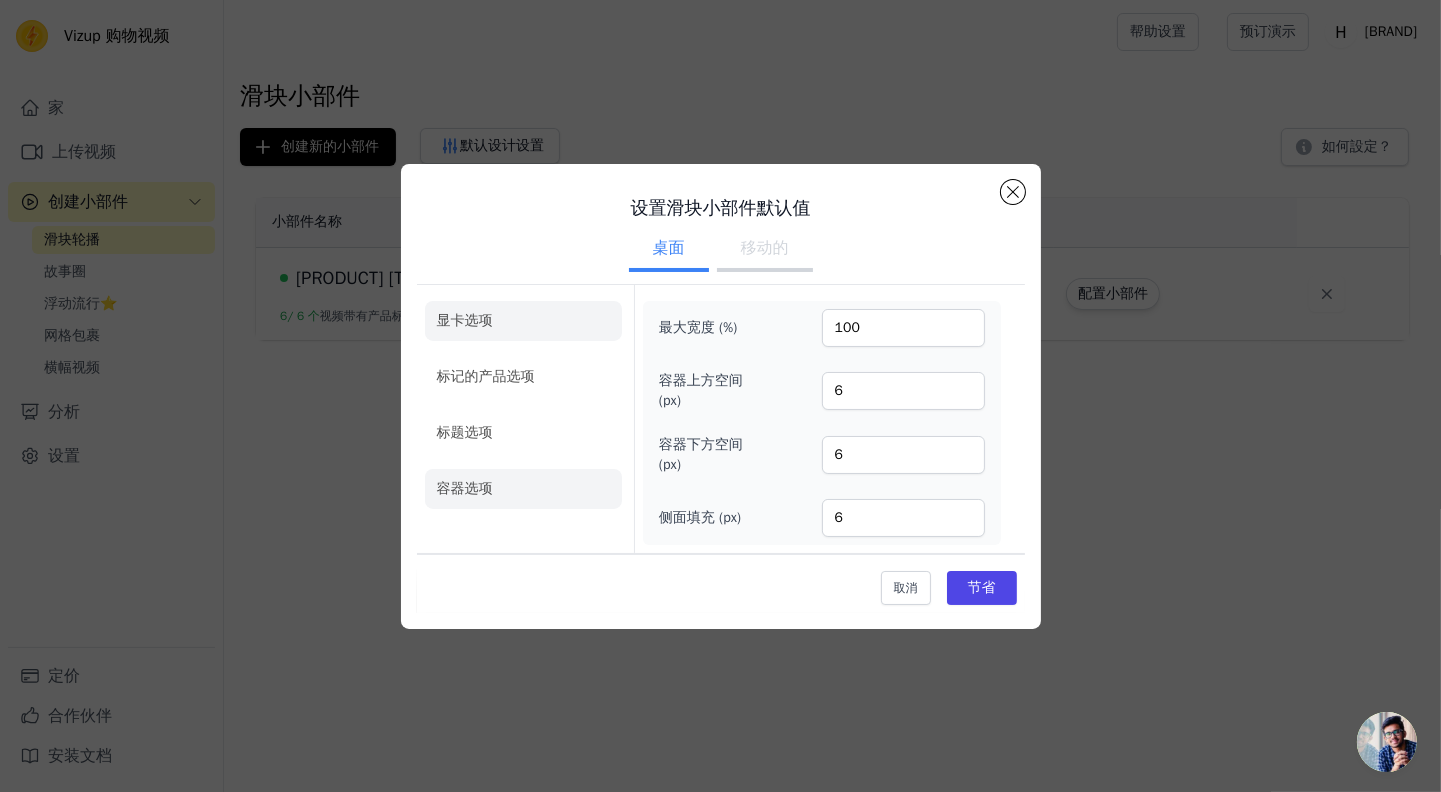click on "显卡选项" at bounding box center (465, 320) 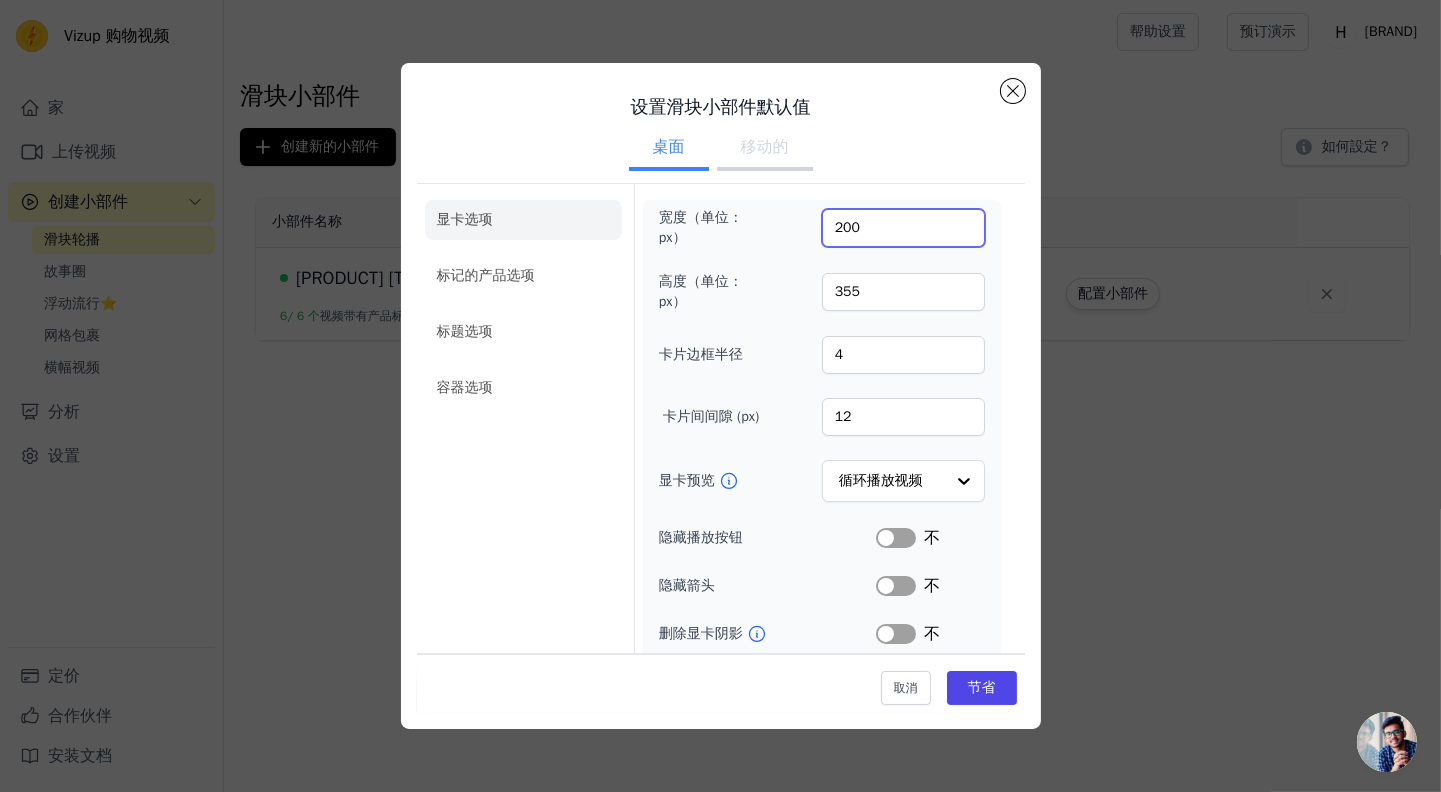 drag, startPoint x: 870, startPoint y: 227, endPoint x: 836, endPoint y: 225, distance: 34.058773 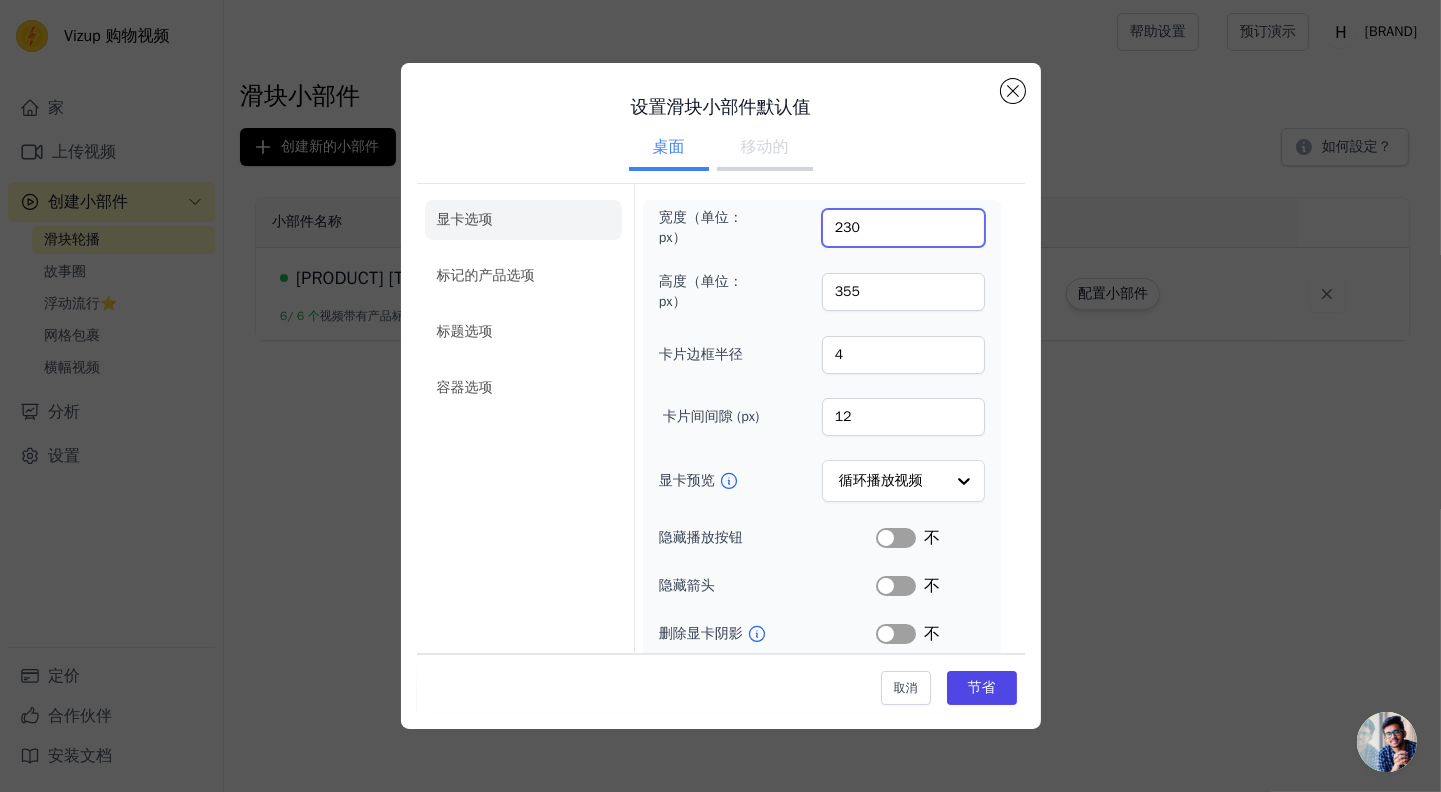 type on "230" 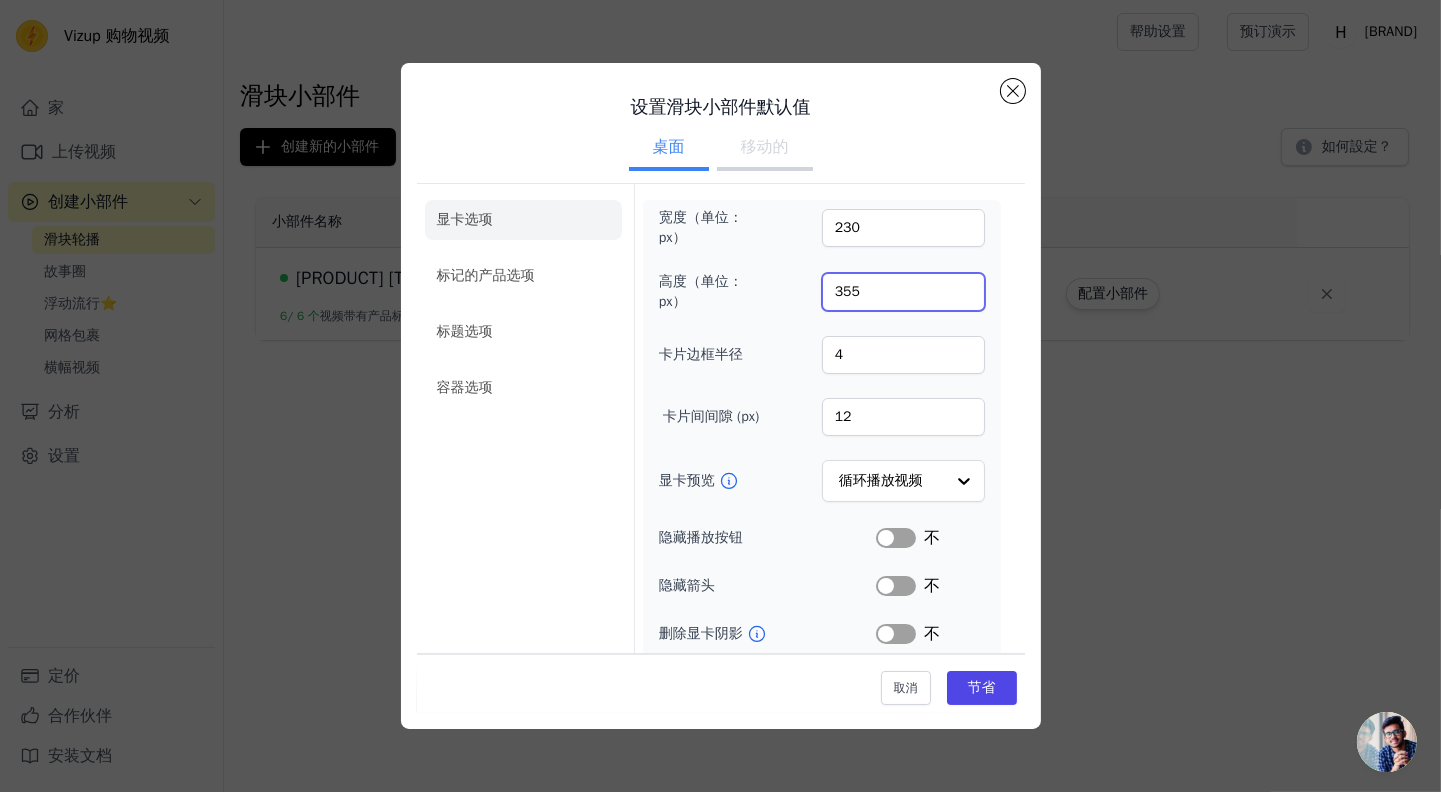 drag, startPoint x: 867, startPoint y: 292, endPoint x: 809, endPoint y: 300, distance: 58.549126 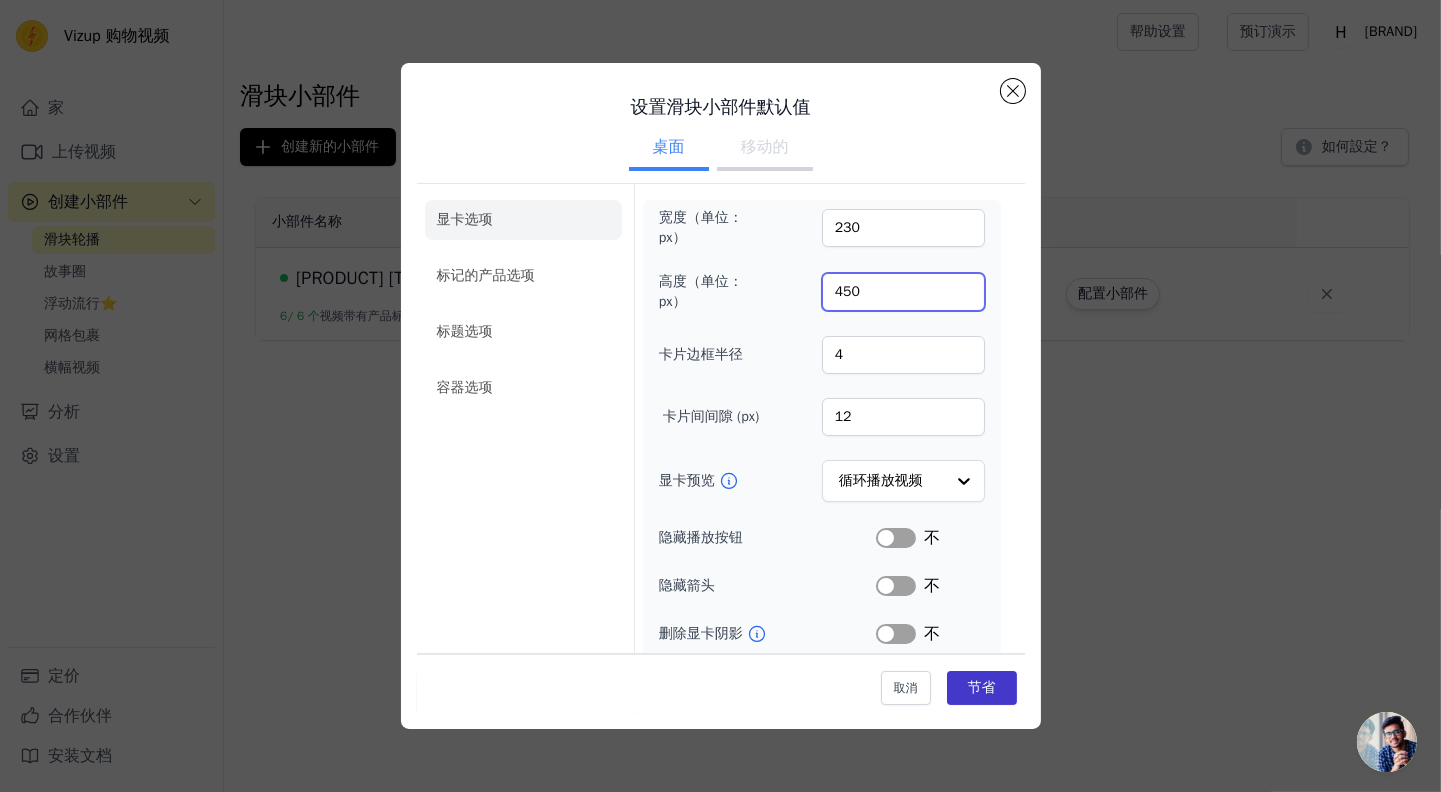 type on "450" 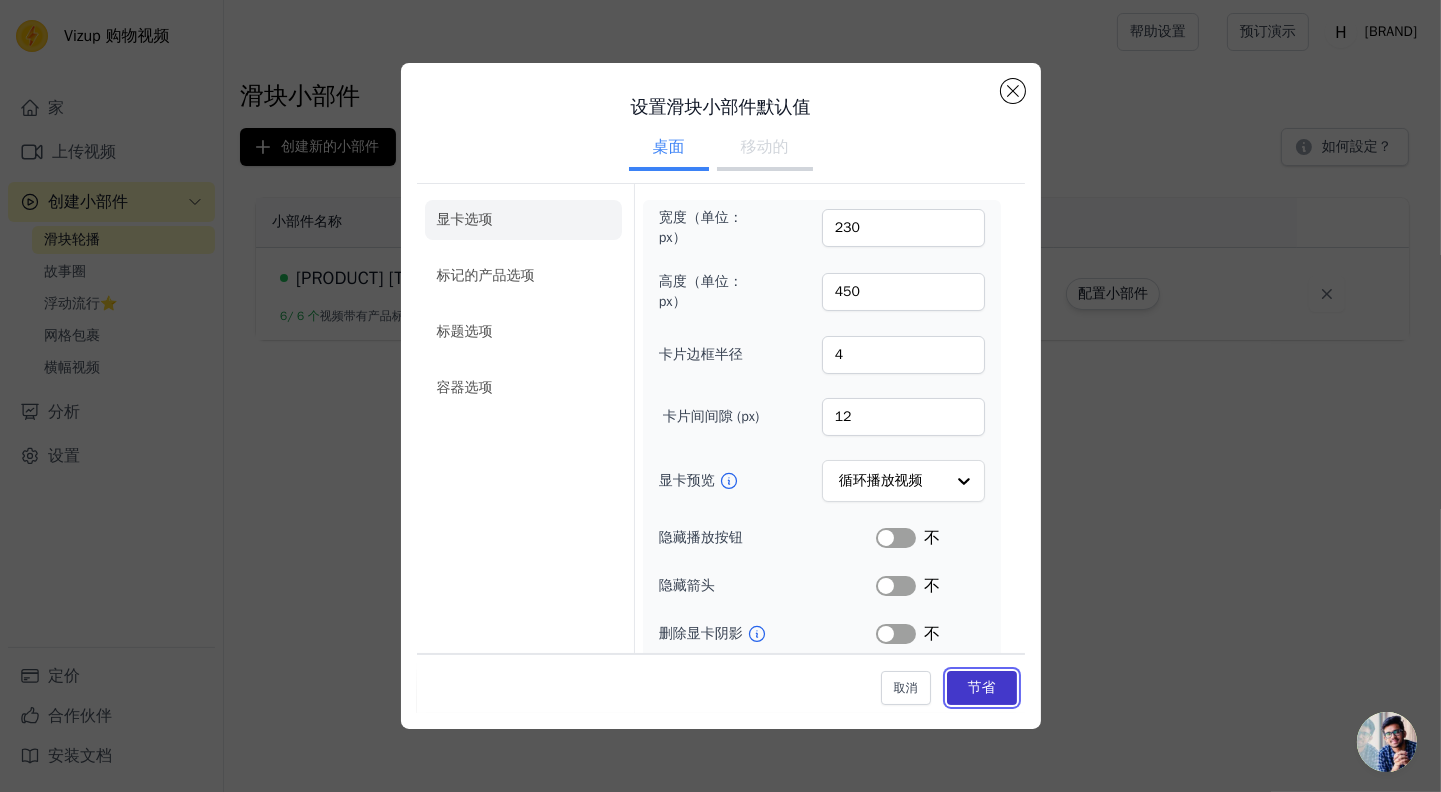 click on "节省" at bounding box center [982, 687] 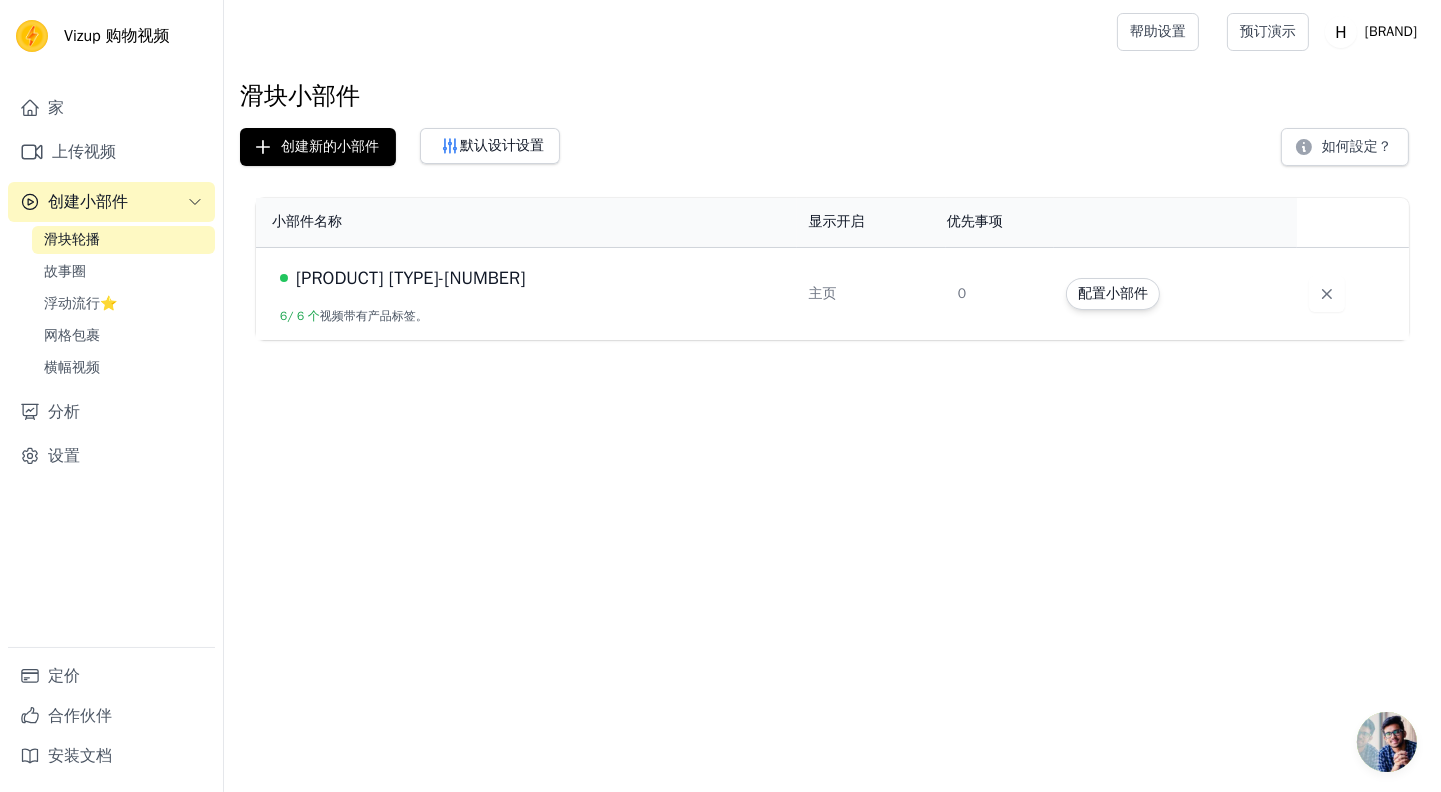 click on "家庭视频-1" at bounding box center (410, 278) 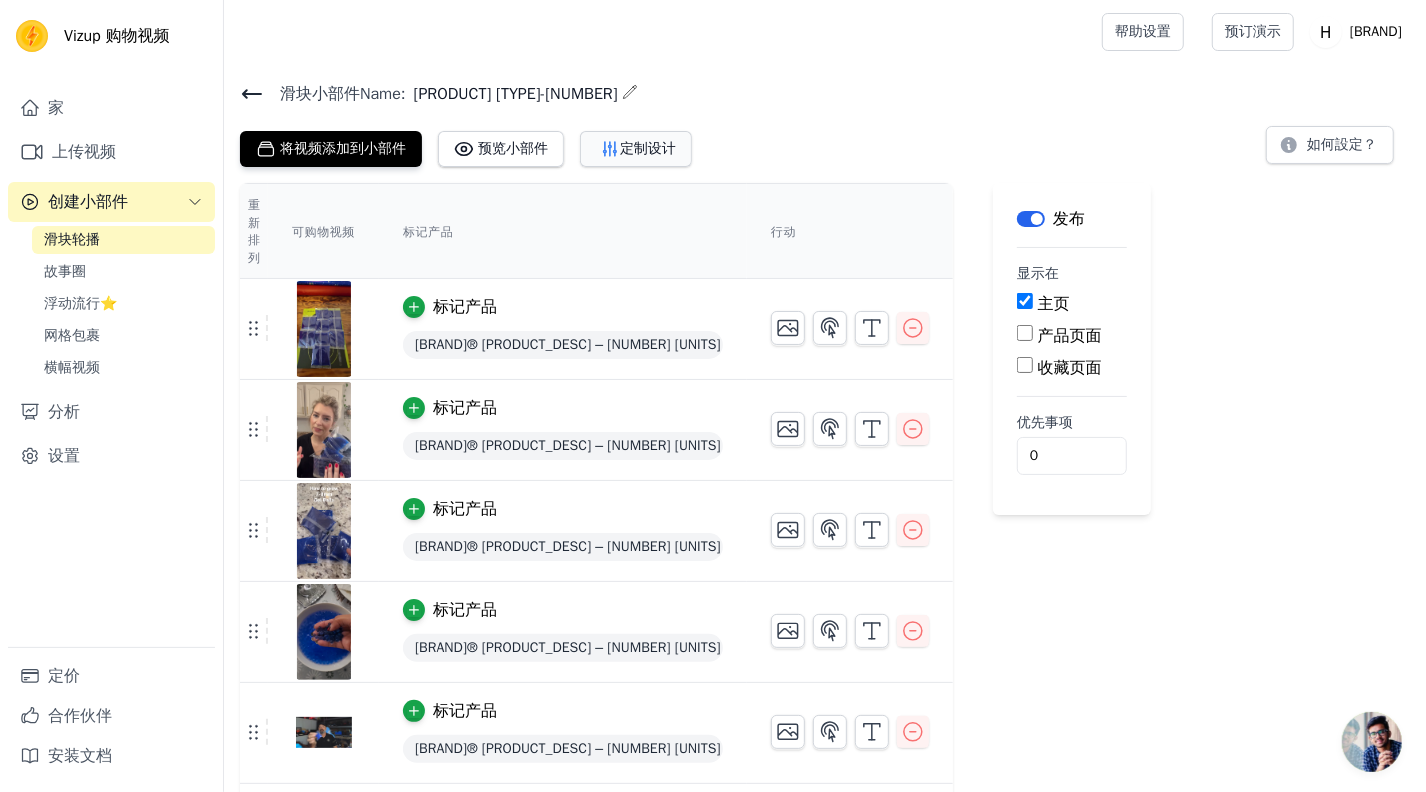 click on "定制设计" at bounding box center (648, 148) 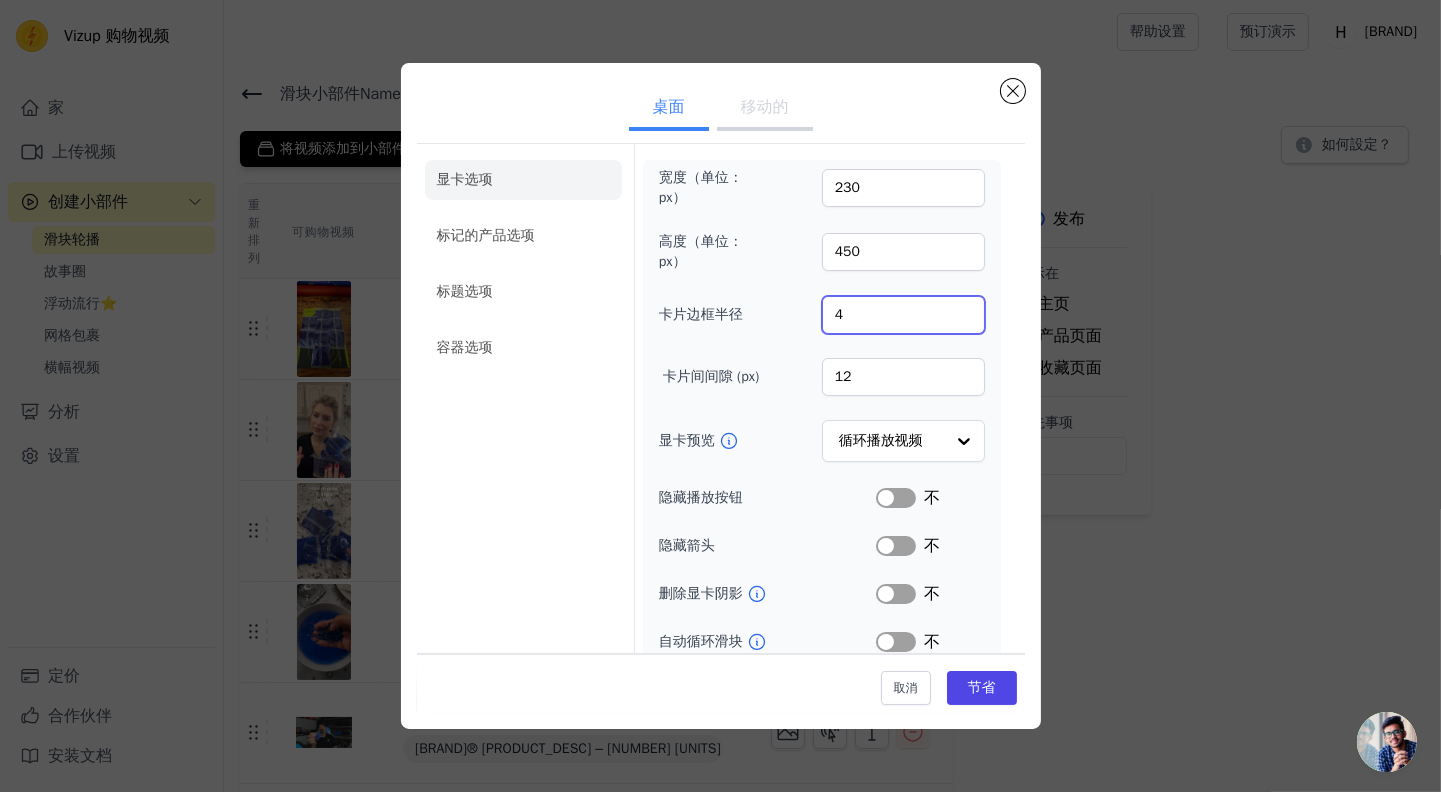 click on "4" at bounding box center [903, 315] 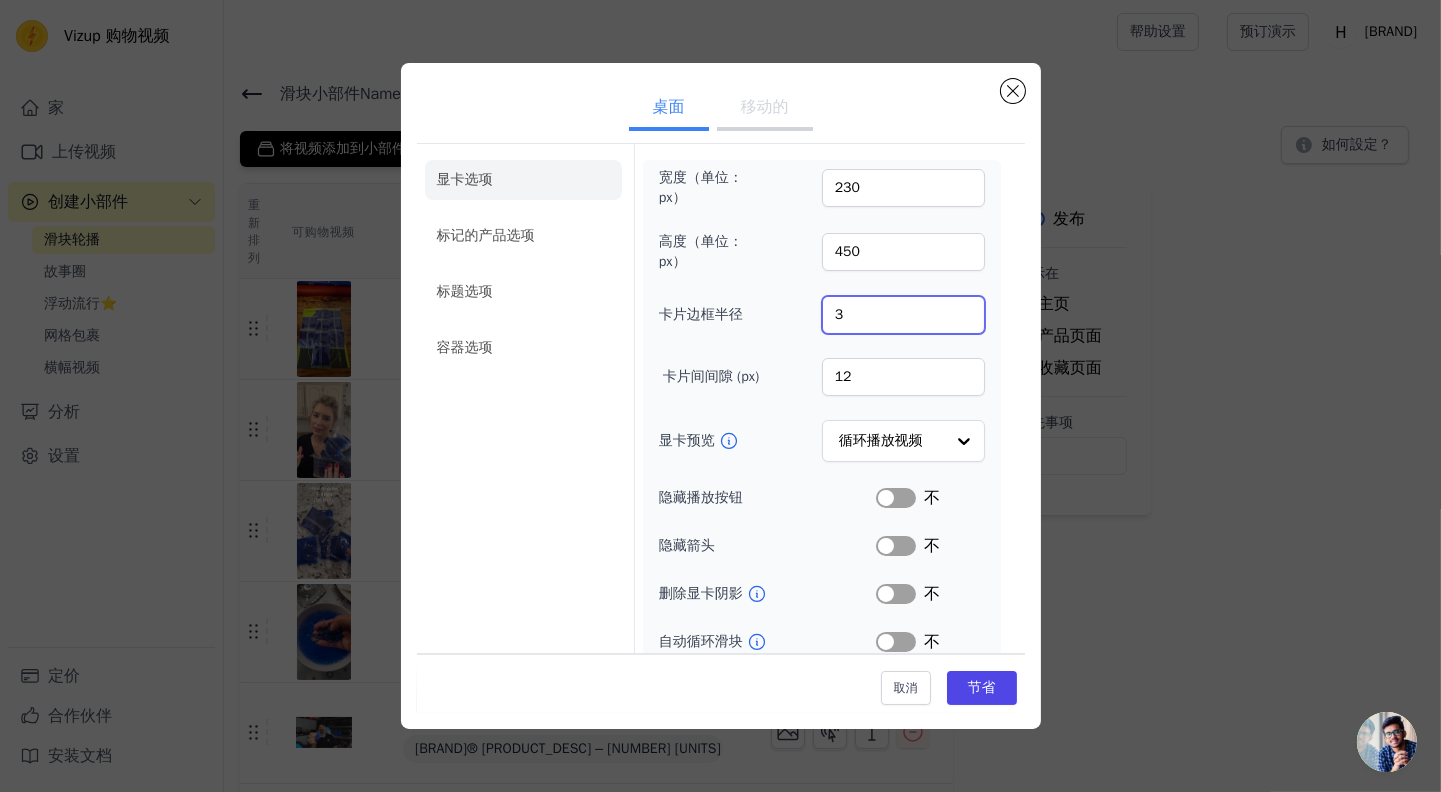 click on "3" at bounding box center (903, 315) 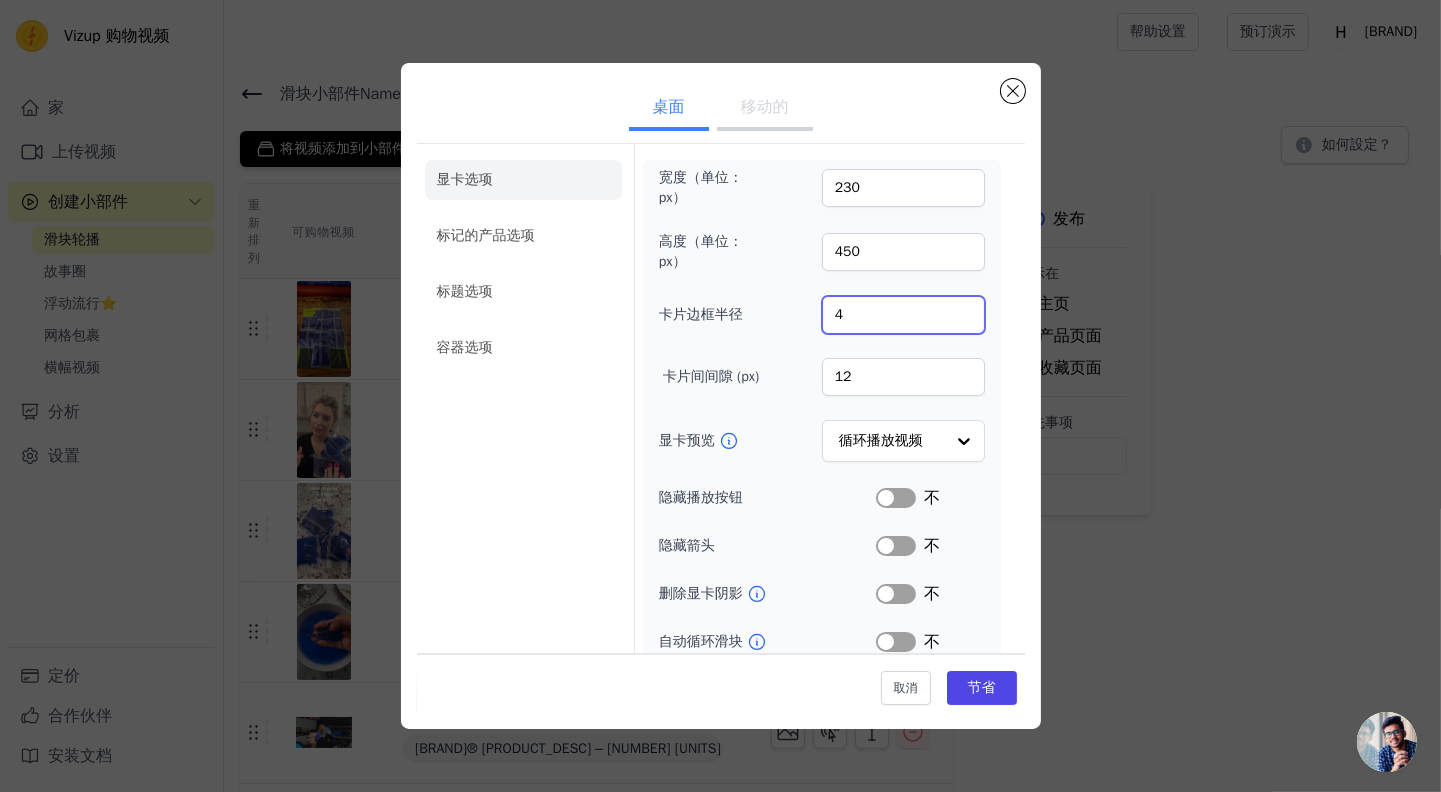 click on "4" at bounding box center (903, 315) 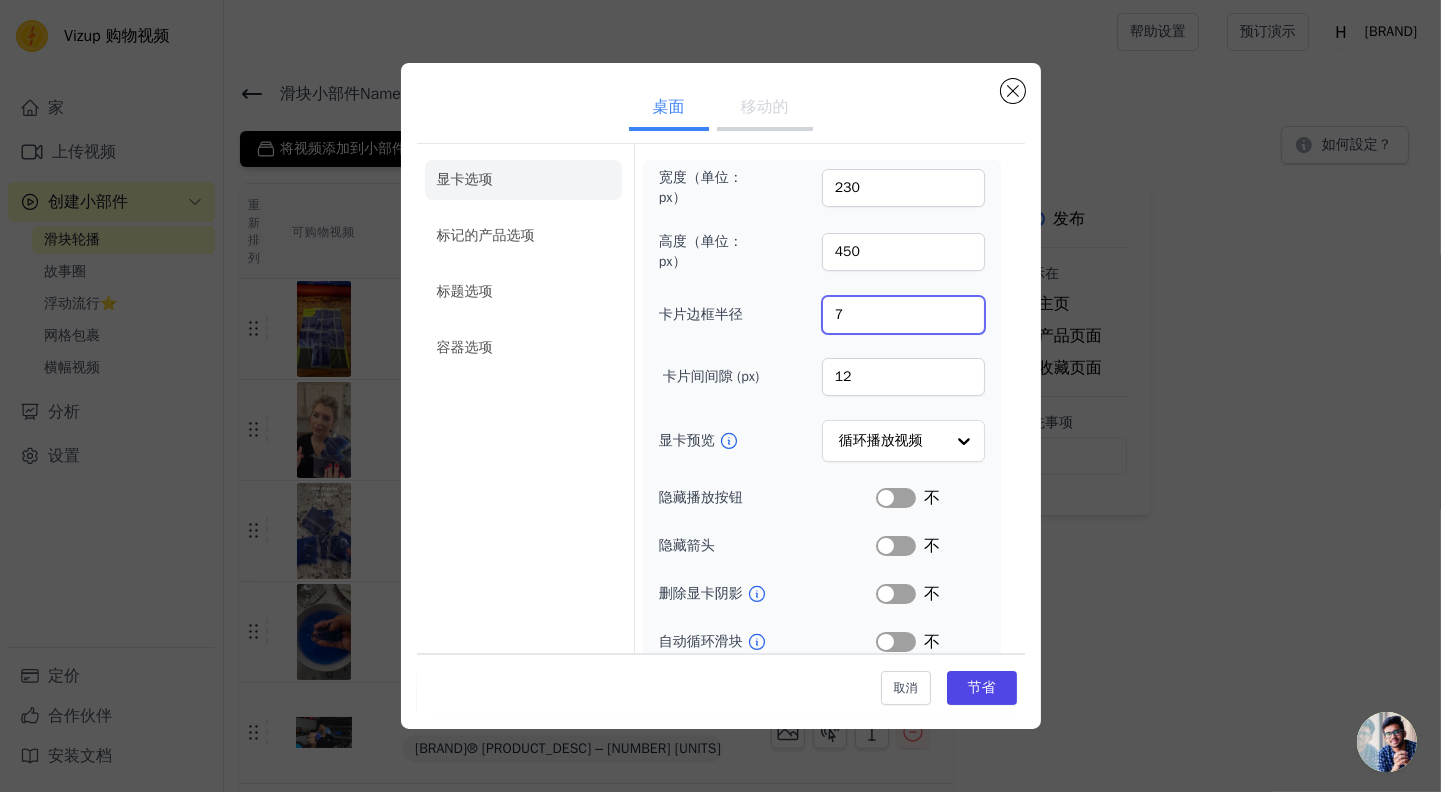 click on "7" at bounding box center [903, 315] 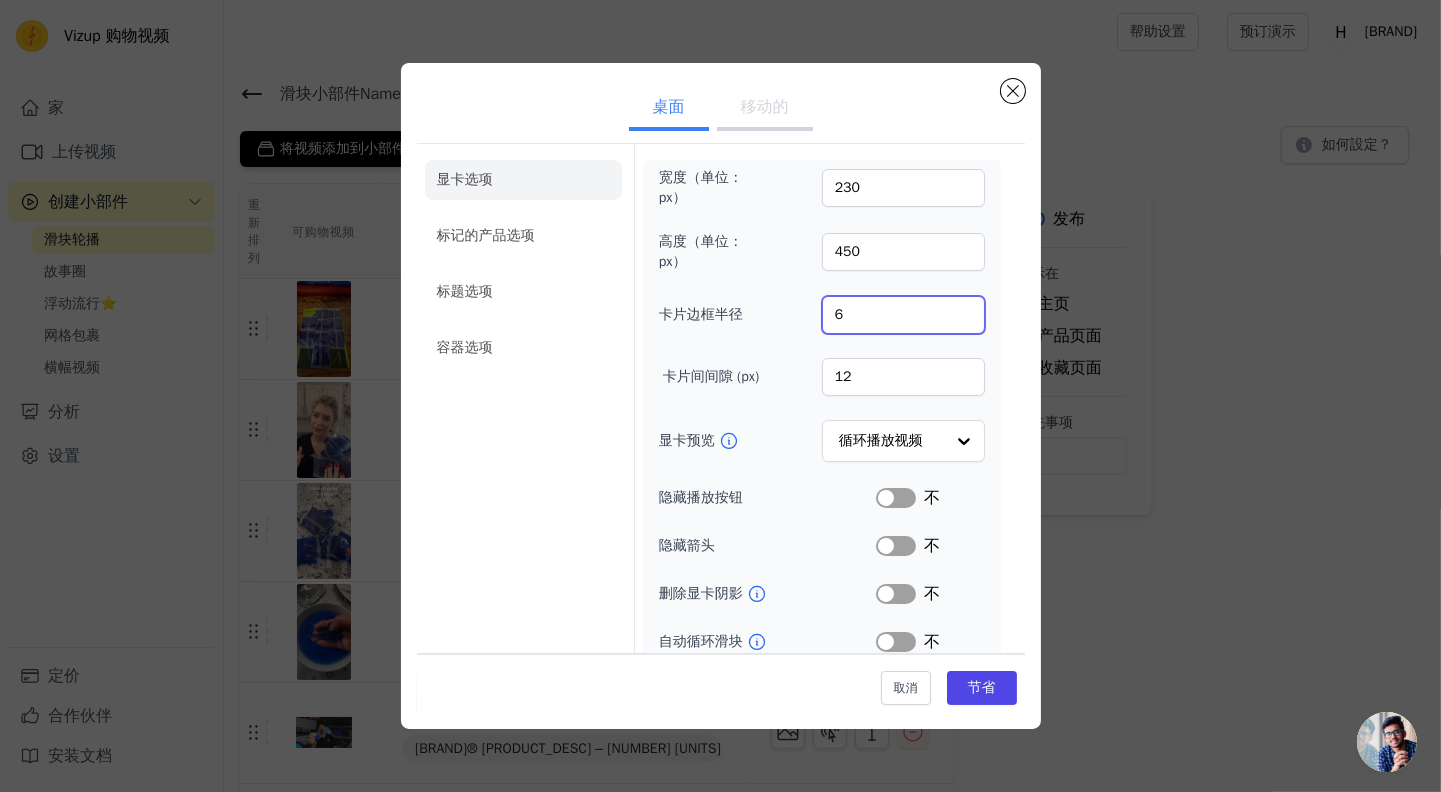 click on "6" at bounding box center (903, 315) 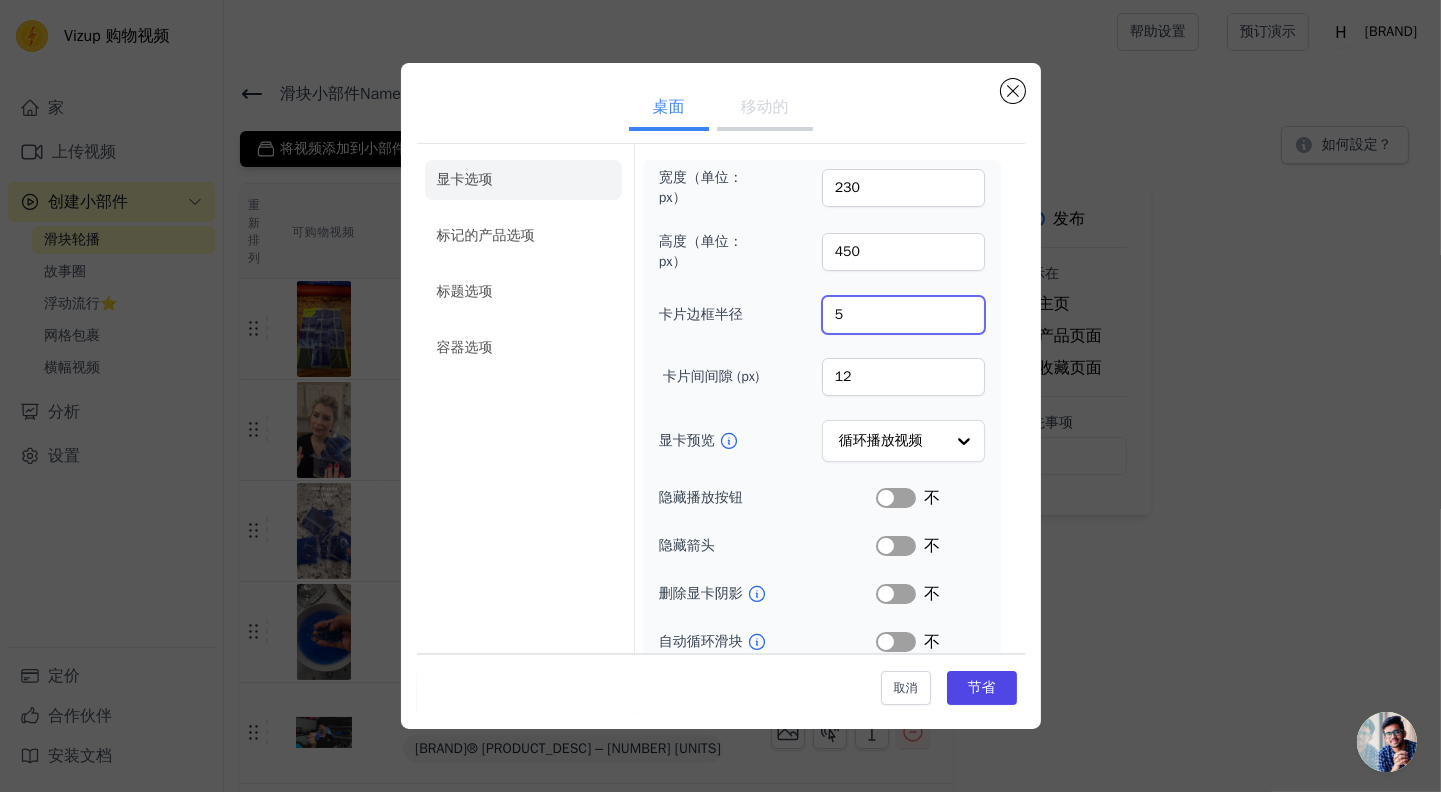 type on "5" 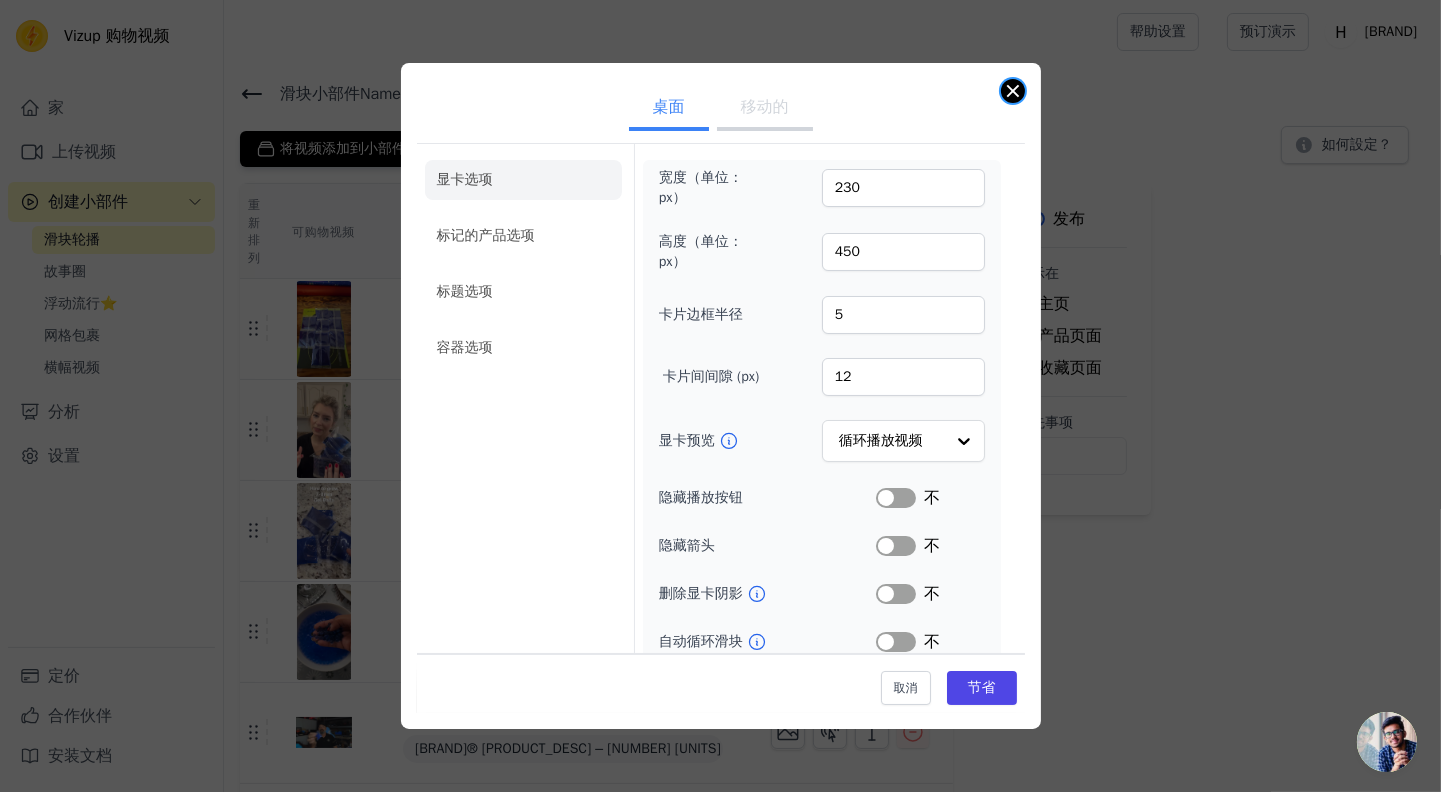 click at bounding box center (1013, 91) 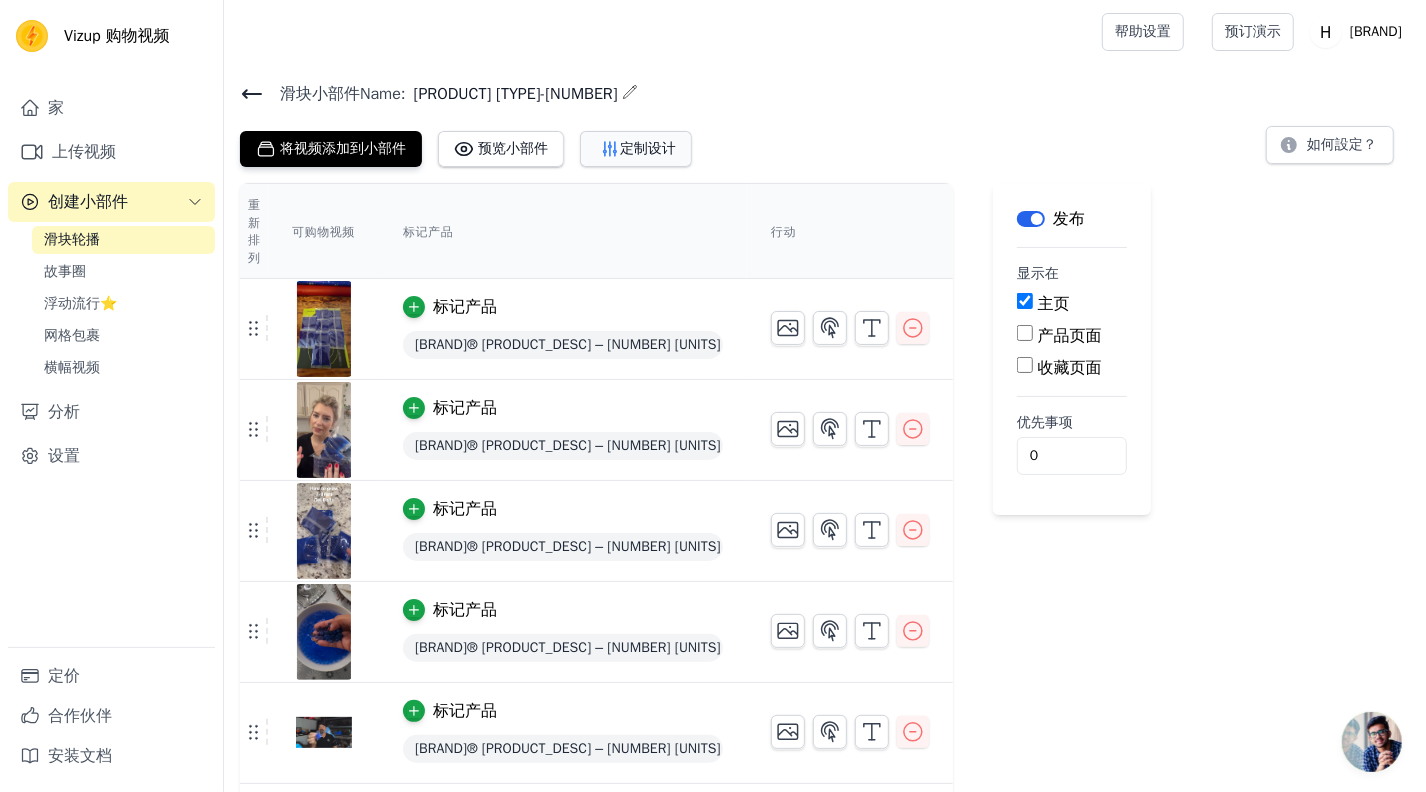 click on "定制设计" at bounding box center (648, 148) 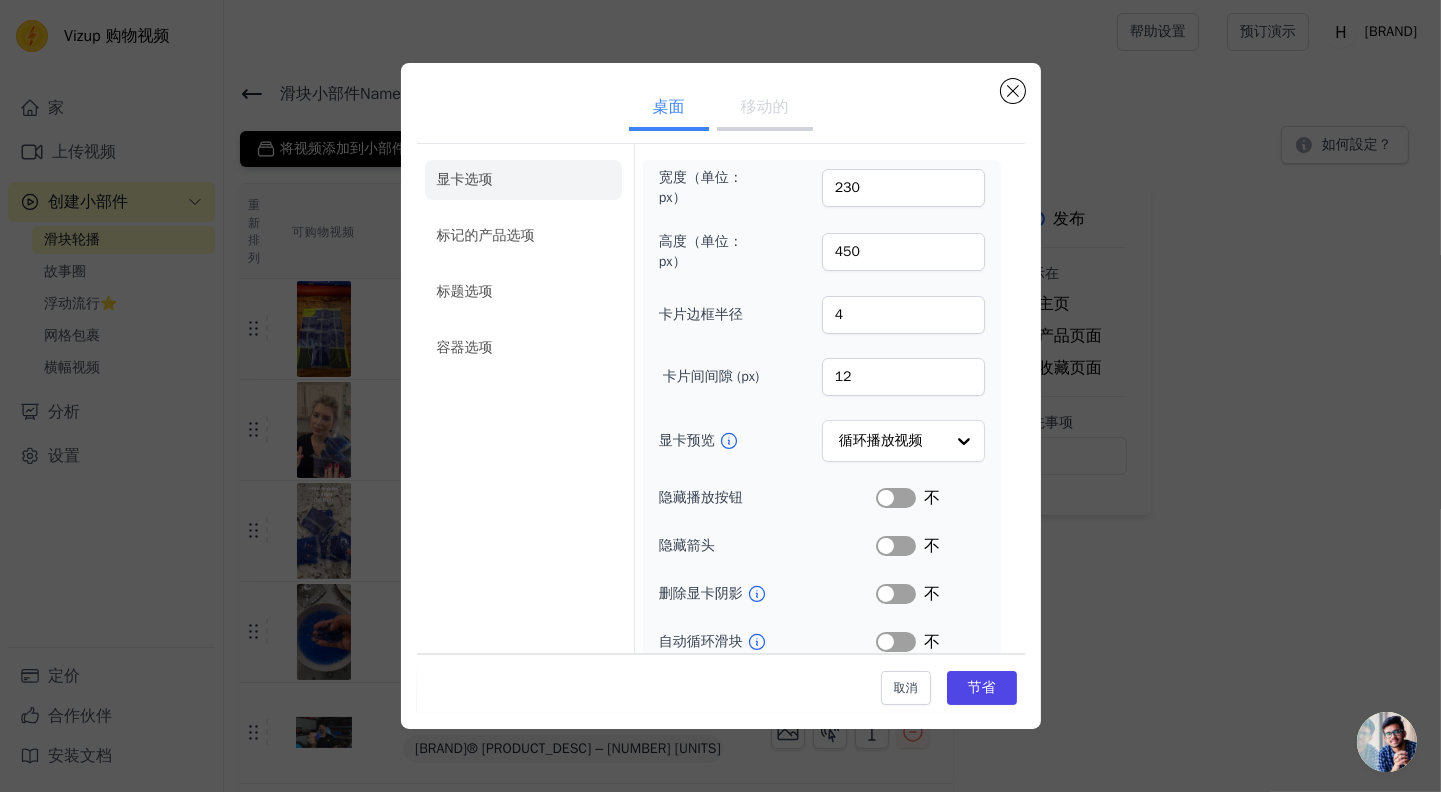 click on "桌面 移动的   显卡选项 标记的产品选项 标题选项 容器选项   宽度（单位：px）   230   高度（单位：px）   450   卡片边框半径   4   卡片间间隙 (px)   12   显卡预览           循环播放视频               隐藏播放按钮   标签     不   隐藏箭头   标签     不   删除显卡阴影     标签     不   自动循环滑块     标签     不   视频卡上的购物图标   标签     不   将视频卡添加到购物车     标签     不   取消     节省" at bounding box center (720, 396) 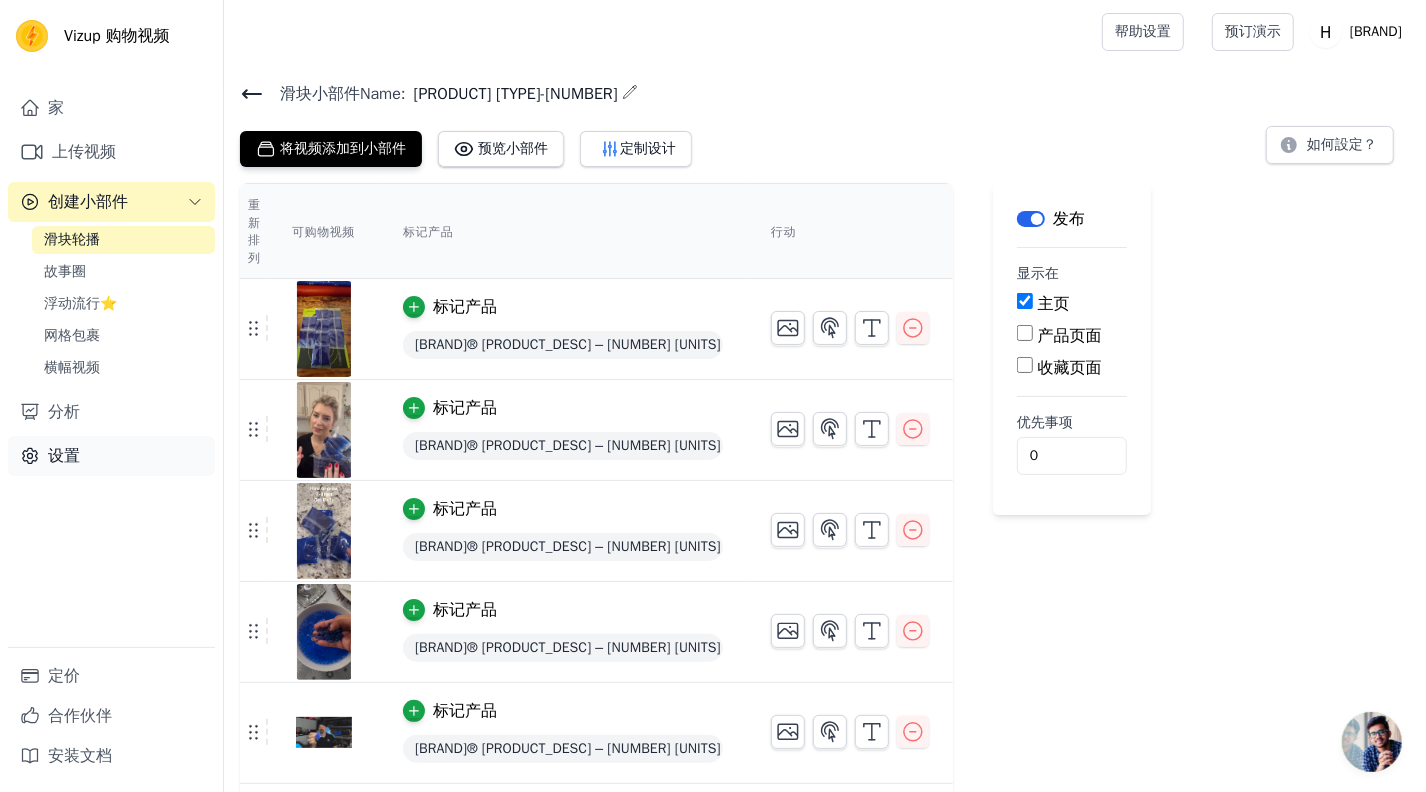 click on "设置" at bounding box center [111, 456] 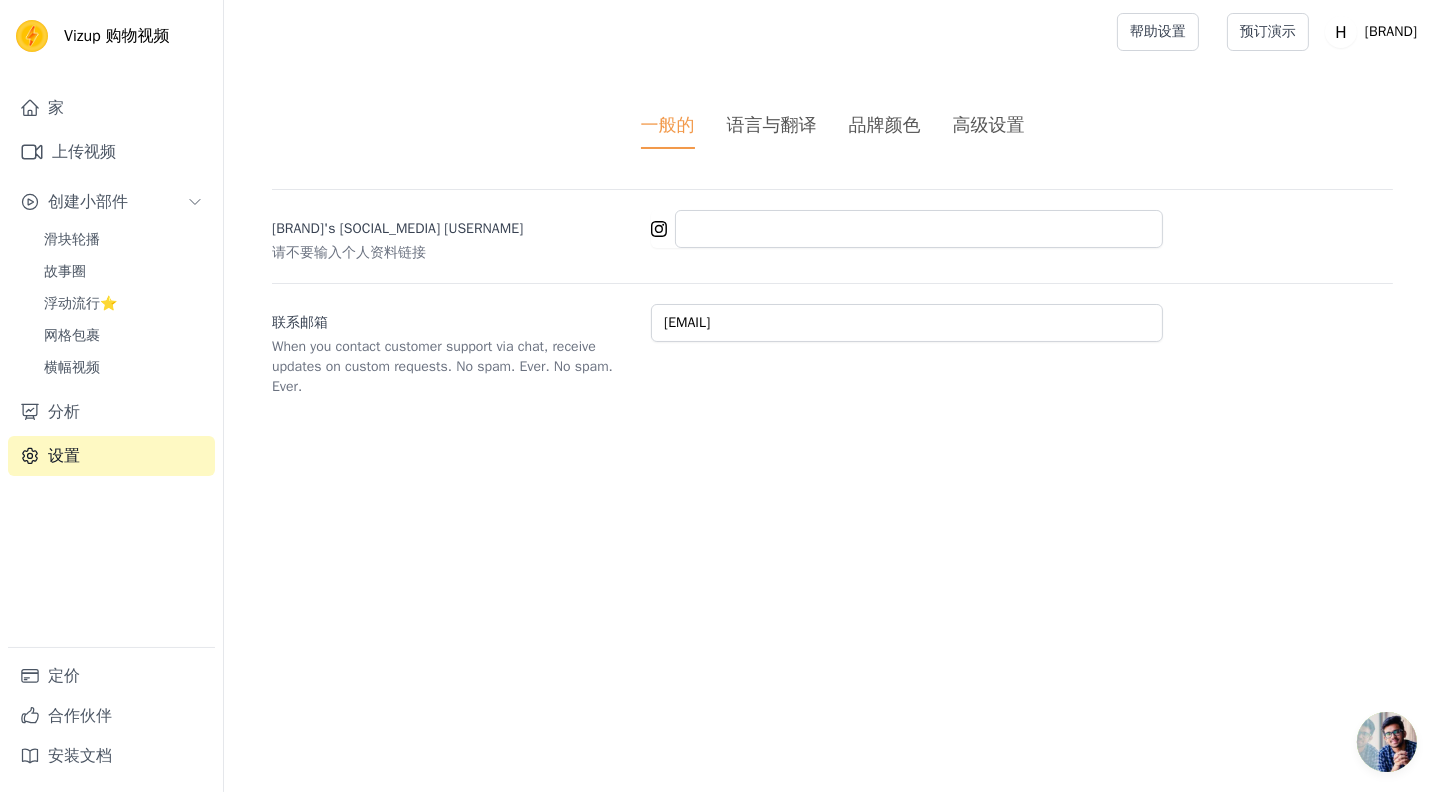 click on "一般的   语言与翻译   品牌颜色   高级设置       未保存的更改   节省   解雇     品牌的 Instagram 用户名   请不要输入个人资料链接       联系邮箱   当您通过聊天联系客服时，接收定制请求的更新信息。绝无垃圾邮件。绝不。   support@hdrasontoy.com" at bounding box center (832, 254) 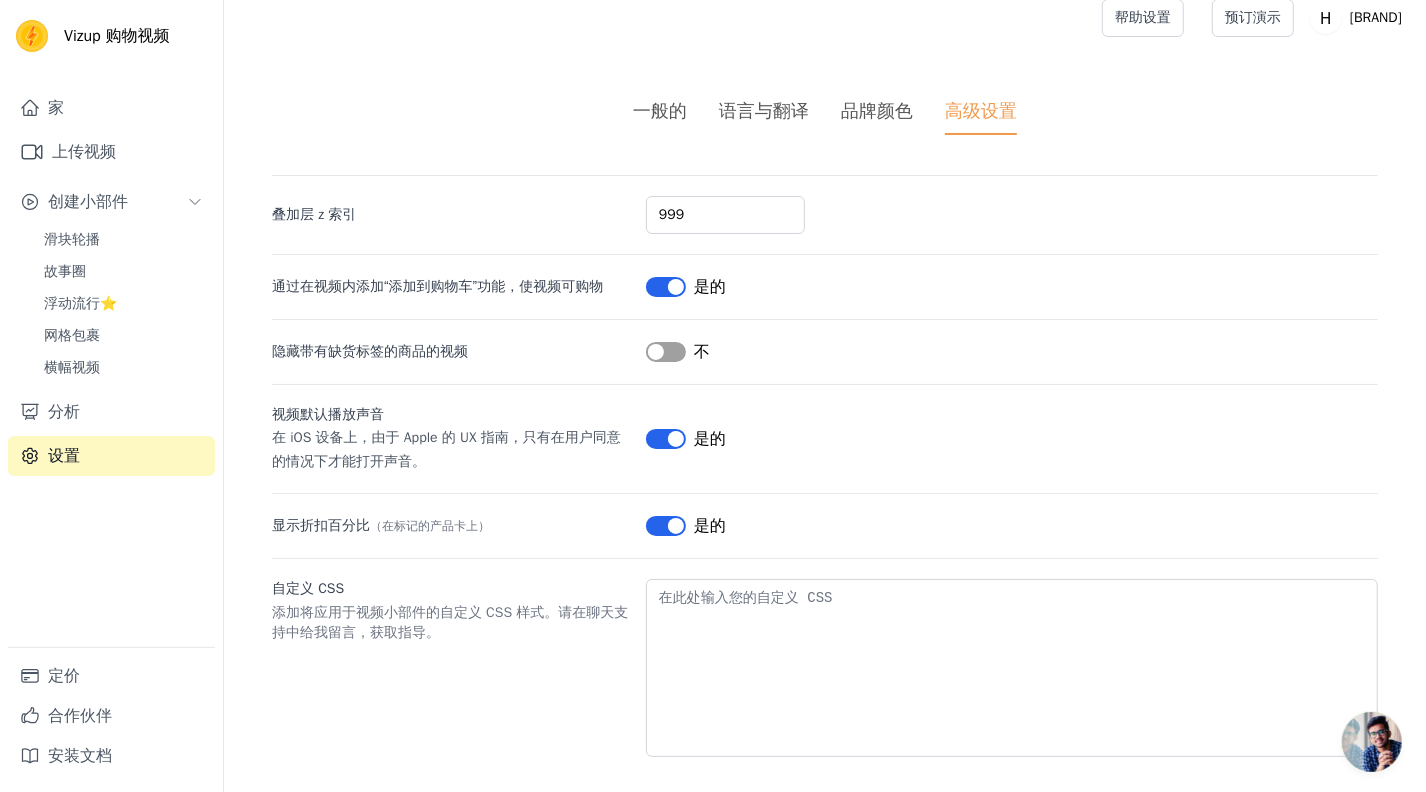 scroll, scrollTop: 22, scrollLeft: 0, axis: vertical 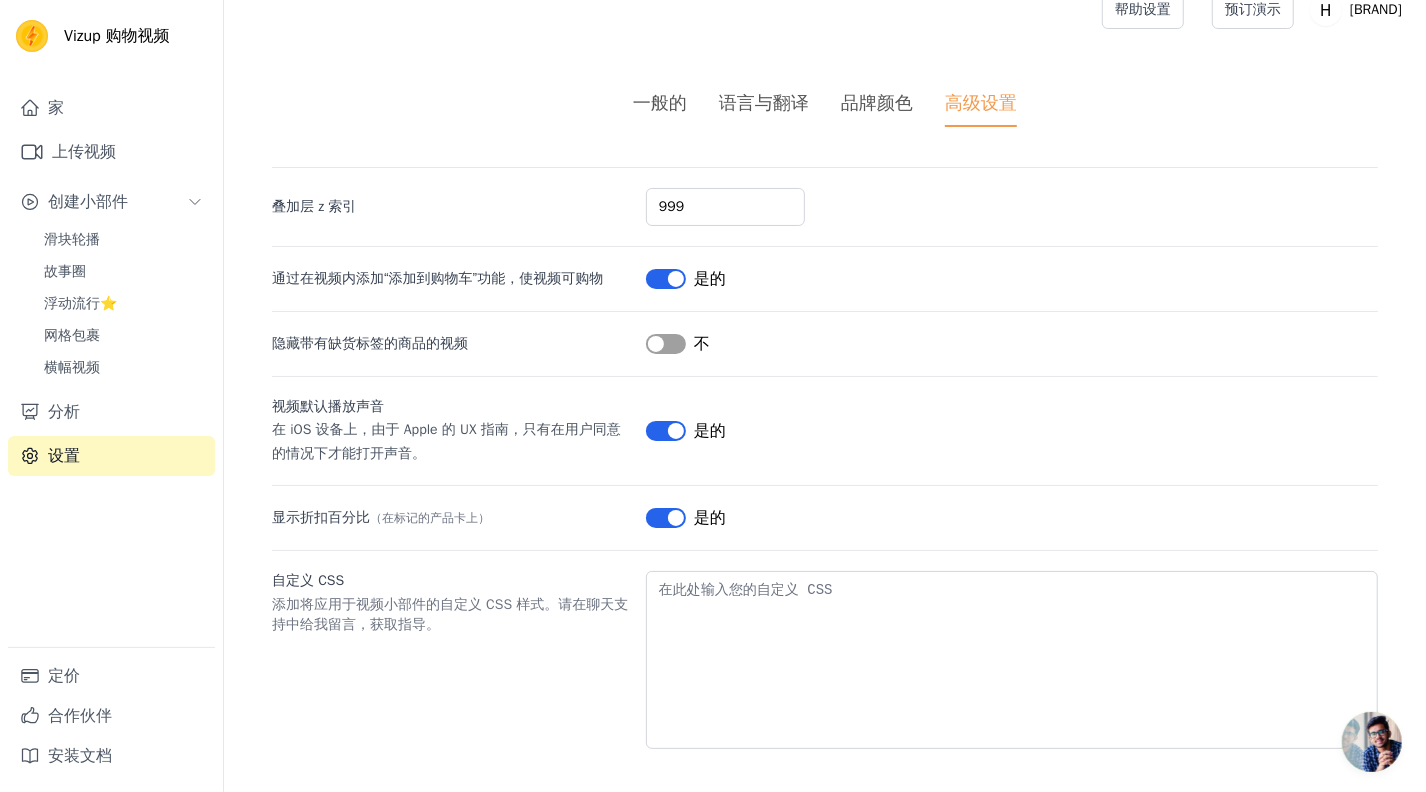click on "品牌颜色" at bounding box center (877, 103) 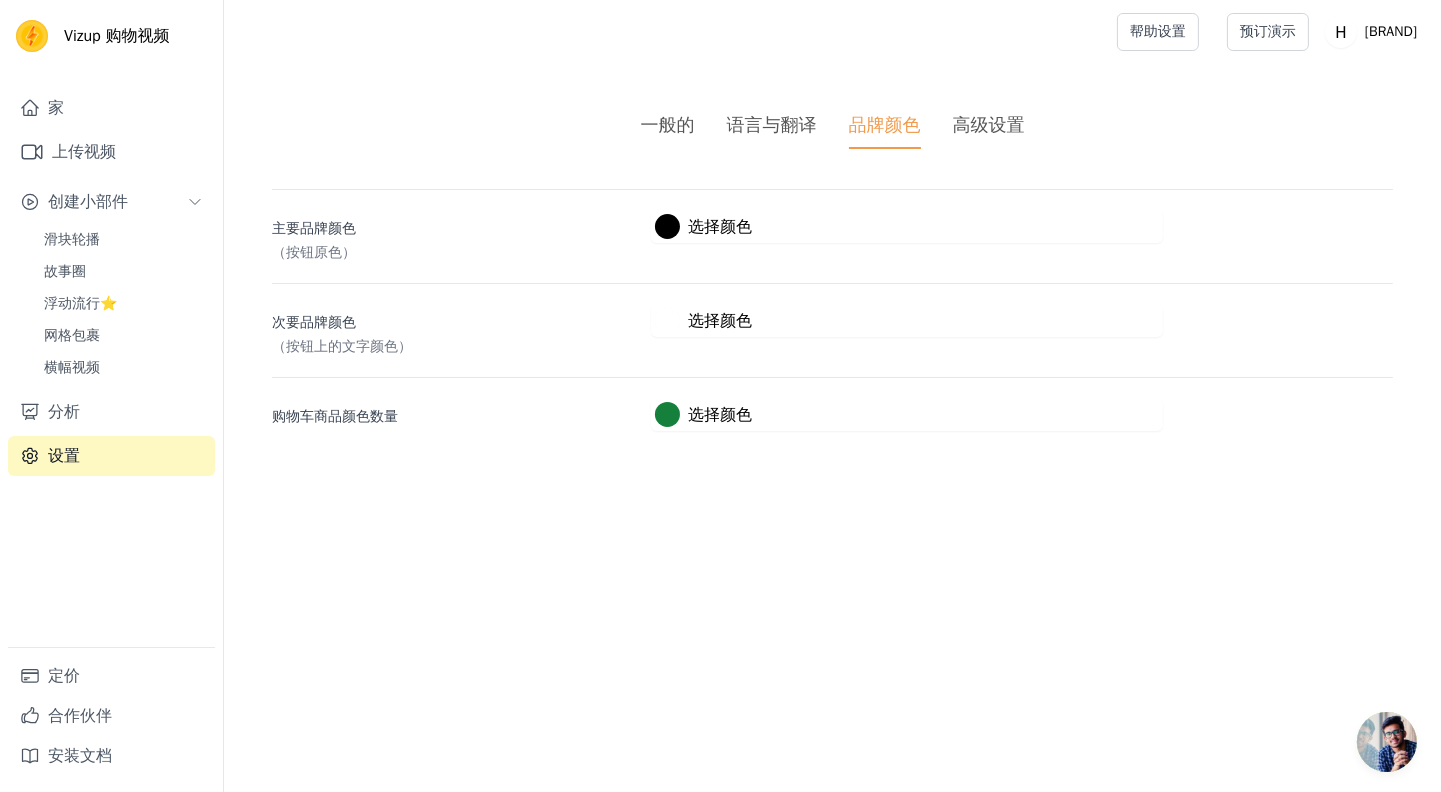click on "高级设置" at bounding box center [989, 125] 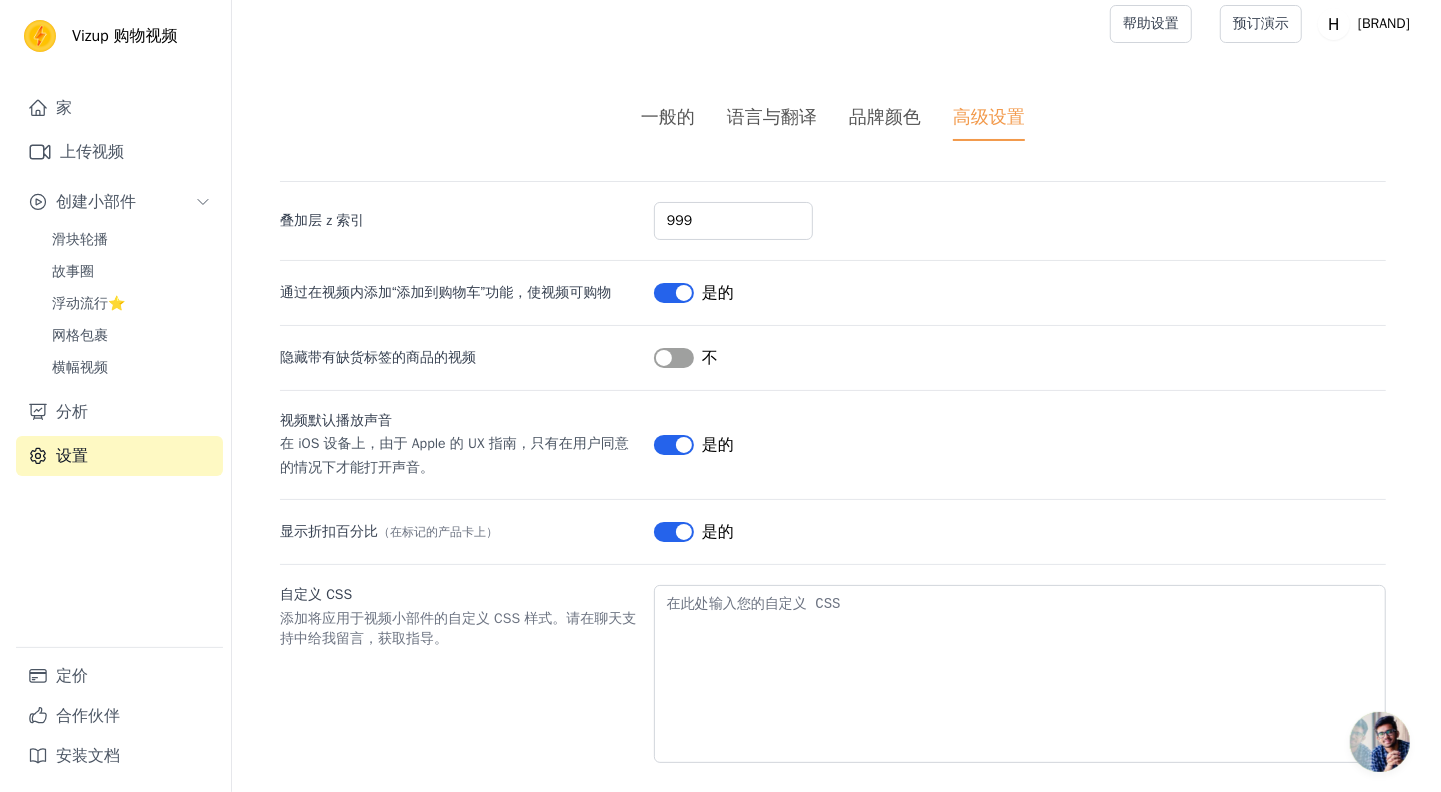 scroll, scrollTop: 0, scrollLeft: 0, axis: both 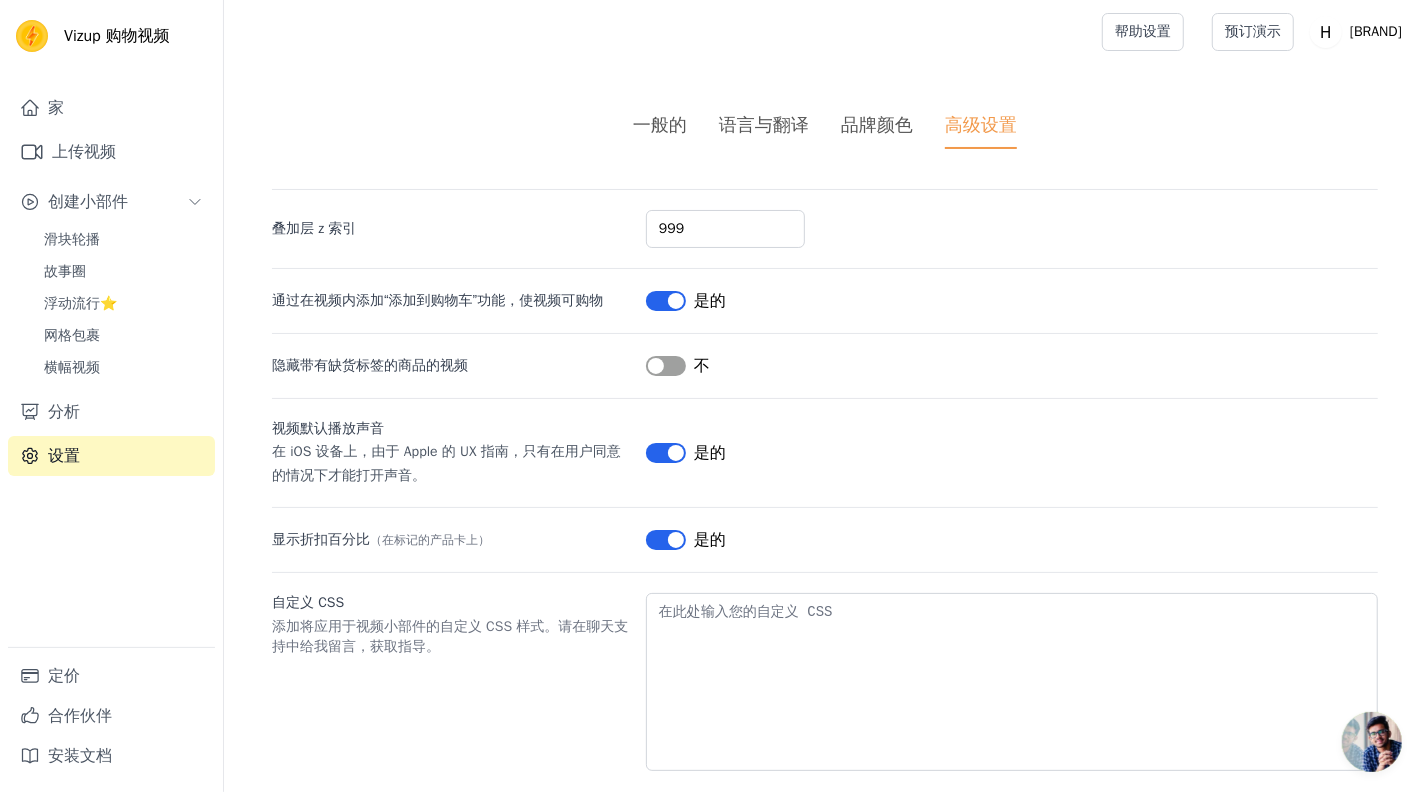 click on "语言与翻译" at bounding box center [764, 125] 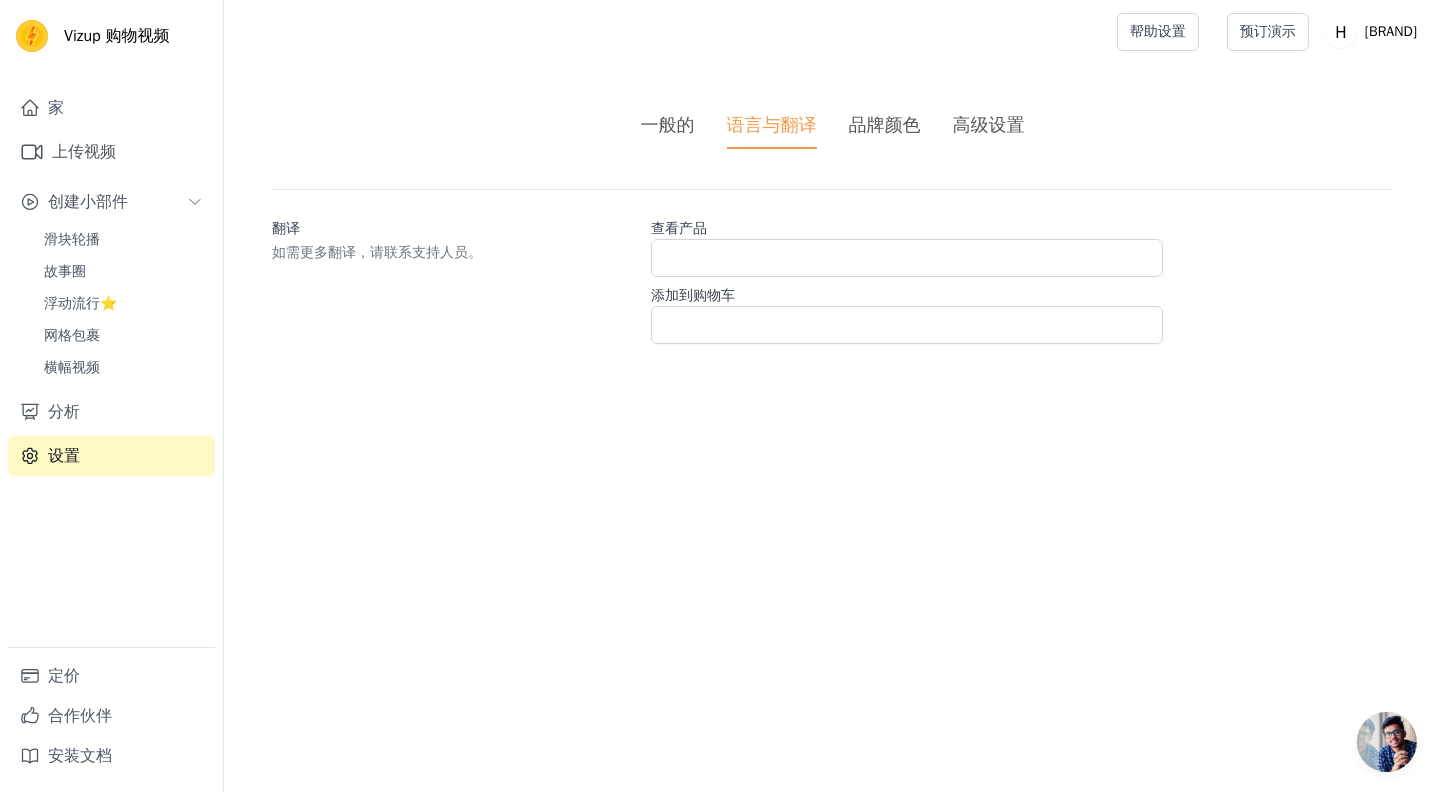 click on "一般的" at bounding box center (668, 125) 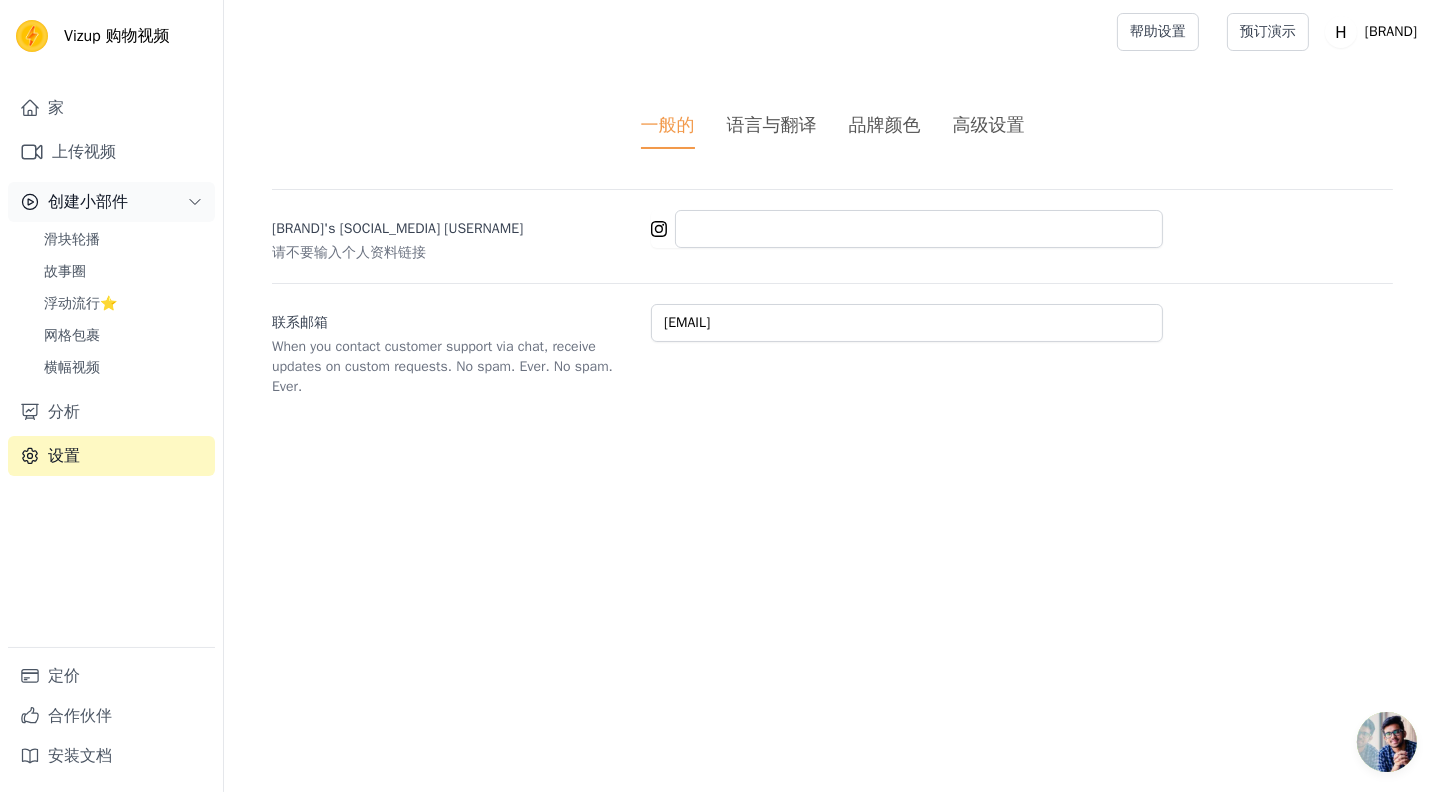click on "创建小部件" at bounding box center [88, 202] 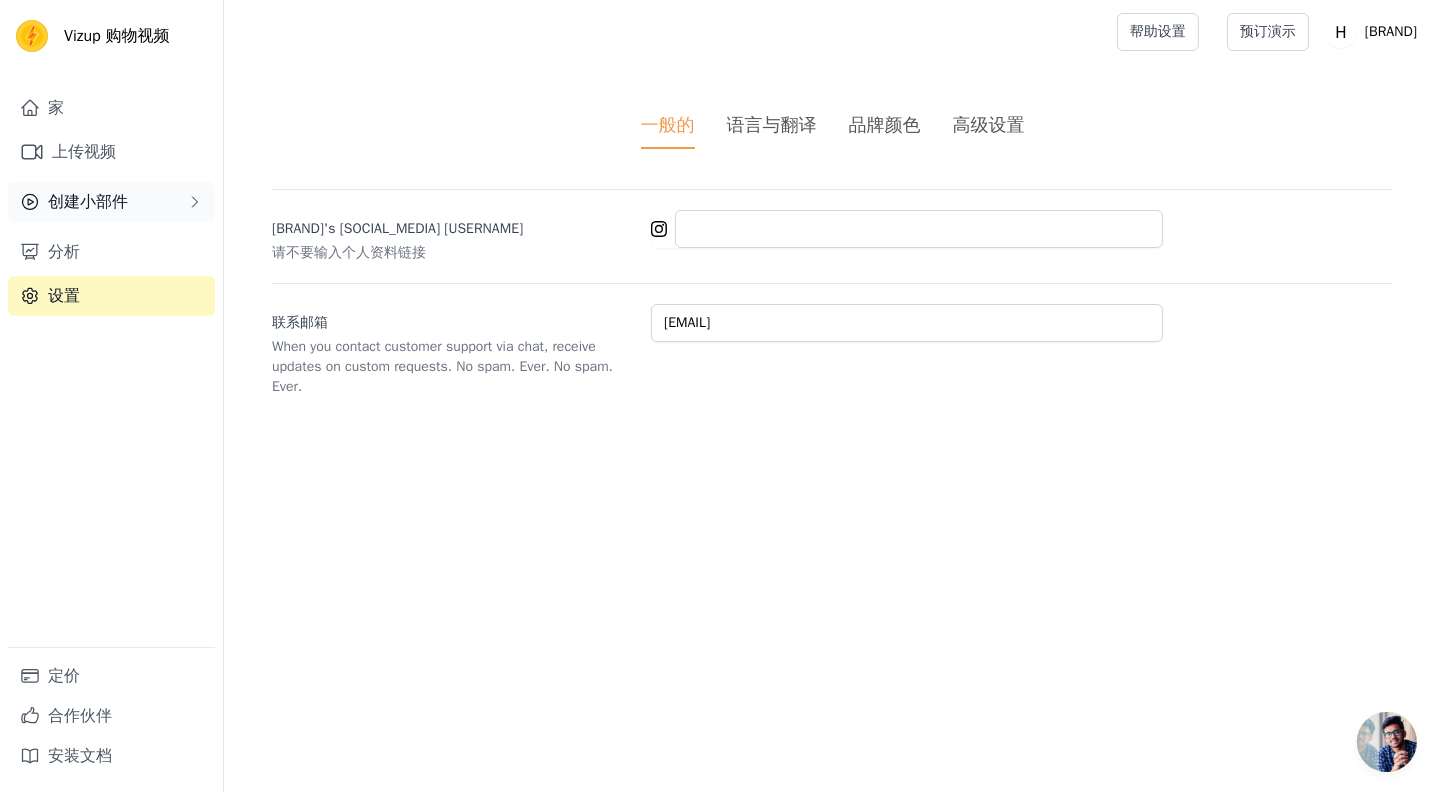 click on "创建小部件" at bounding box center (88, 202) 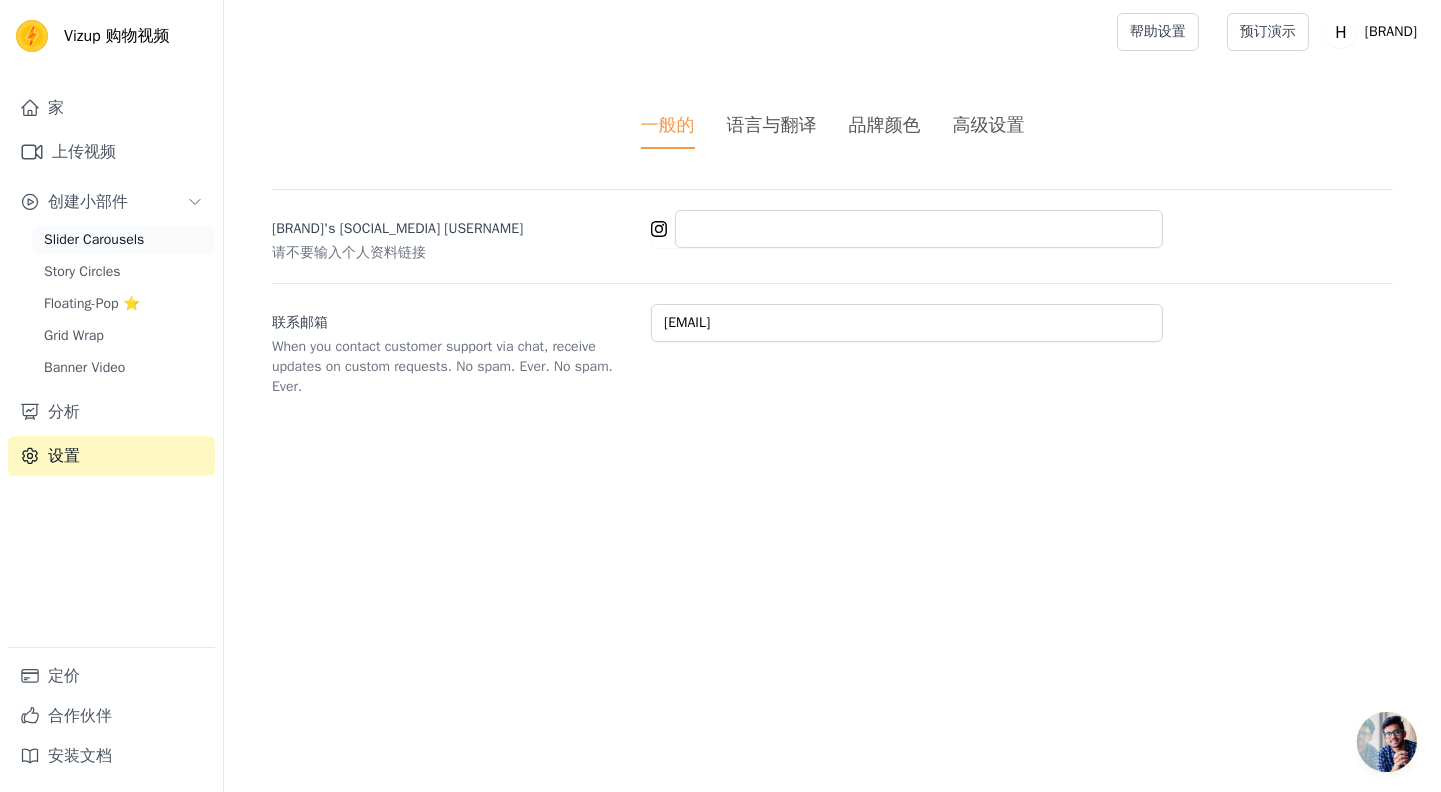 click on "Slider Carousels" at bounding box center [123, 240] 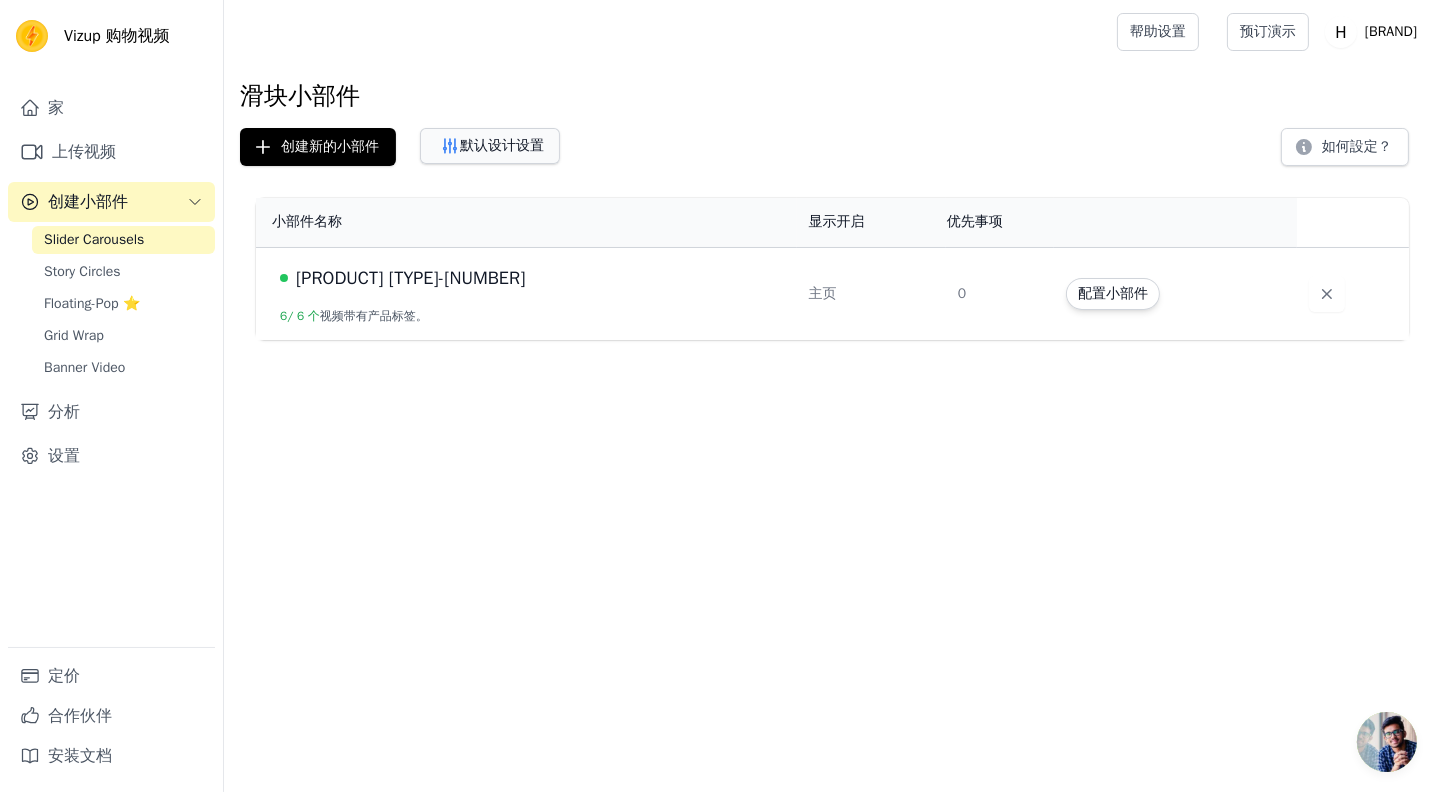 click on "默认设计设置" at bounding box center (502, 145) 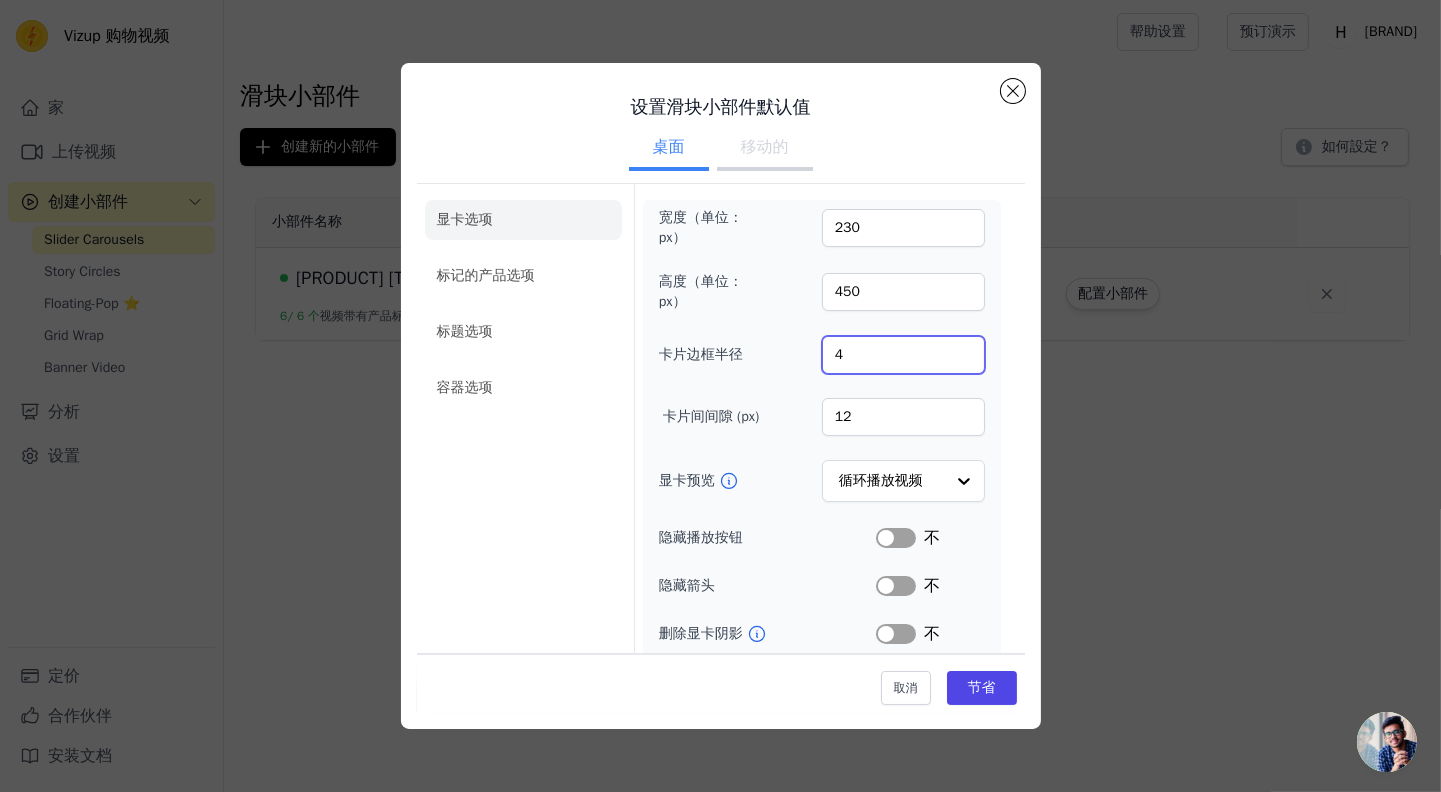 drag, startPoint x: 870, startPoint y: 346, endPoint x: 817, endPoint y: 357, distance: 54.129475 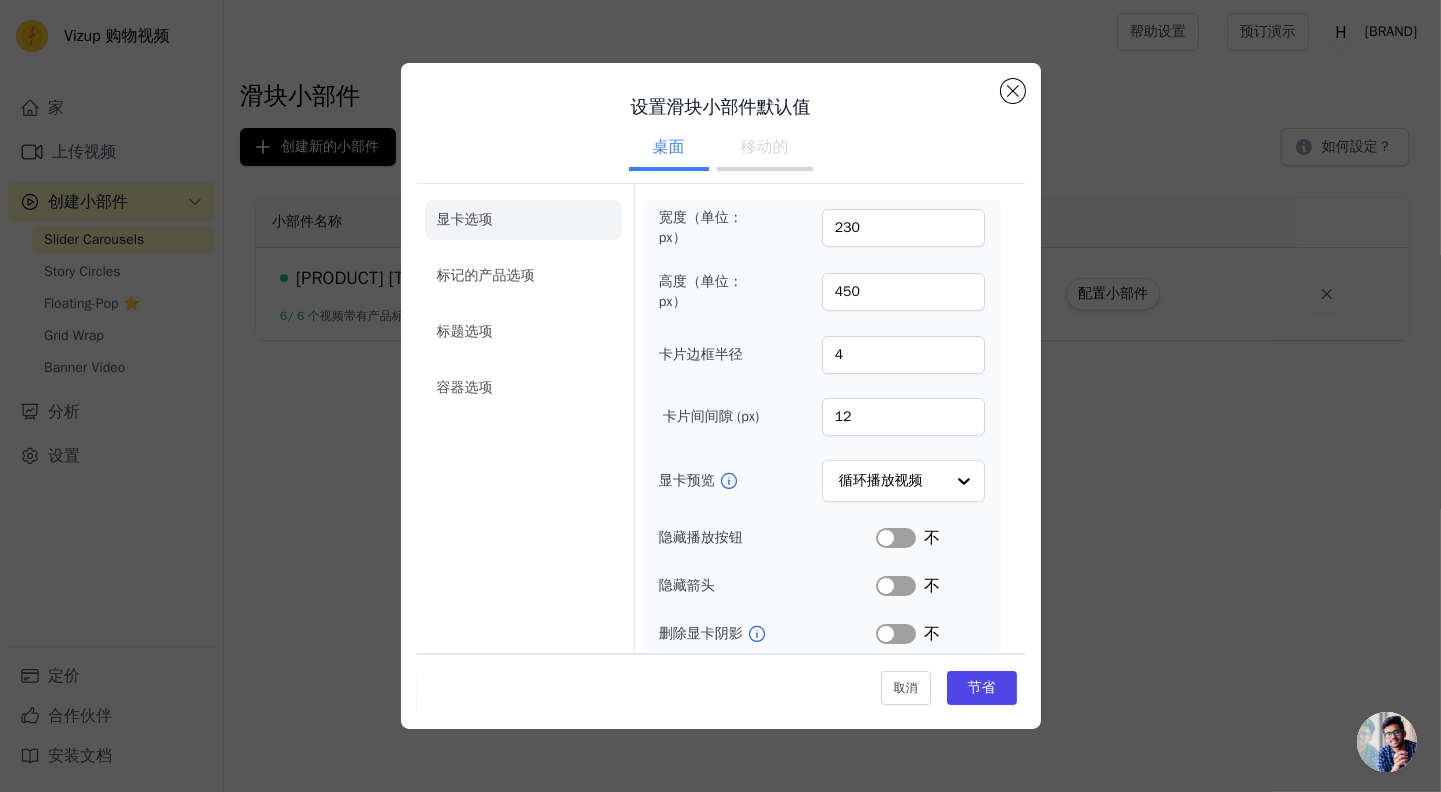 click on "设置滑块小部件默认值   桌面 移动的   显卡选项 标记的产品选项 标题选项 容器选项   宽度（单位：px）   230   高度（单位：px）   450   卡片边框半径   4   卡片间间隙 (px)   12   显卡预览           循环播放视频               隐藏播放按钮   标签     不   隐藏箭头   标签     不   删除显卡阴影     标签     不   自动循环滑块     标签     不   视频卡上的购物图标   标签     不   将视频卡添加到购物车     标签     不   取消     节省" at bounding box center [720, 396] 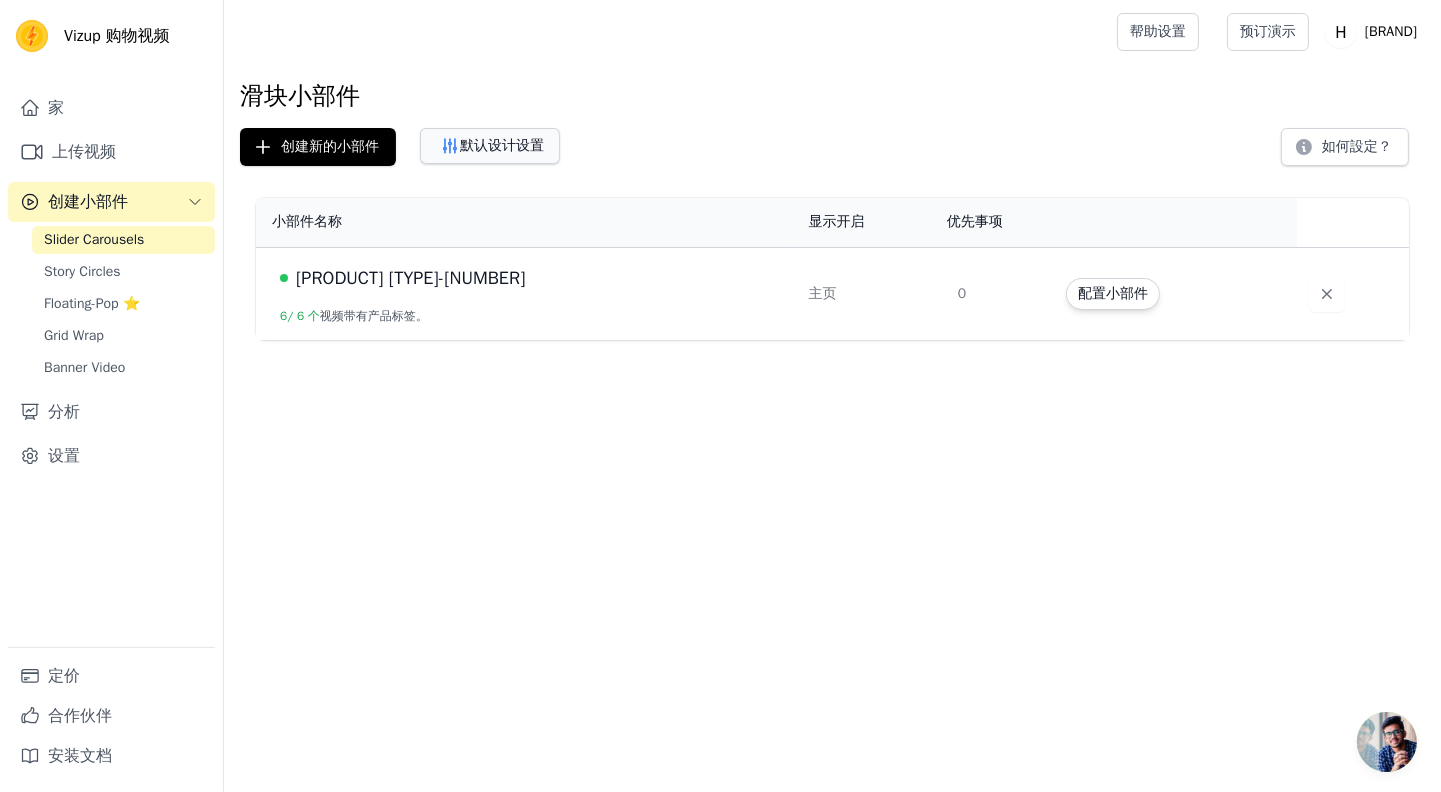 click on "默认设计设置" at bounding box center [502, 145] 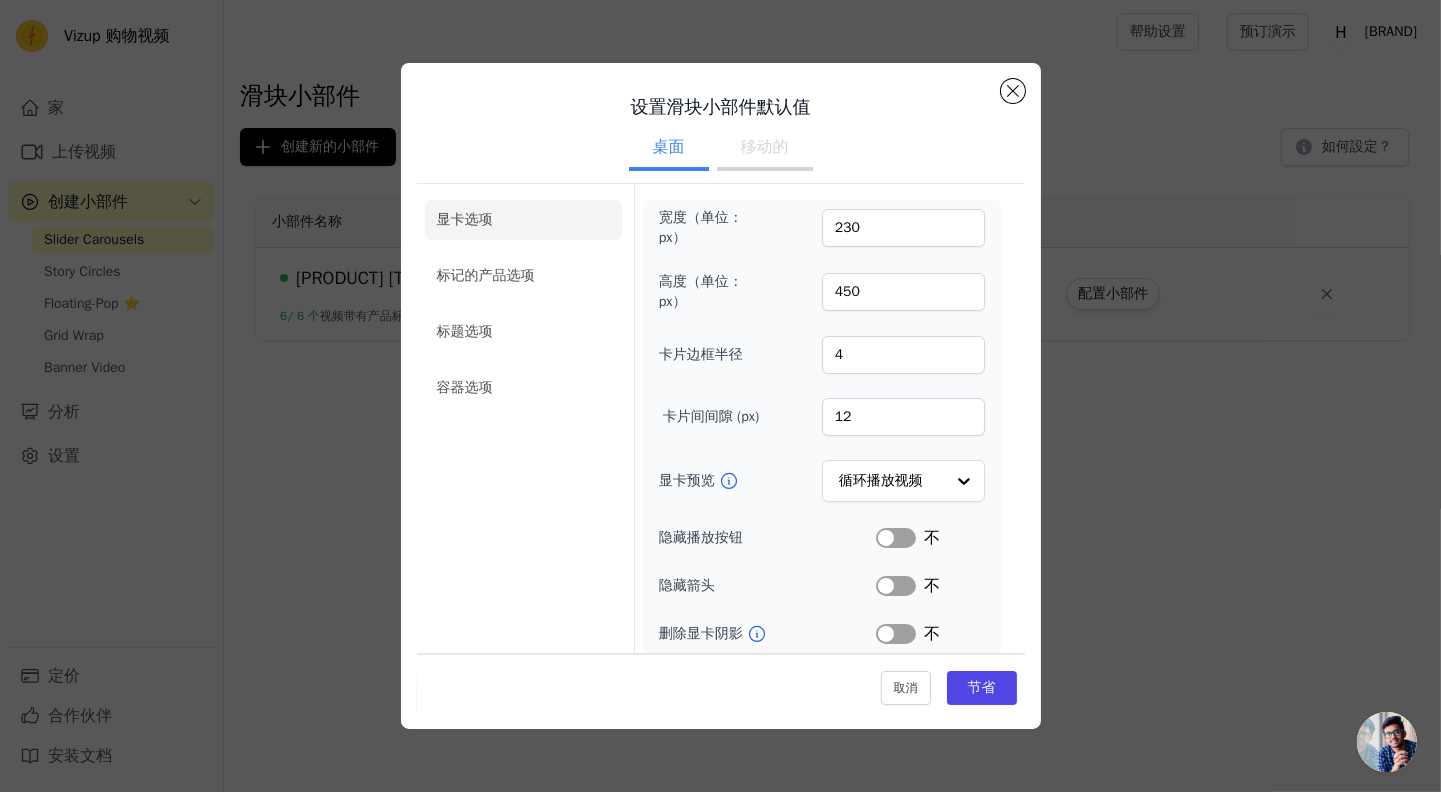 click on "移动的" at bounding box center [765, 147] 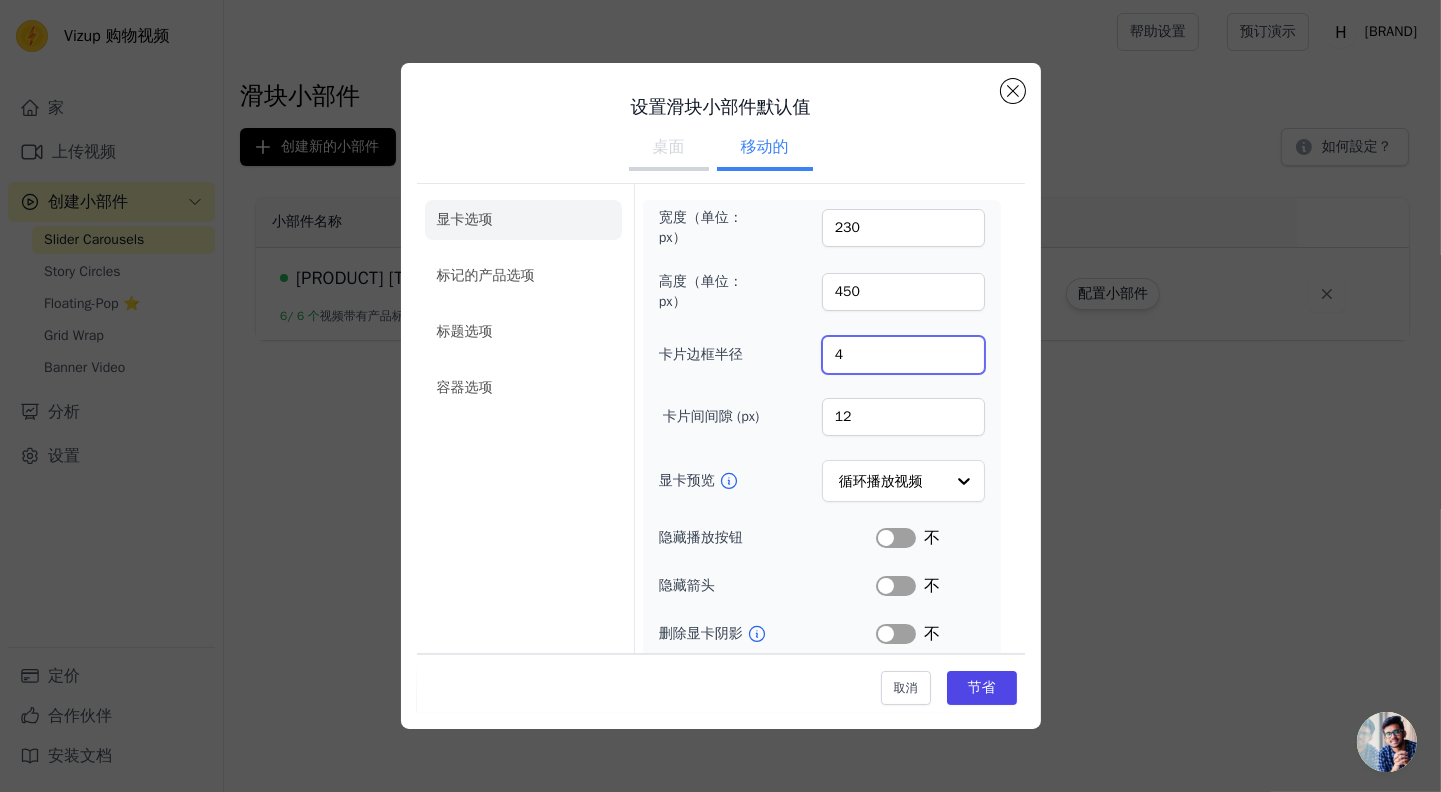 drag, startPoint x: 864, startPoint y: 356, endPoint x: 770, endPoint y: 357, distance: 94.00532 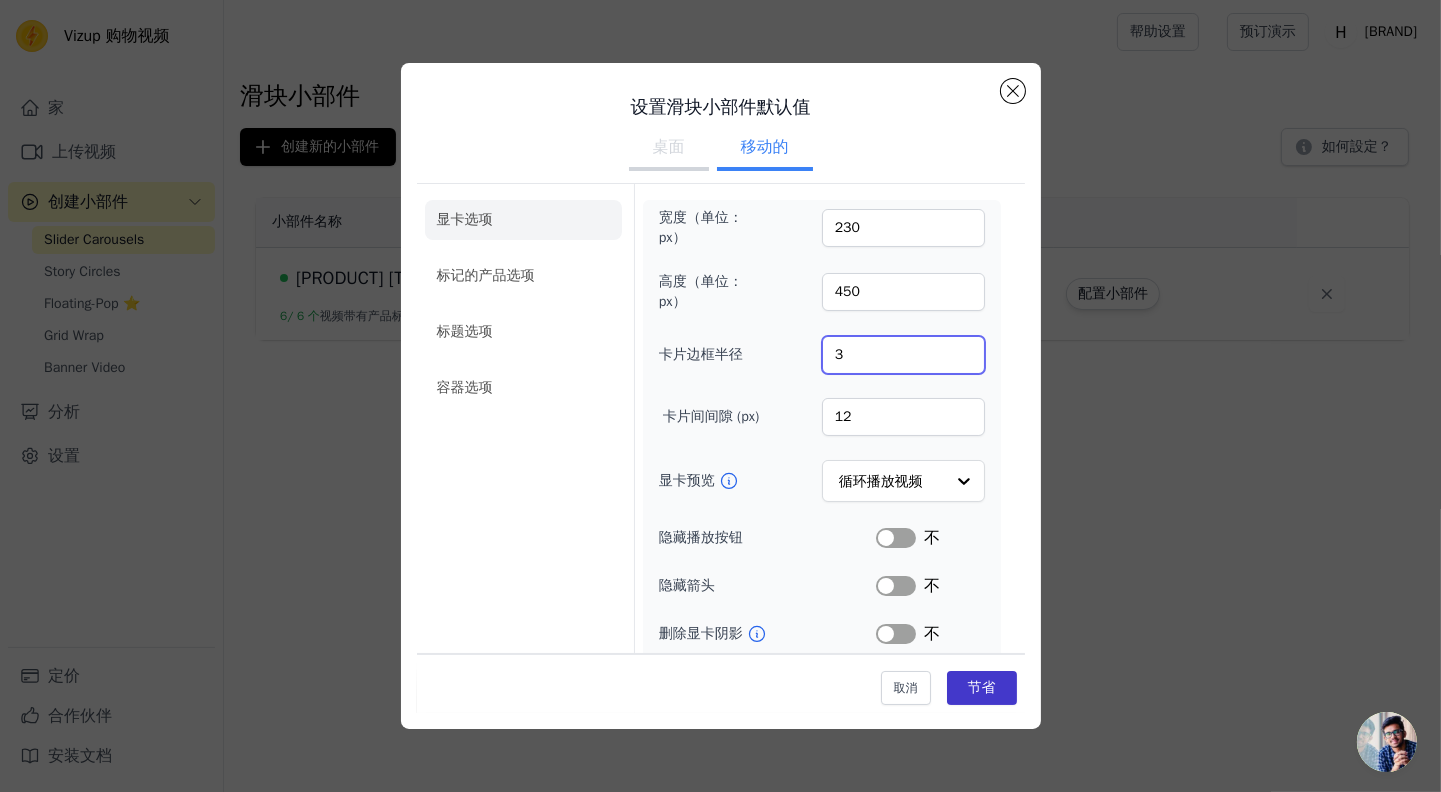 type on "3" 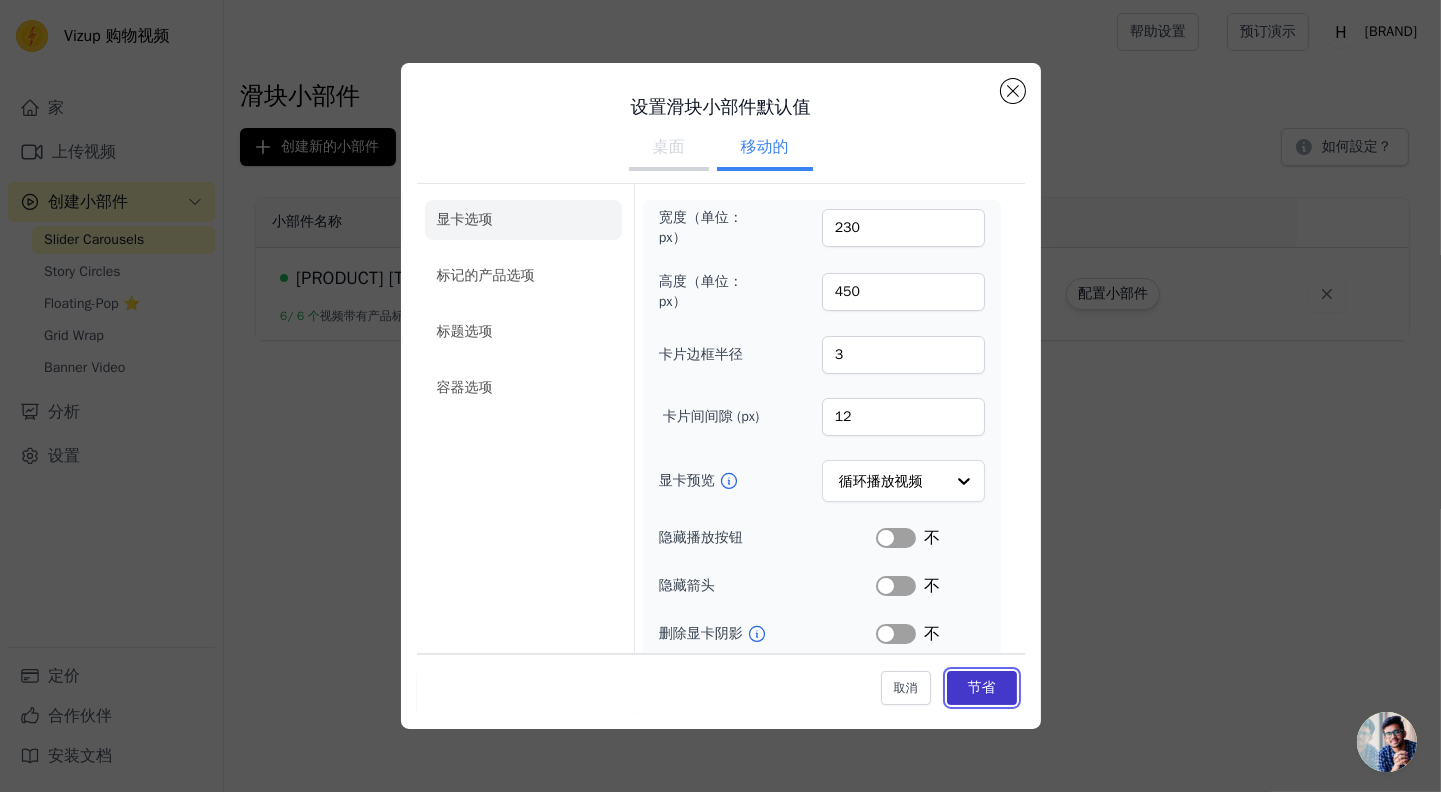 click on "节省" at bounding box center [982, 687] 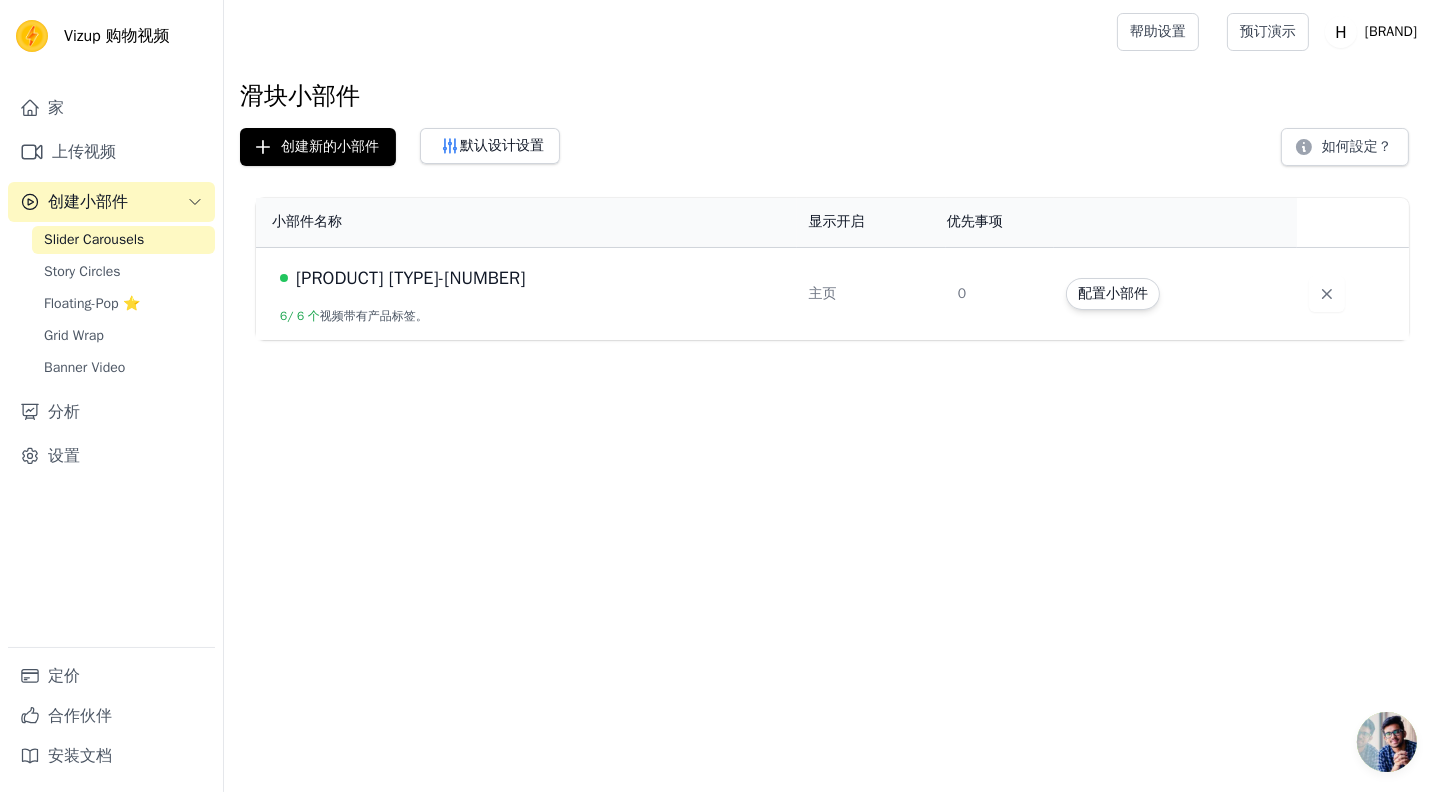 click on "家庭视频-1" at bounding box center (410, 278) 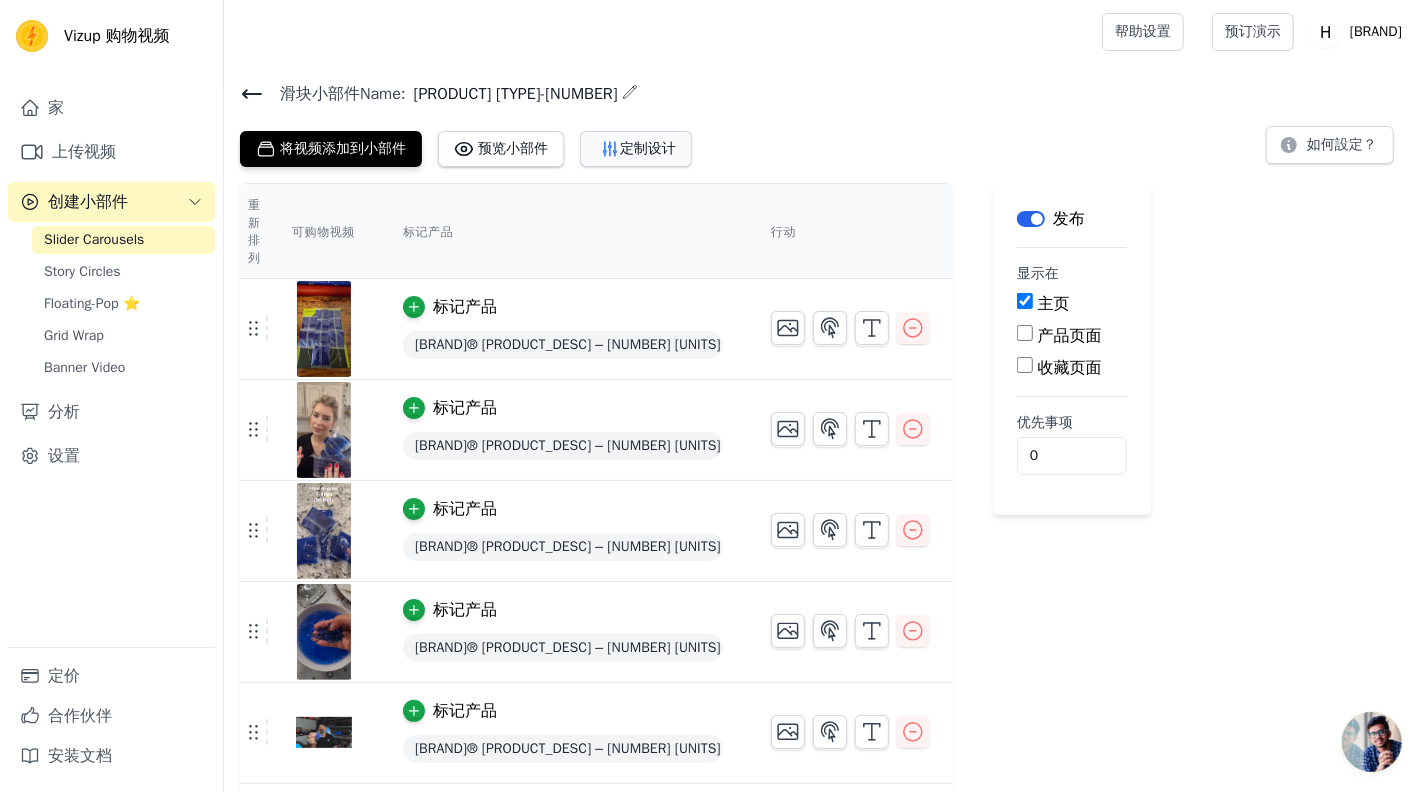 click on "定制设计" at bounding box center [648, 148] 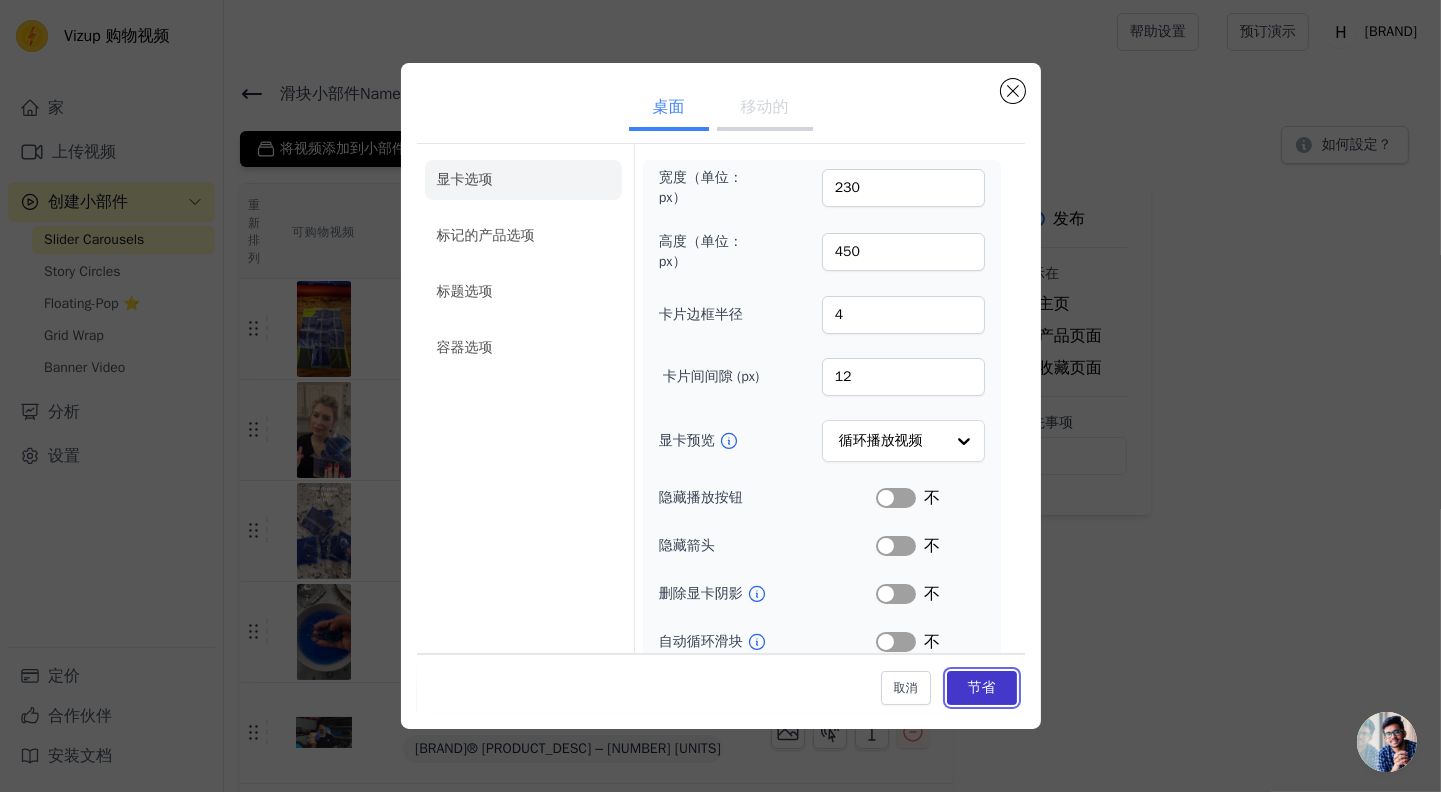 click on "节省" at bounding box center [982, 687] 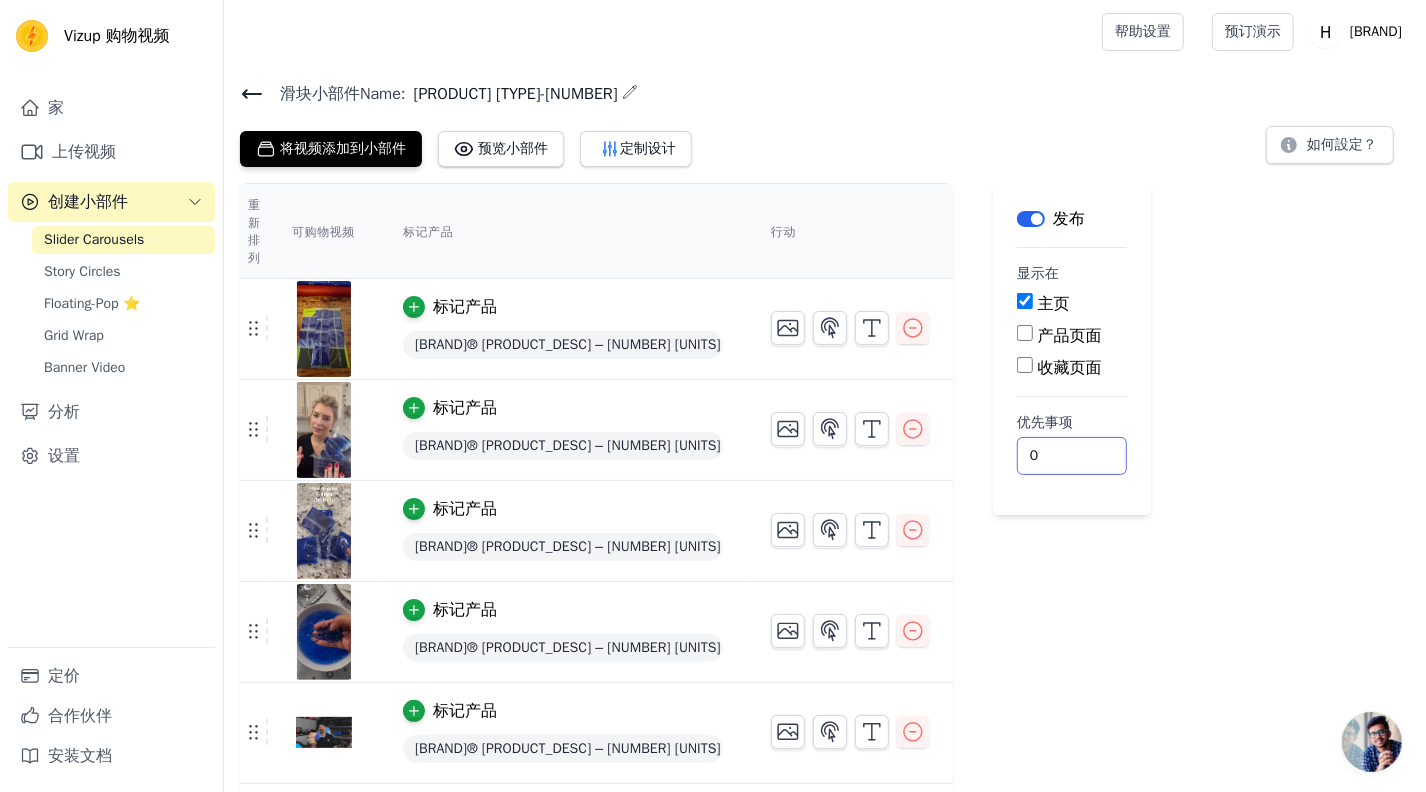 click on "0" at bounding box center [1072, 456] 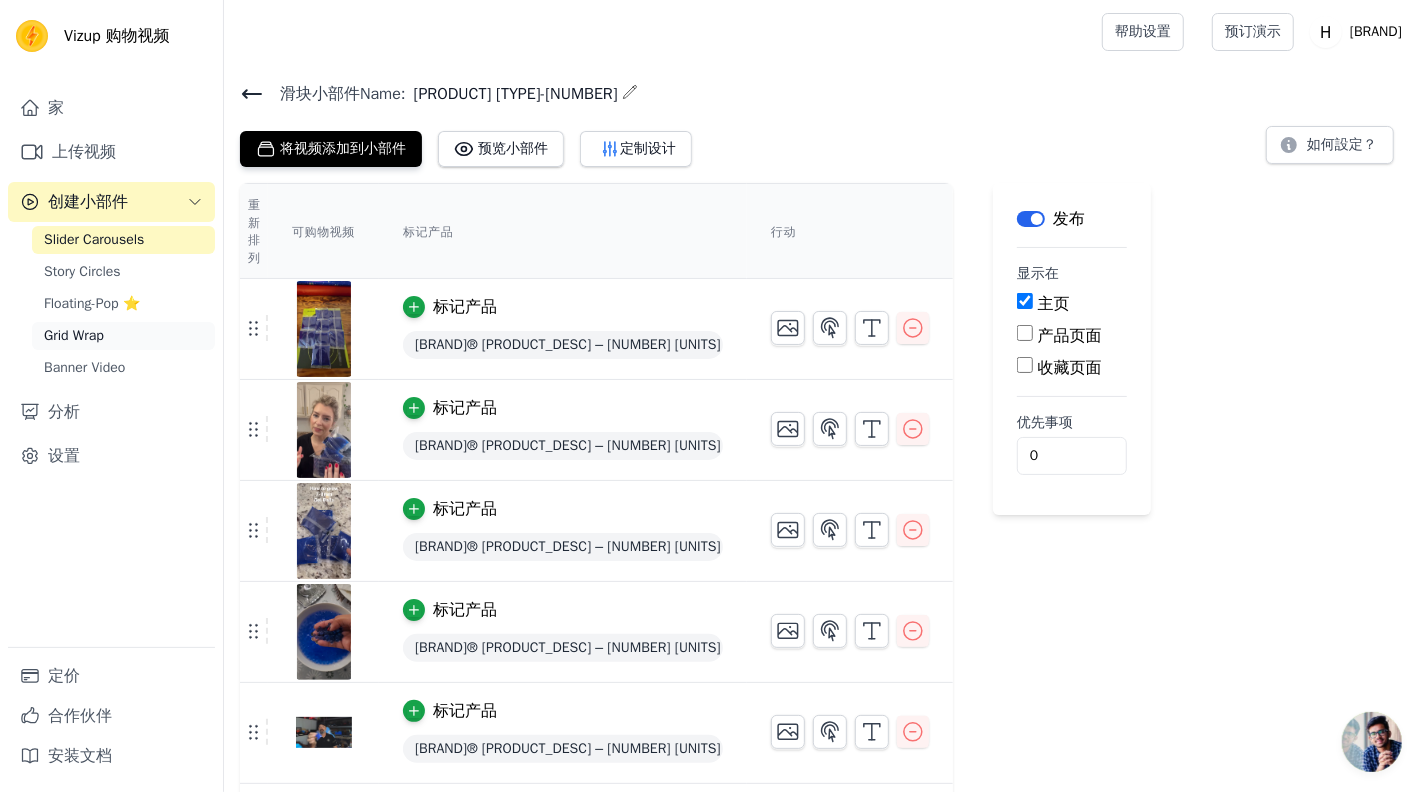 click on "Grid Wrap" at bounding box center (74, 336) 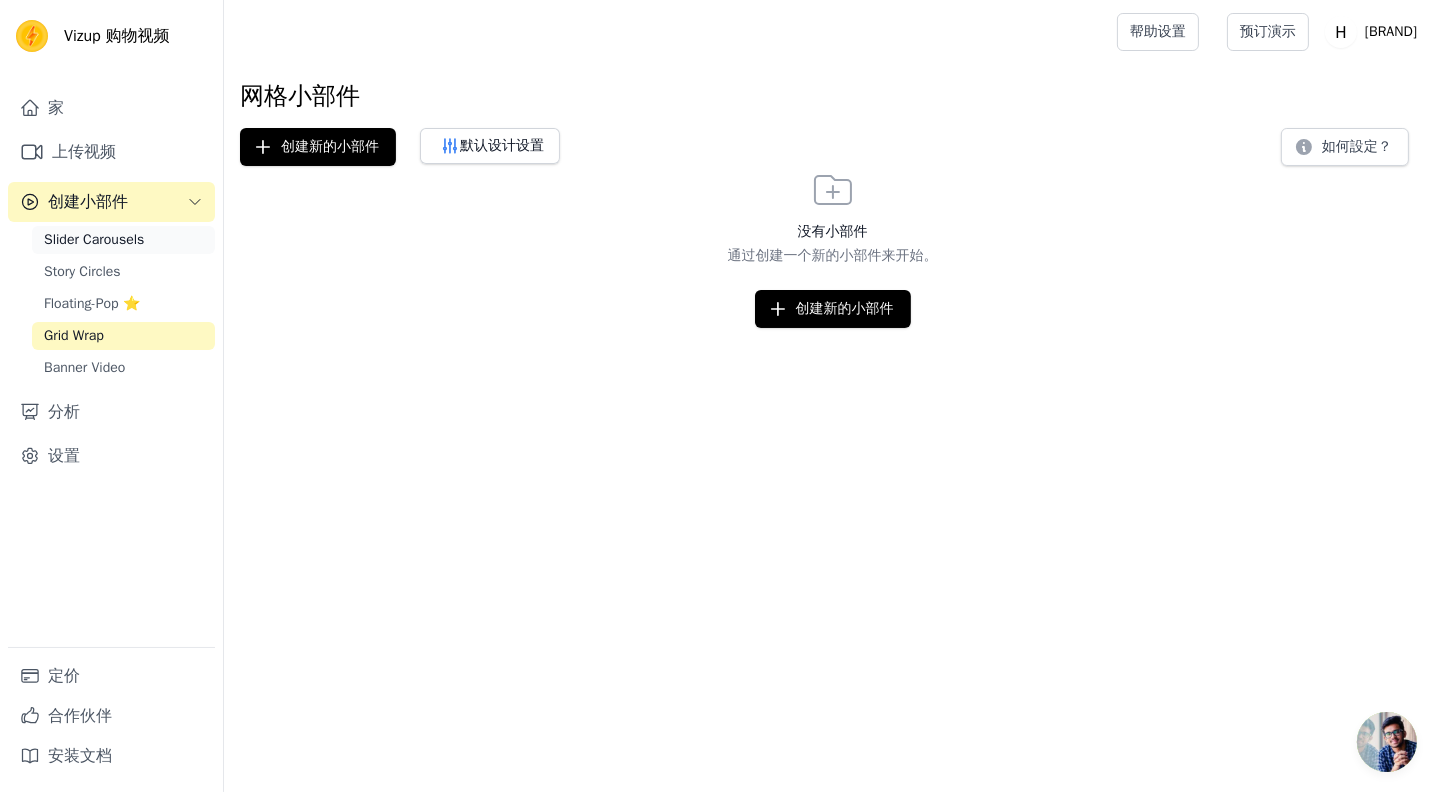 click on "Slider Carousels" at bounding box center [94, 240] 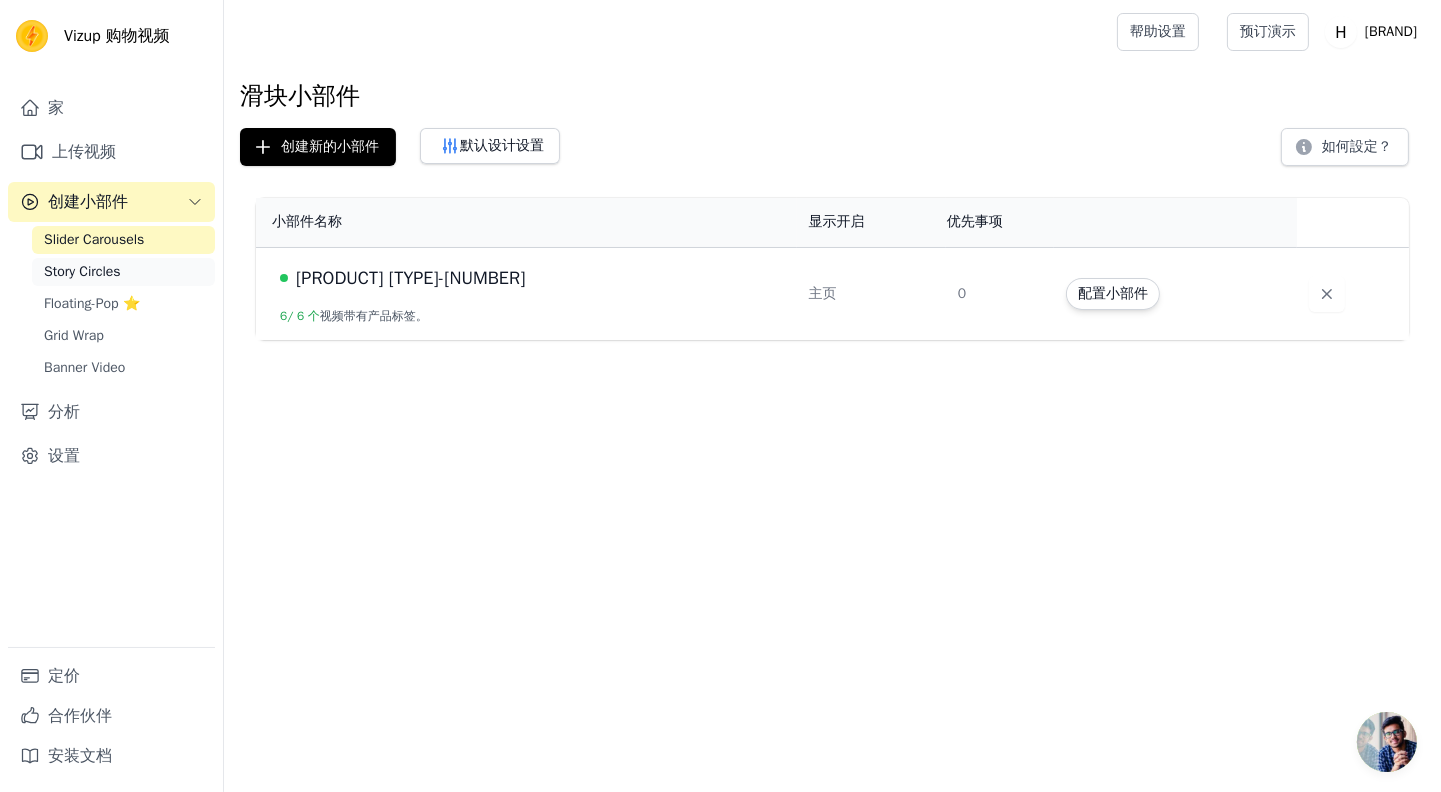 click on "Story Circles" at bounding box center (82, 272) 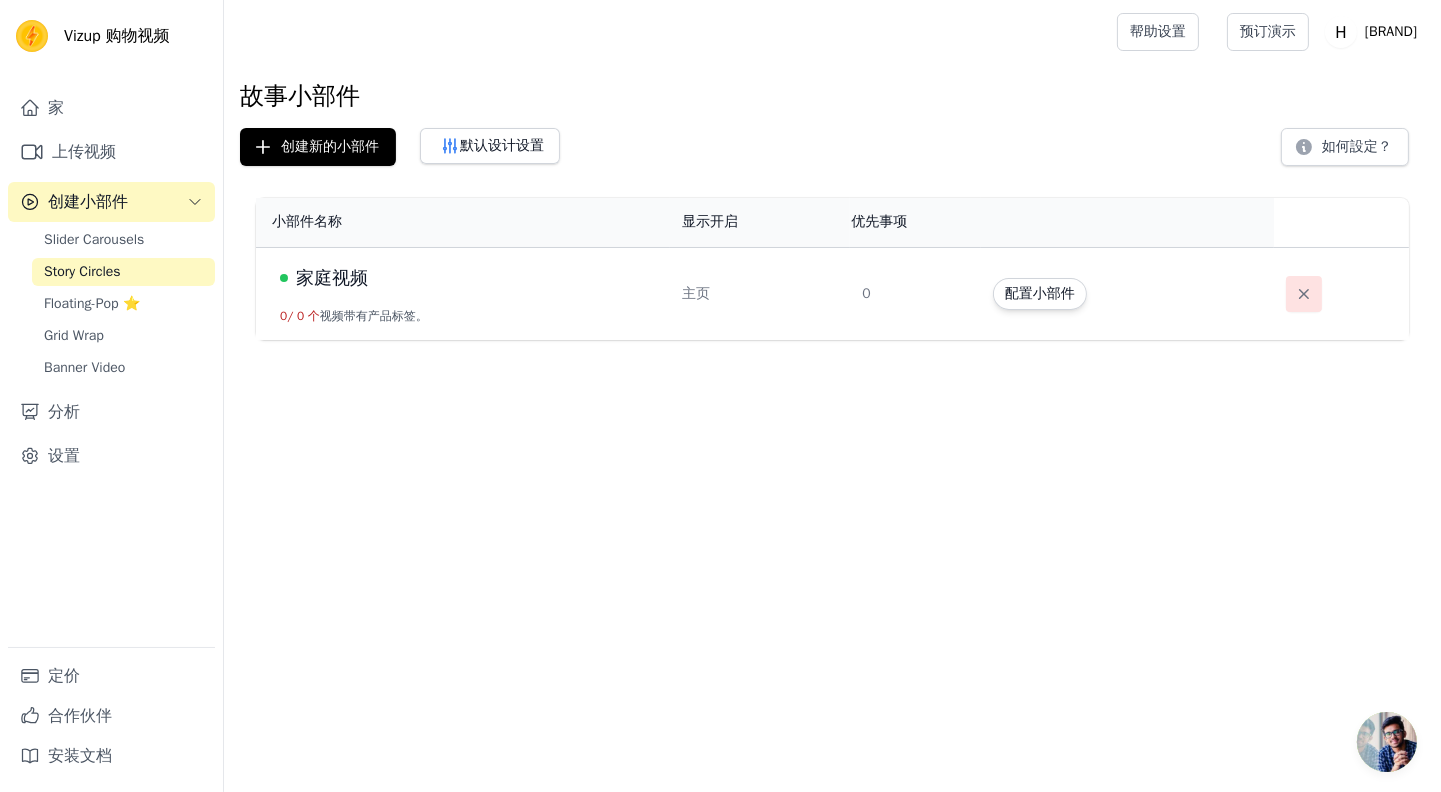 click at bounding box center [1304, 294] 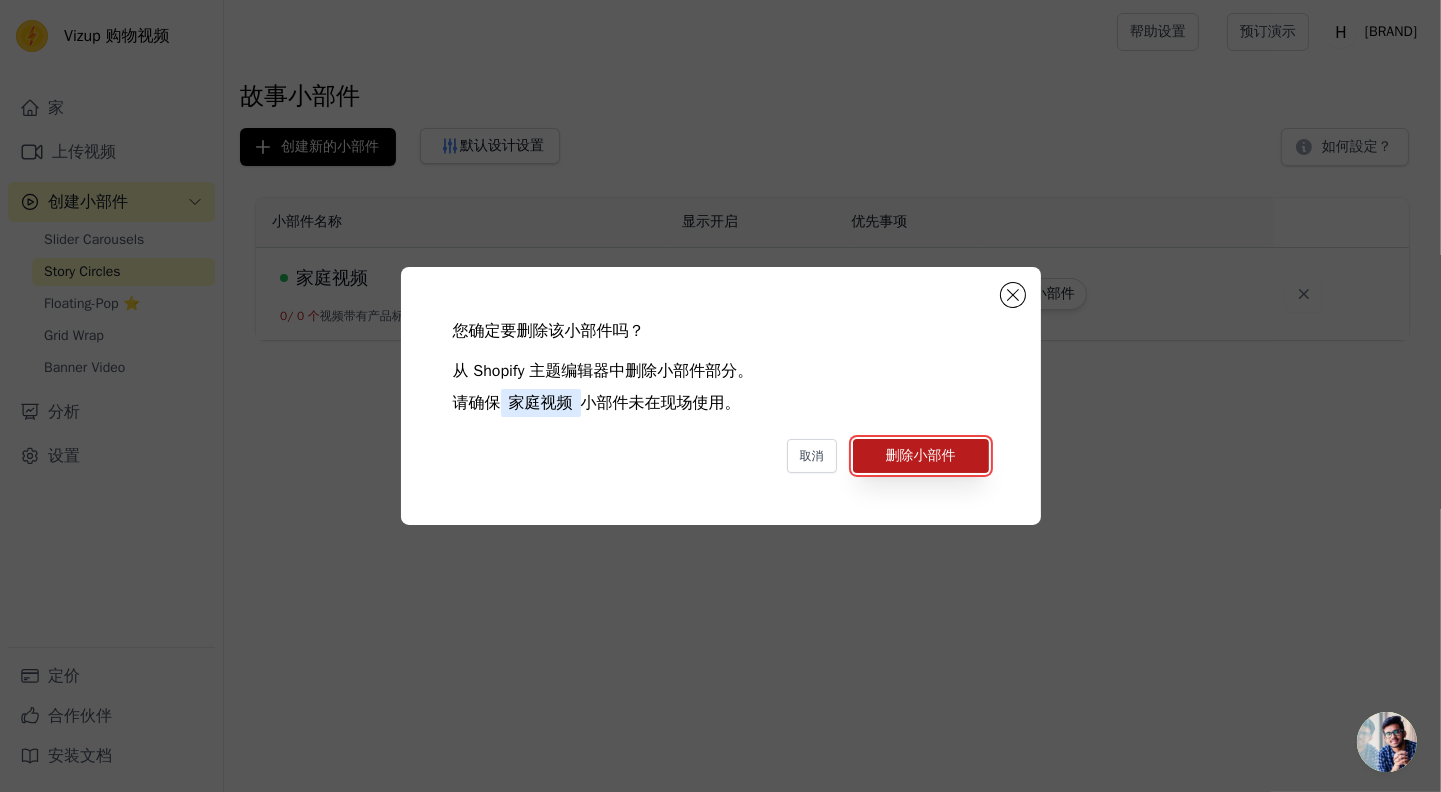 click on "删除小部件" at bounding box center [921, 455] 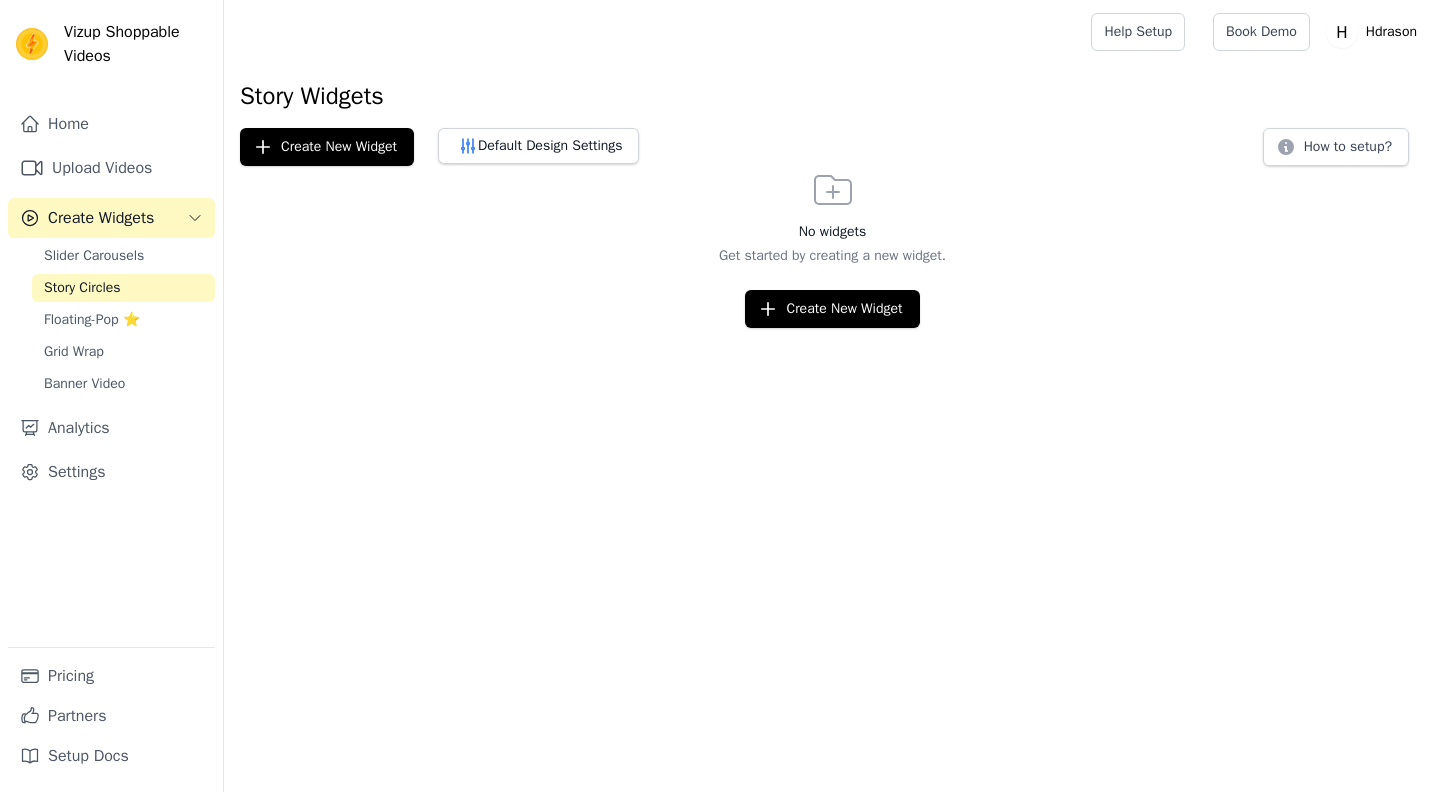 scroll, scrollTop: 0, scrollLeft: 0, axis: both 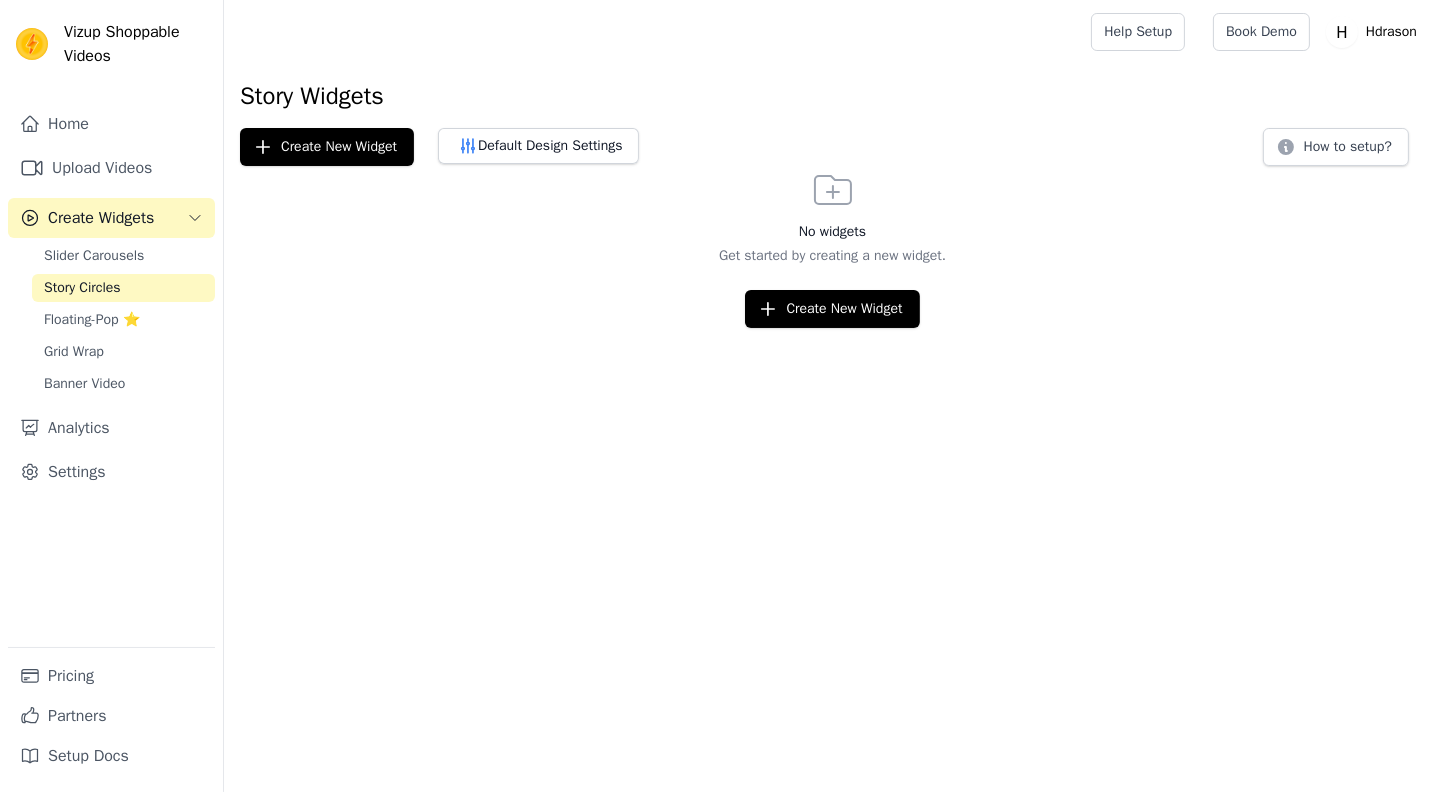 click on "Grid Wrap" at bounding box center [123, 352] 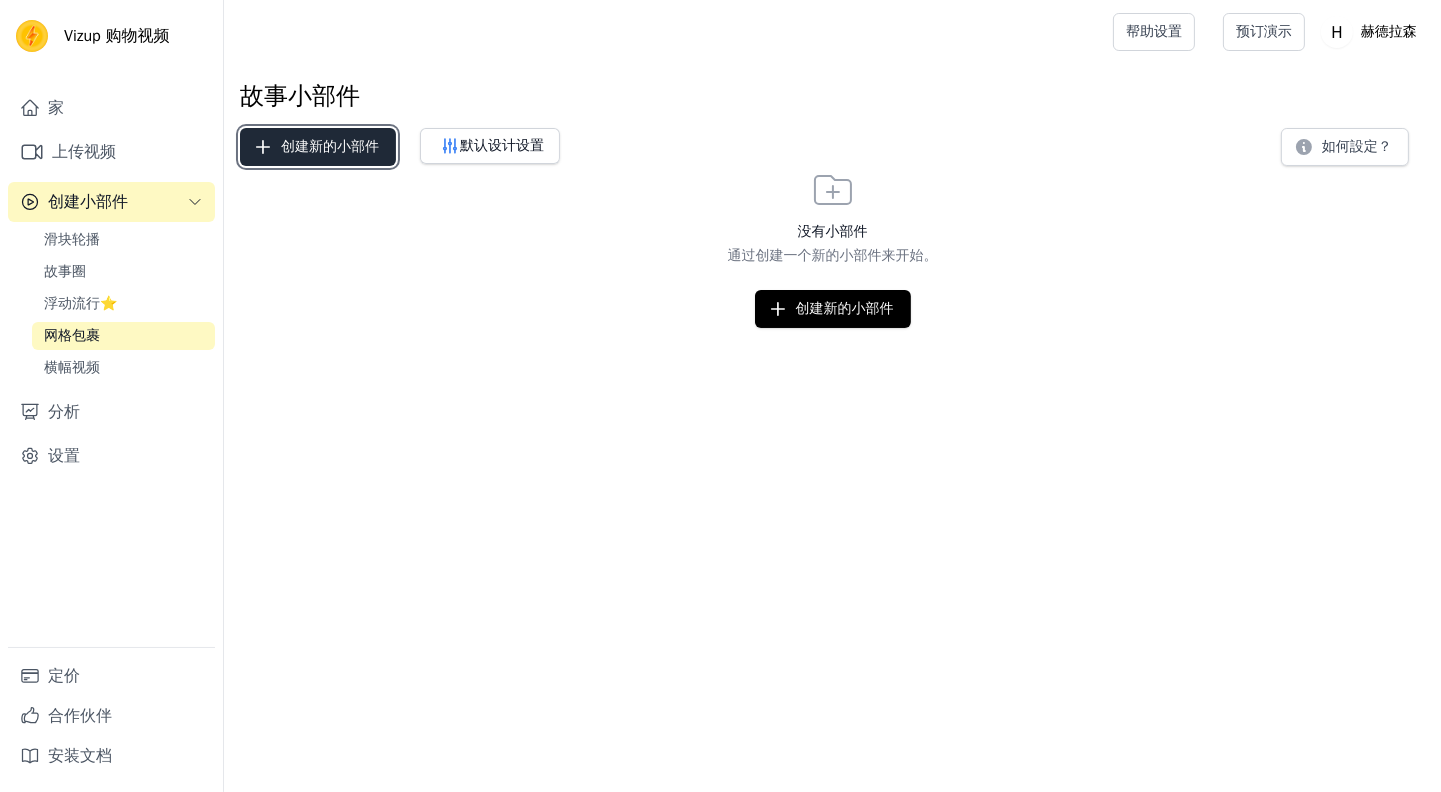 click on "创建新的小部件" at bounding box center [318, 147] 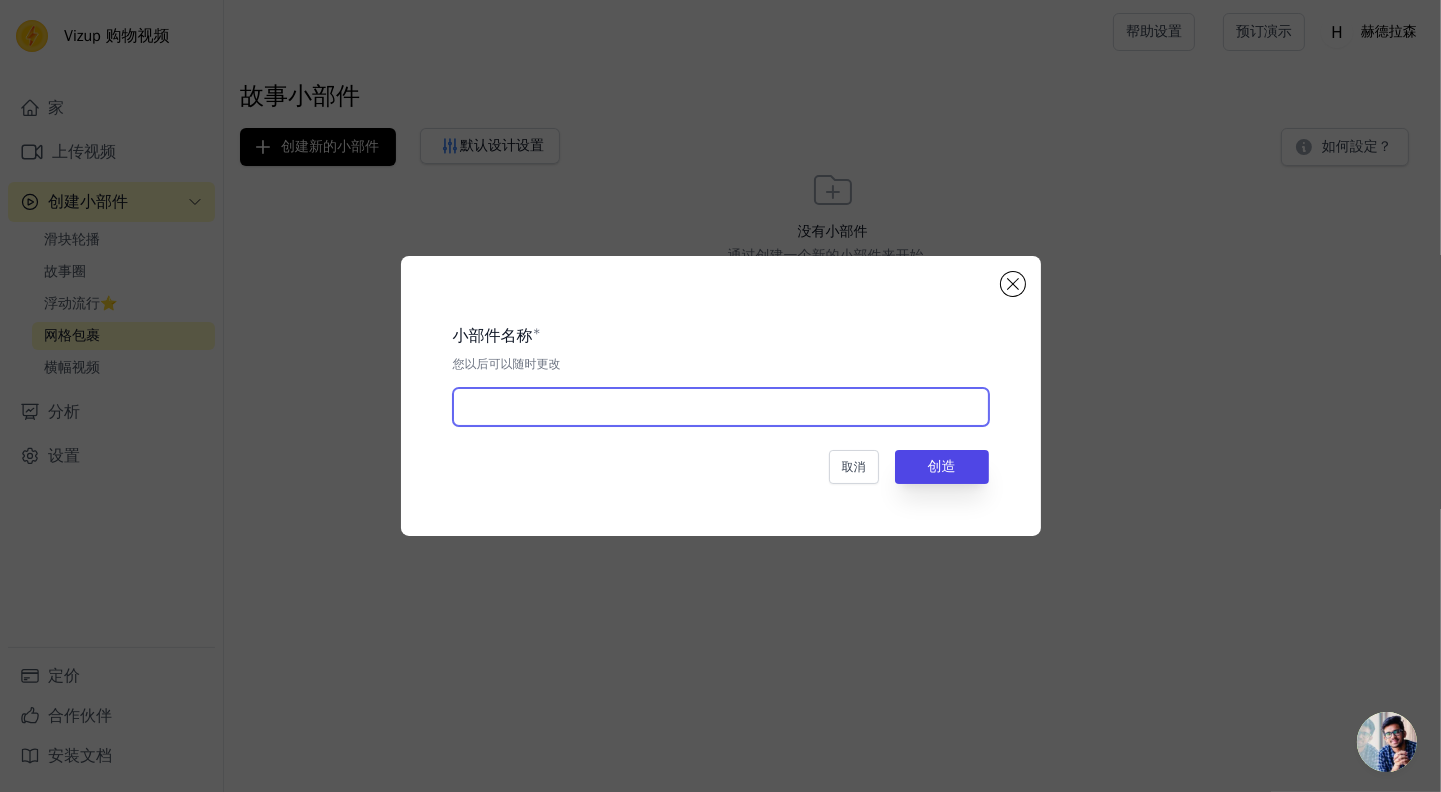 click at bounding box center [721, 407] 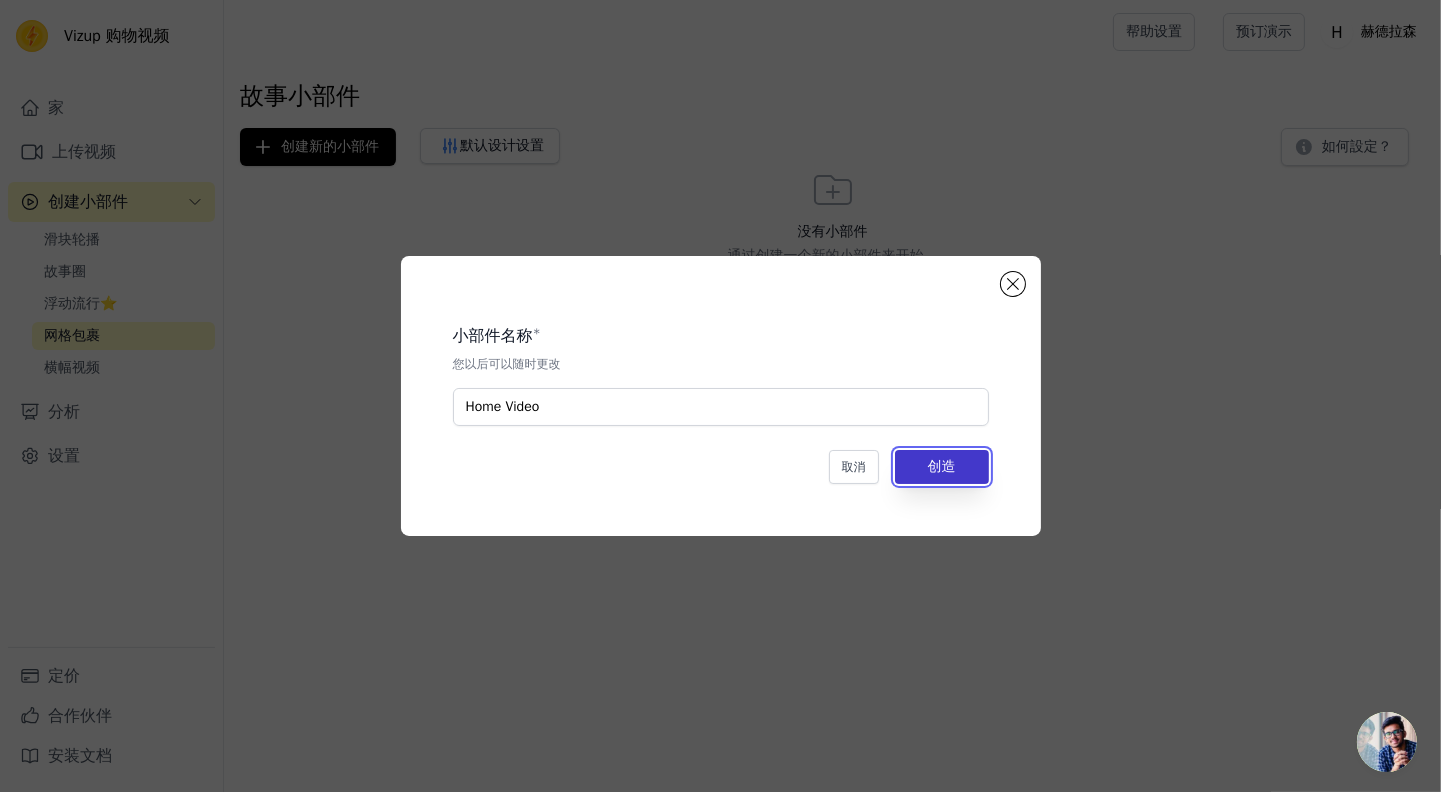 click on "创造" at bounding box center (942, 466) 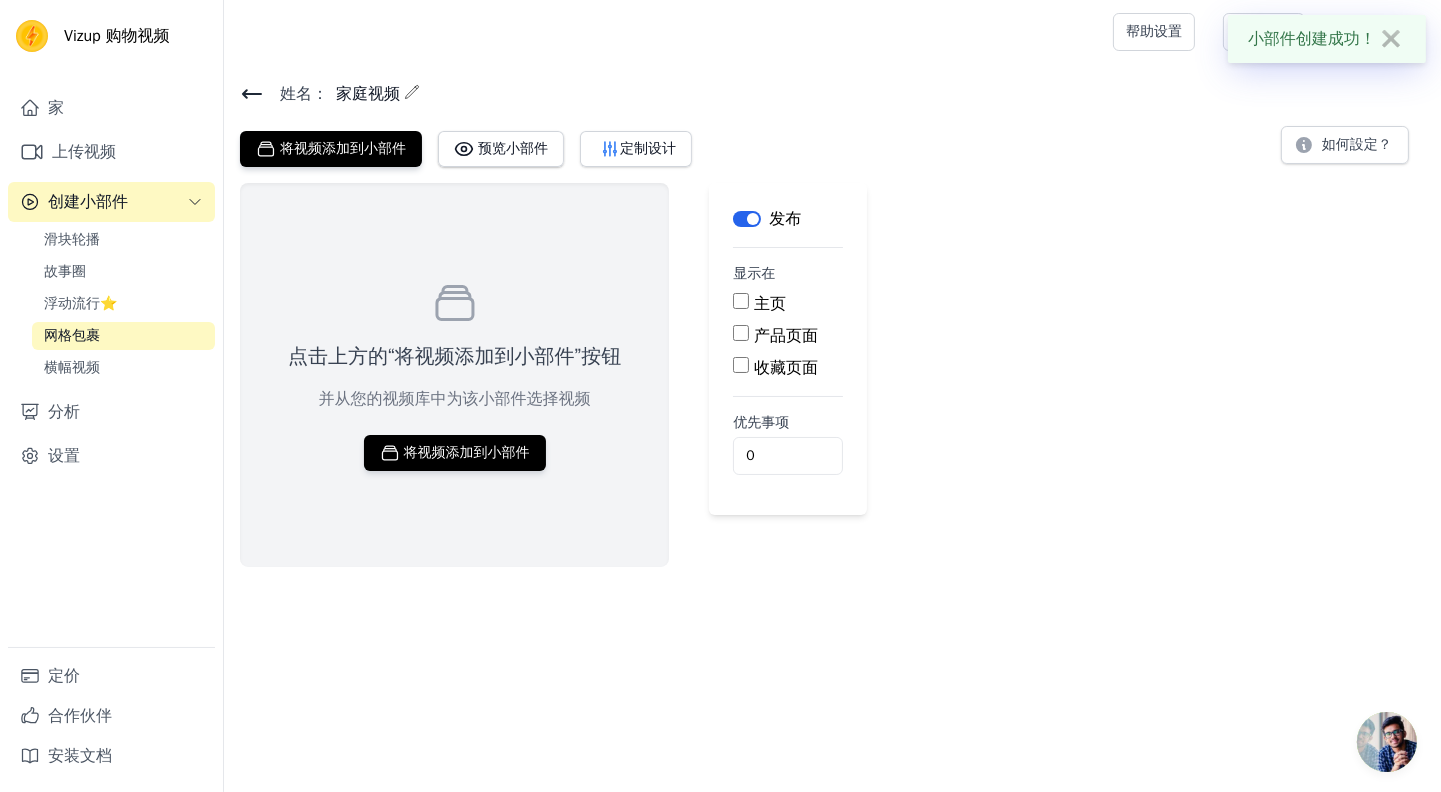 drag, startPoint x: 437, startPoint y: 455, endPoint x: 438, endPoint y: 489, distance: 34.0147 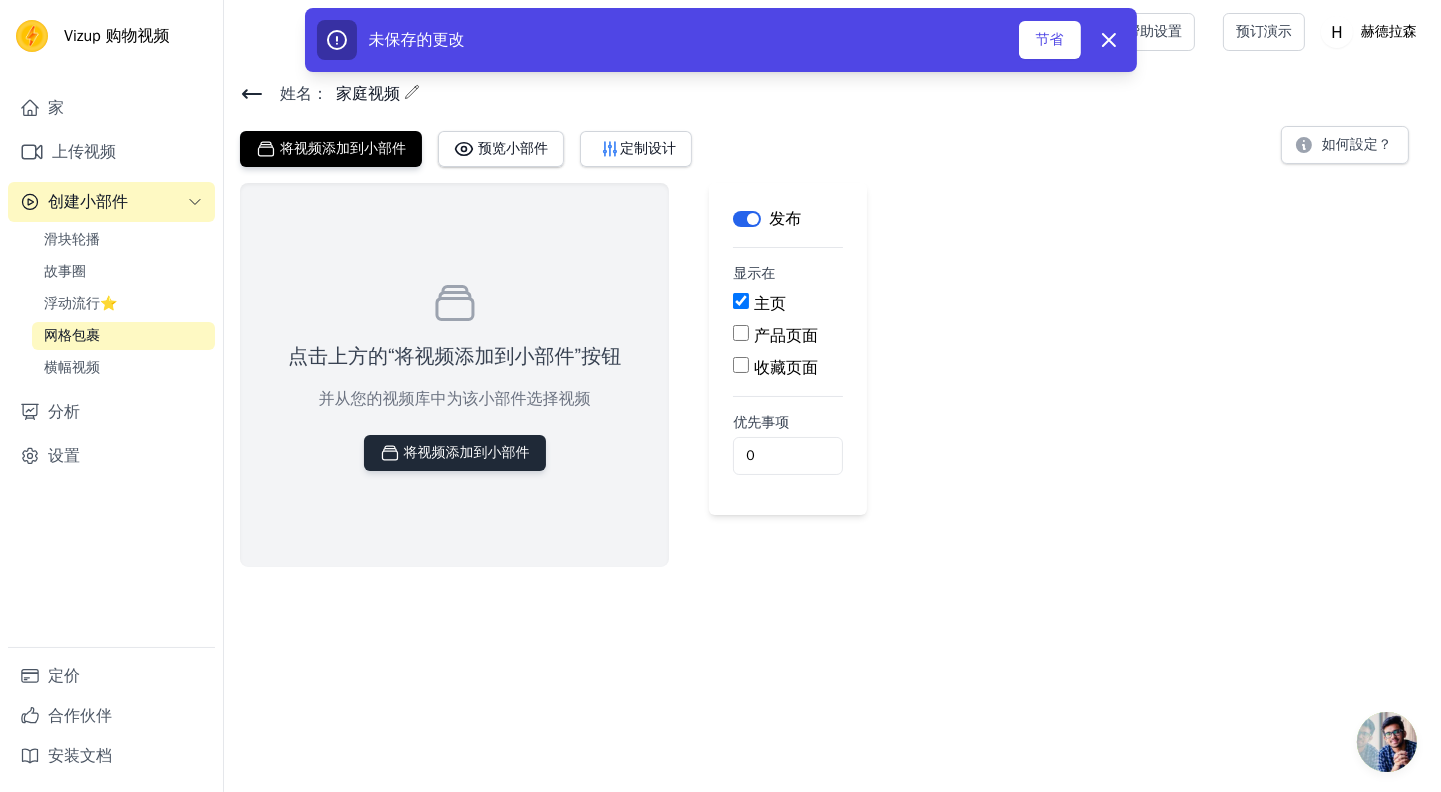 click on "将视频添加到小部件" at bounding box center [467, 452] 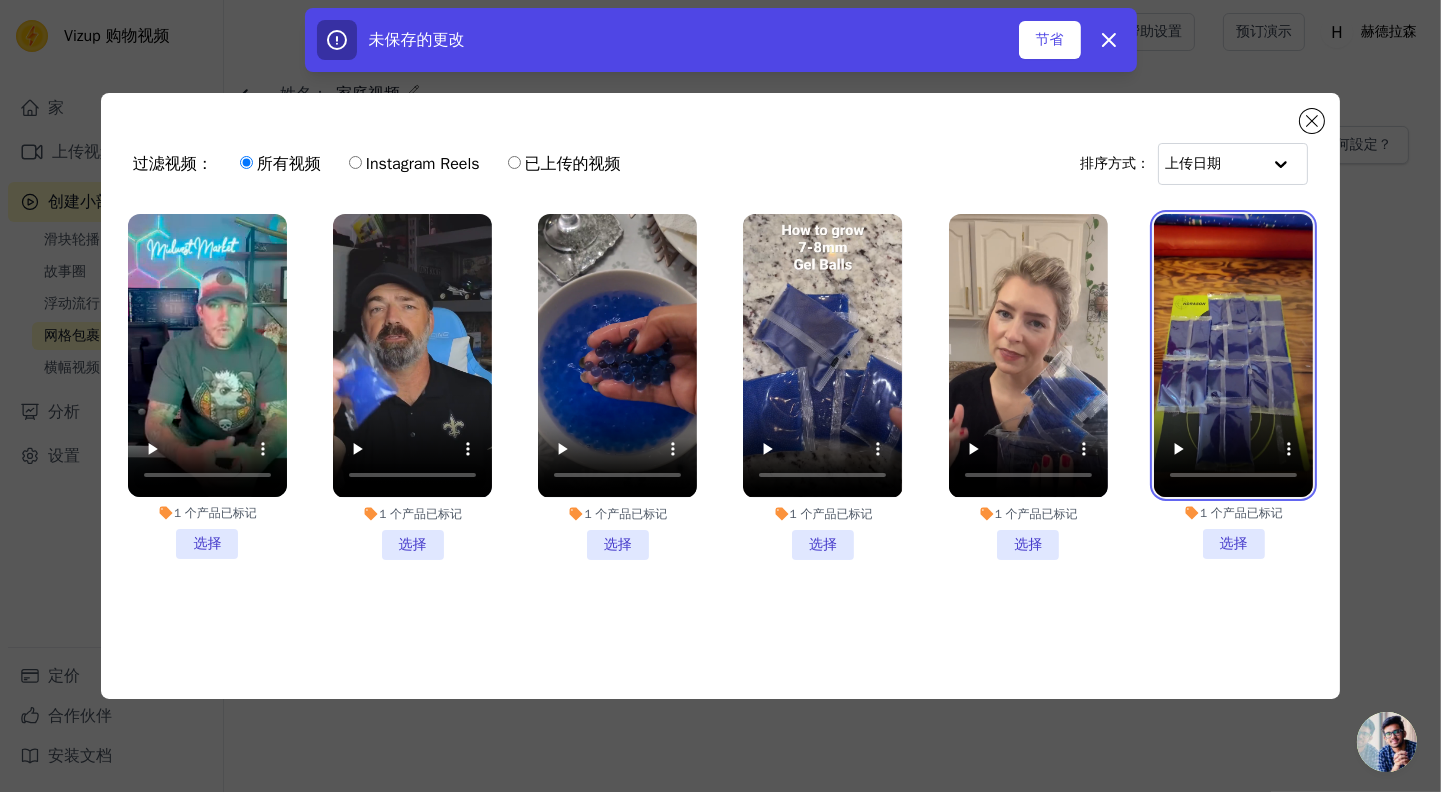 click at bounding box center (1233, 355) 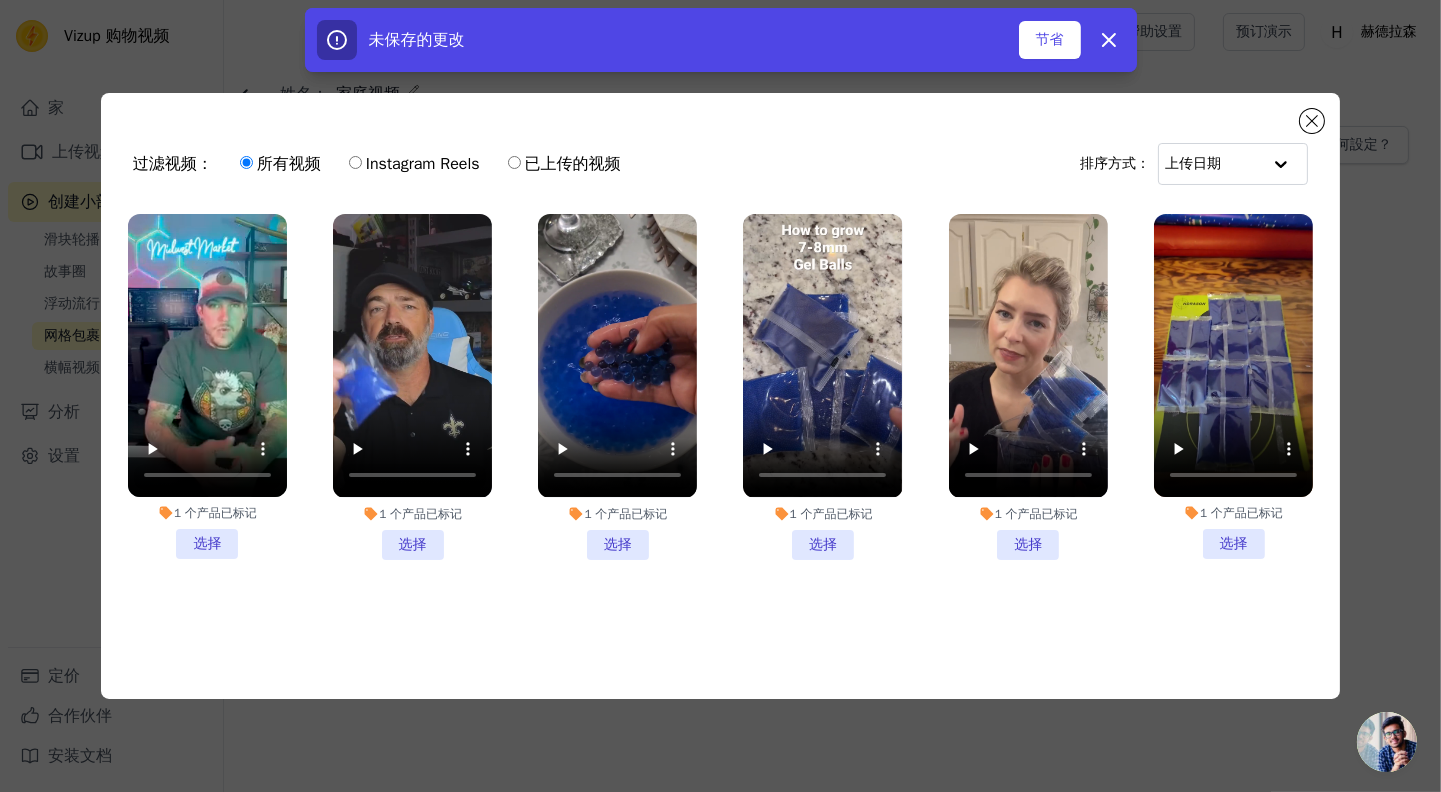 click on "1 个   产品 已标记     选择" at bounding box center (1233, 386) 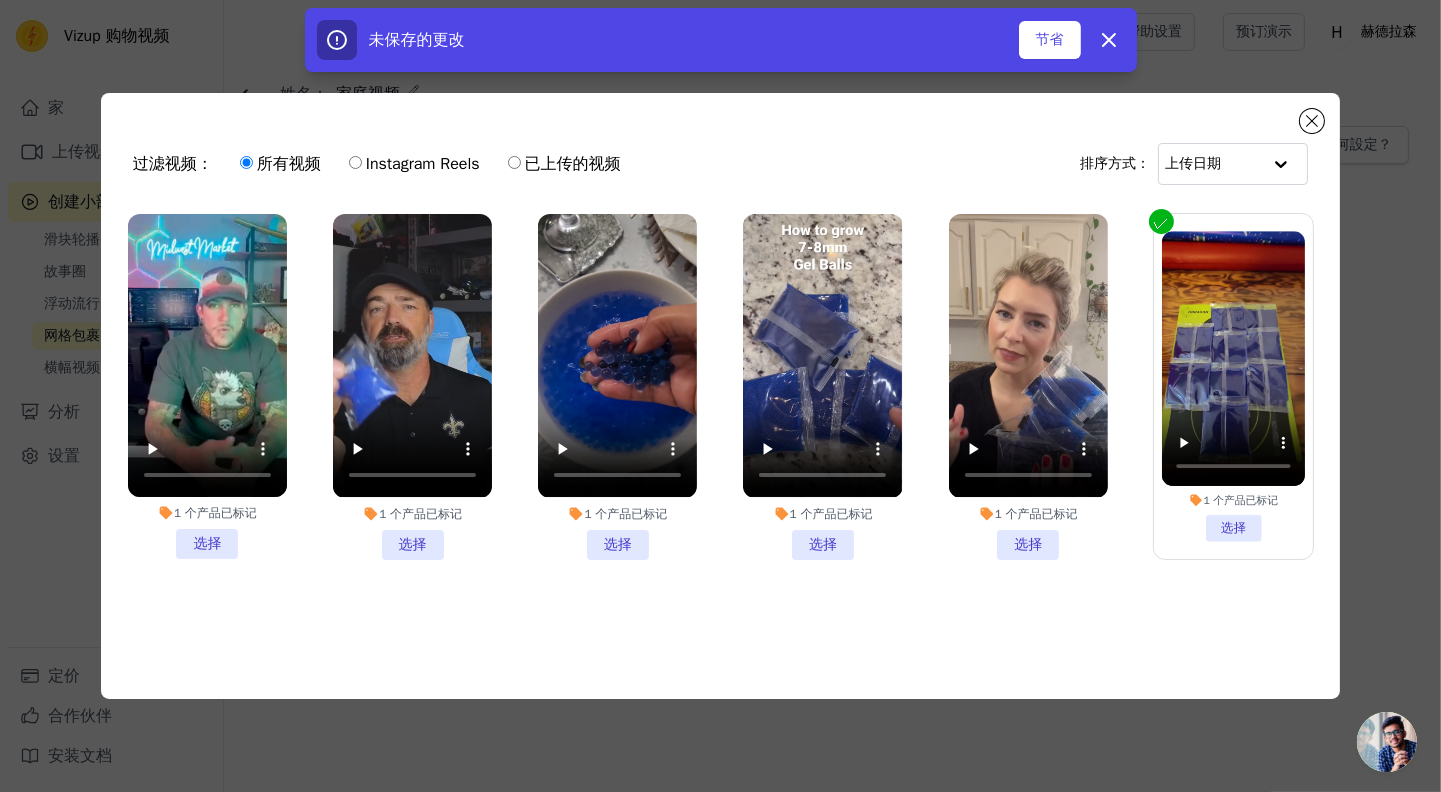 click on "1 个   产品 已标记     选择" at bounding box center [1028, 386] 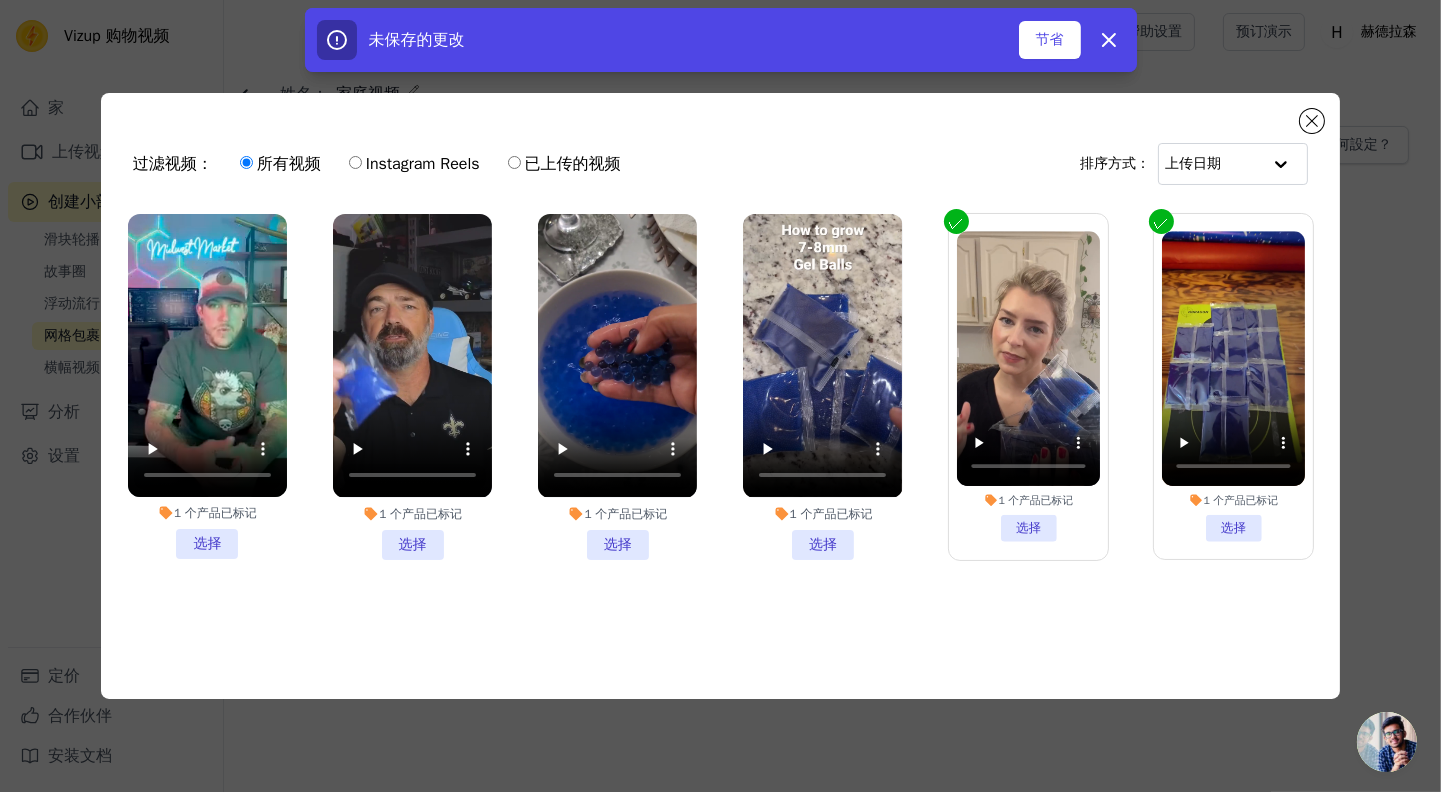 click on "1 个   产品 已标记     选择" at bounding box center [822, 386] 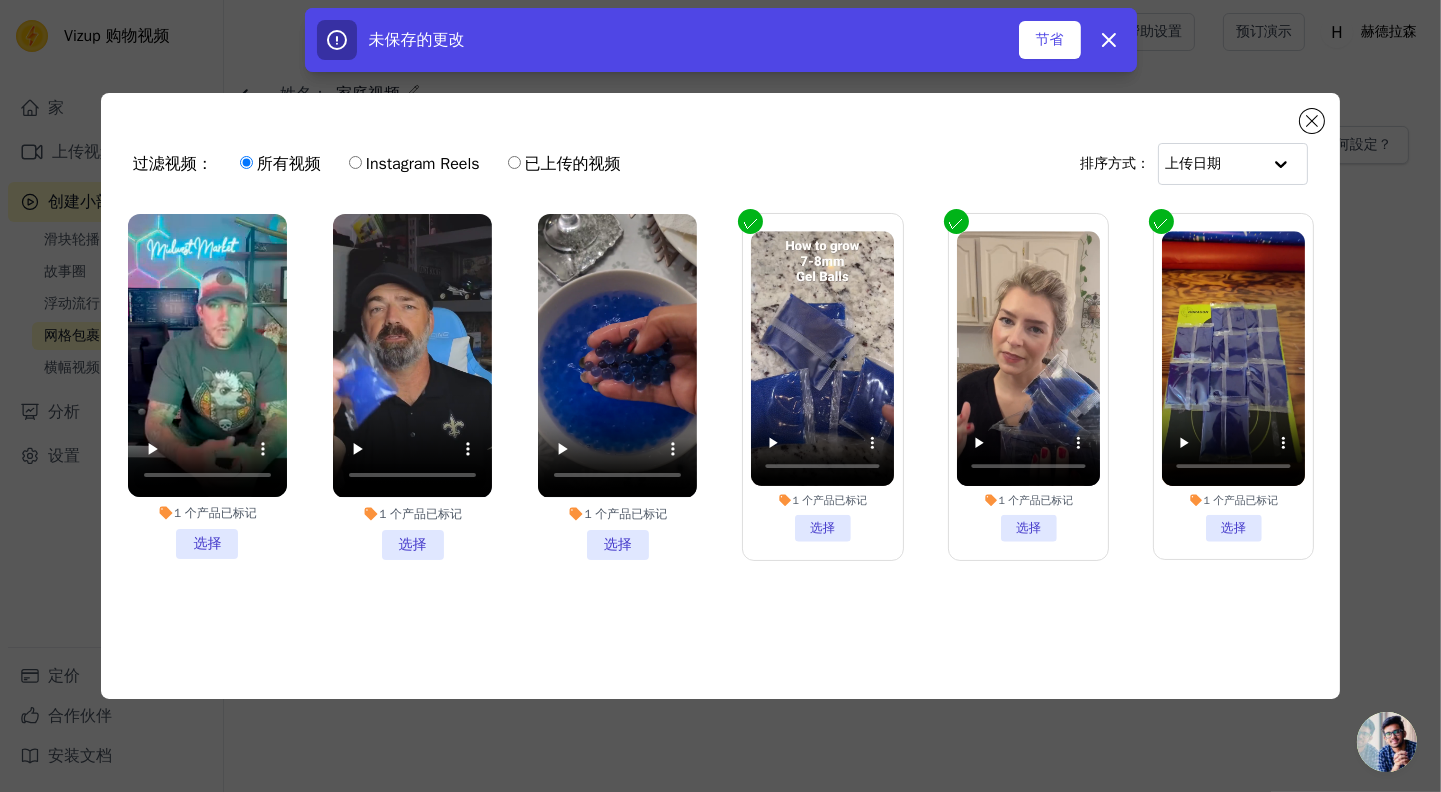 click on "1 个   产品 已标记     选择" at bounding box center (617, 386) 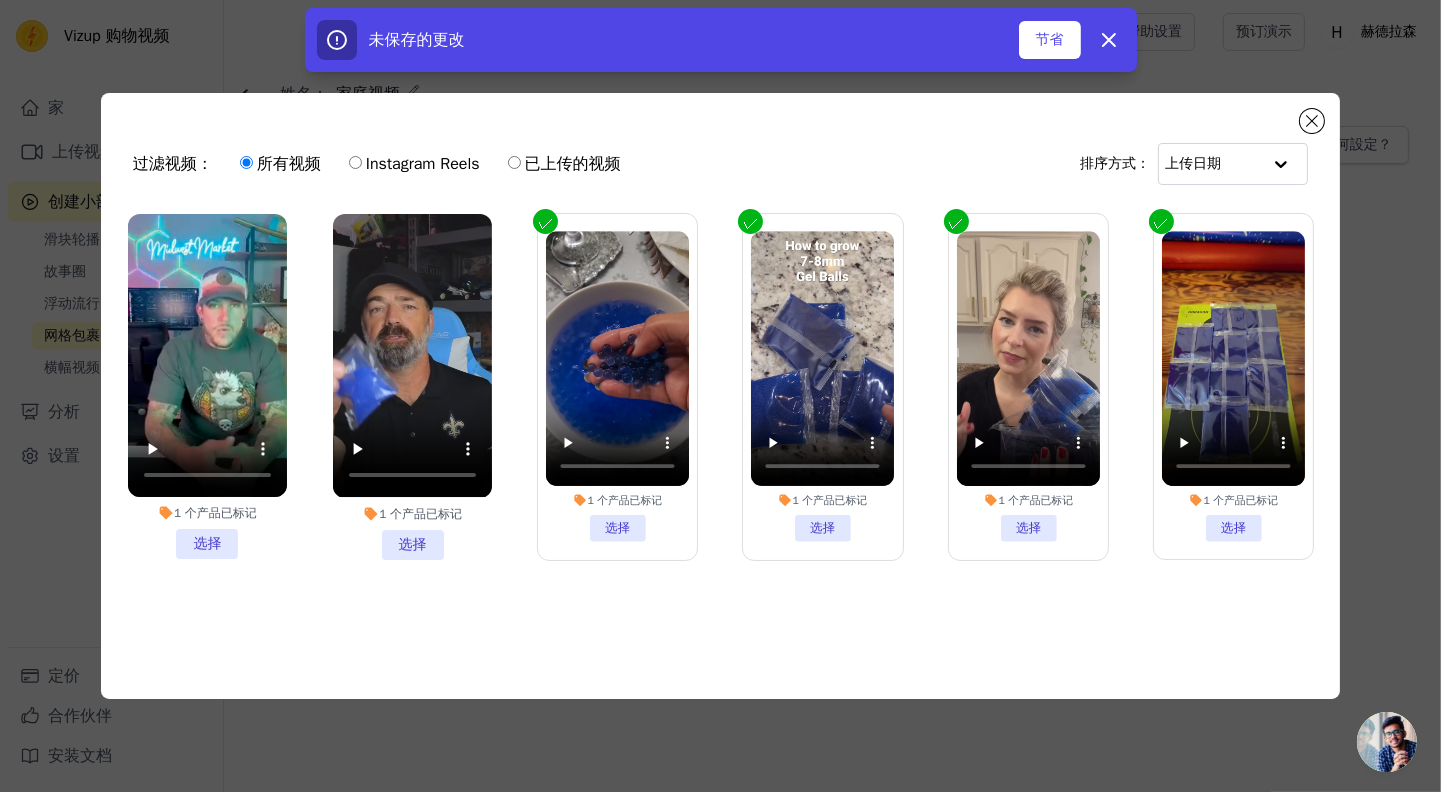 click on "1 个   产品 已标记     选择" at bounding box center [412, 386] 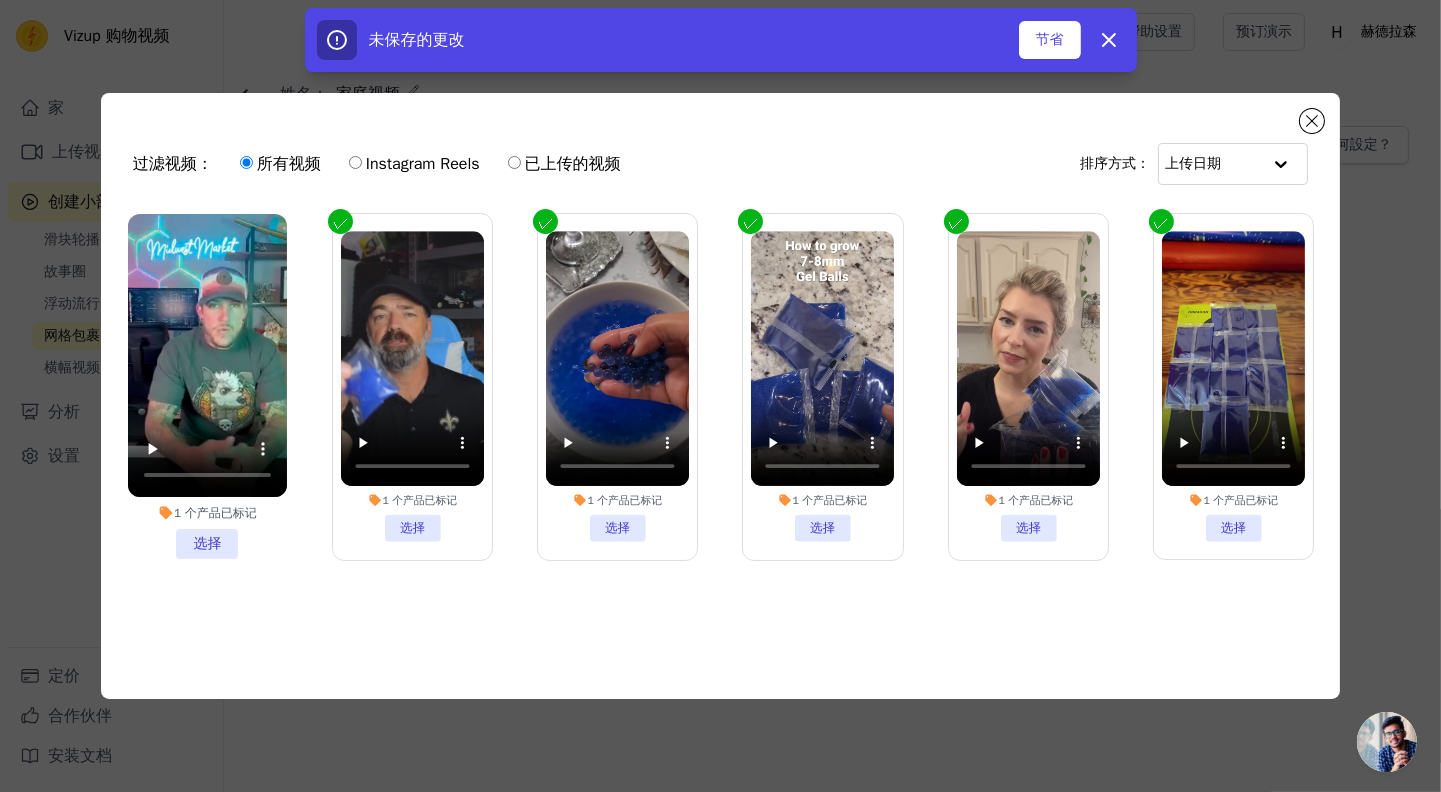 click on "1 个   产品 已标记     选择" at bounding box center (207, 386) 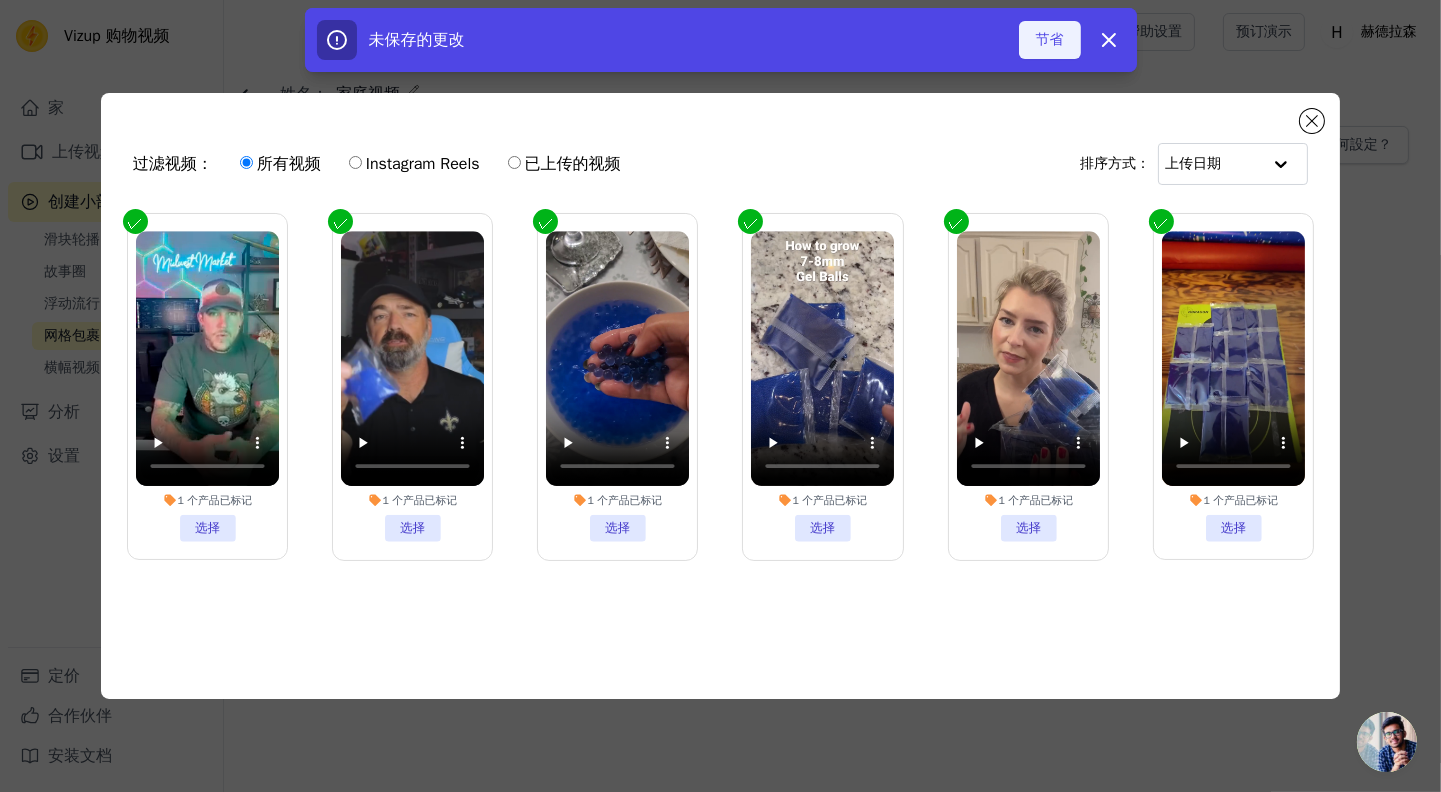 click on "节省" at bounding box center [1050, 40] 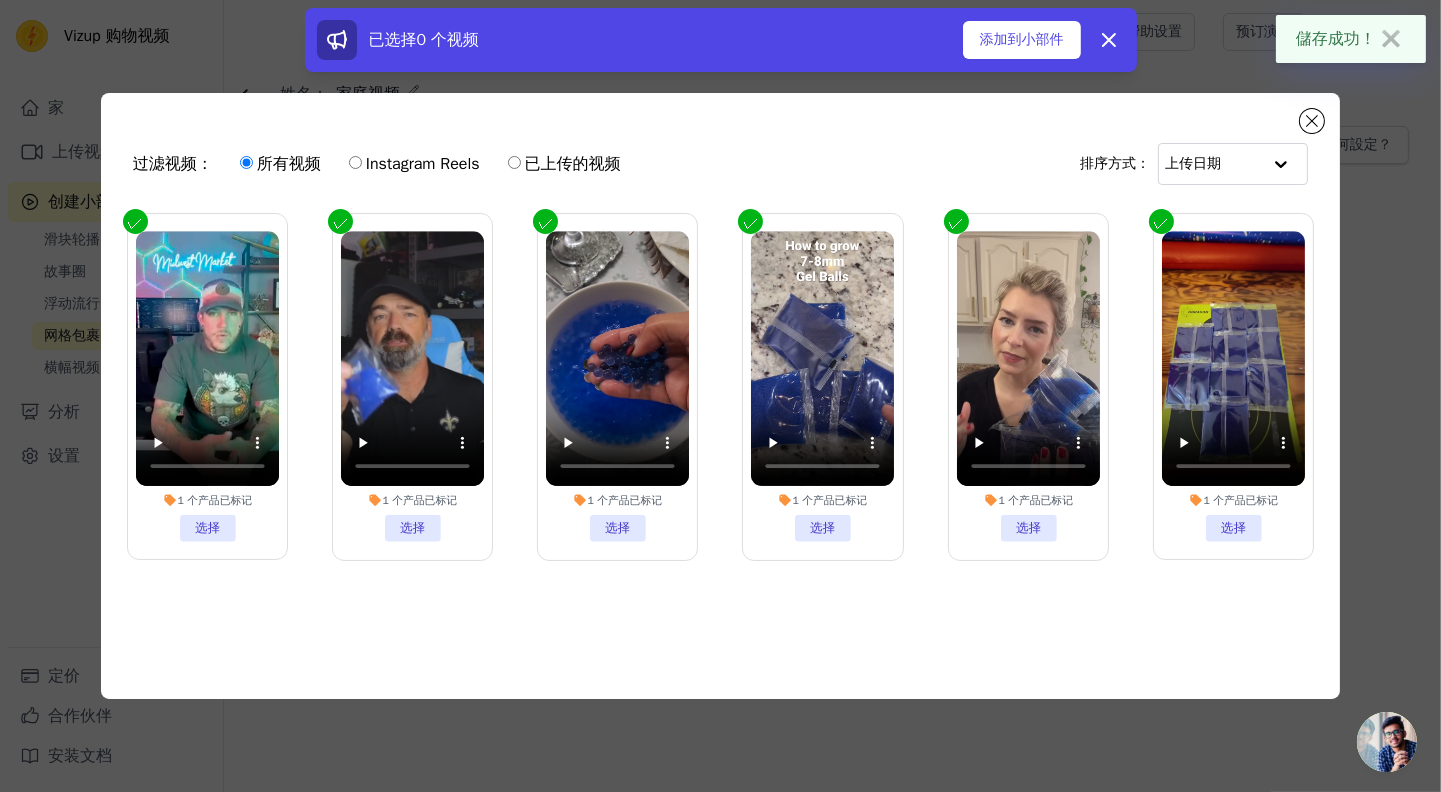 click on "添加到小部件" at bounding box center [1022, 40] 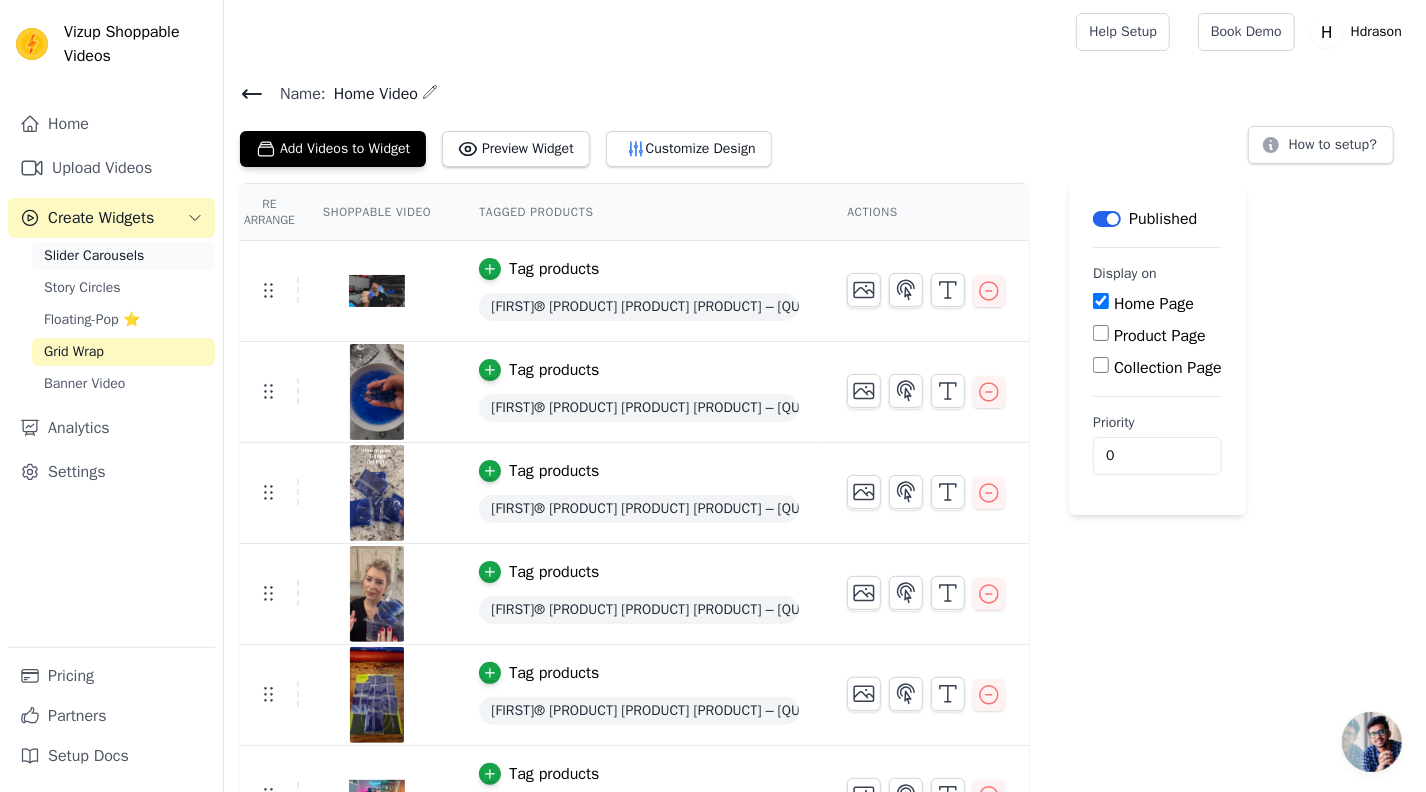 click on "Slider Carousels" at bounding box center [94, 256] 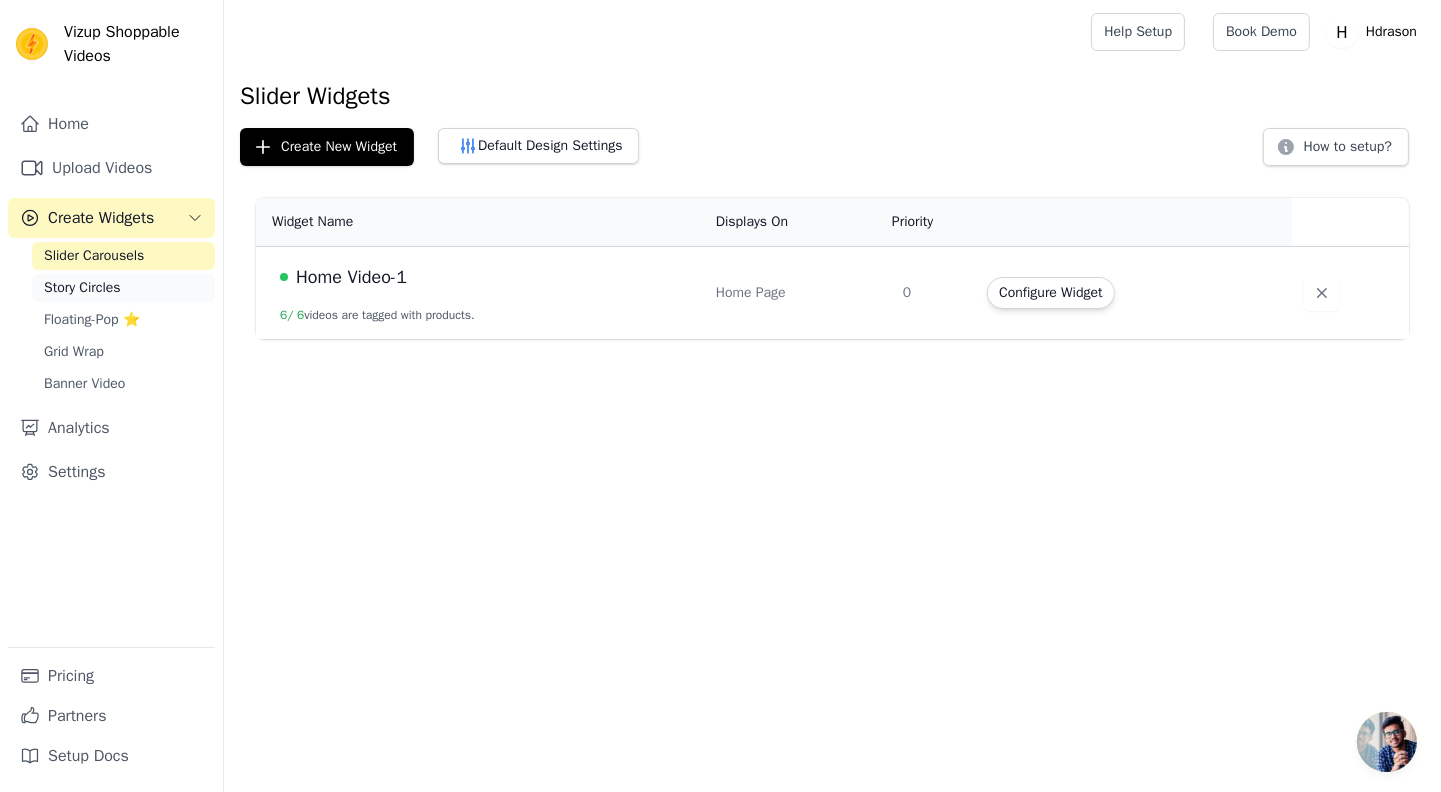 click on "Story Circles" at bounding box center [82, 288] 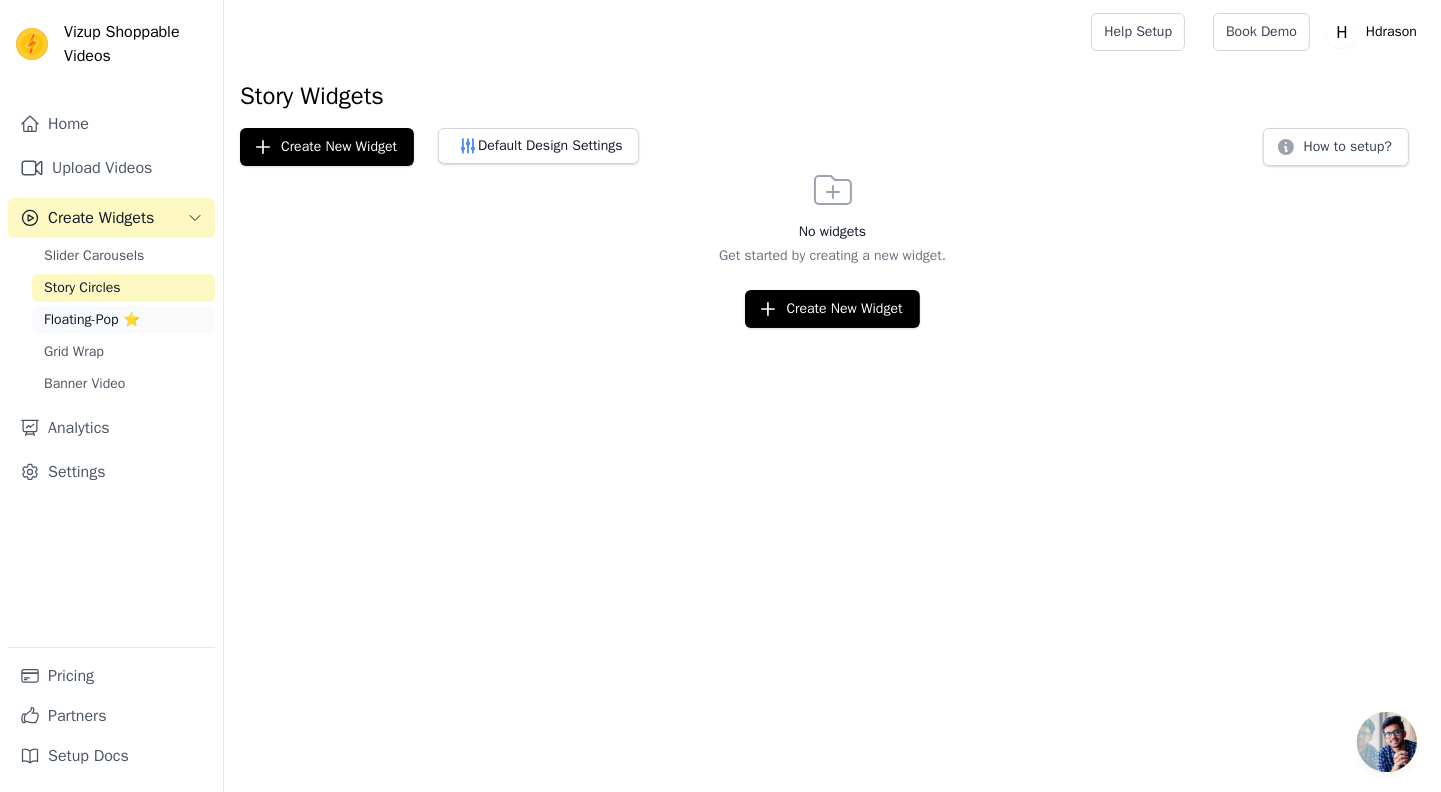 click on "Floating-Pop ⭐" at bounding box center [92, 320] 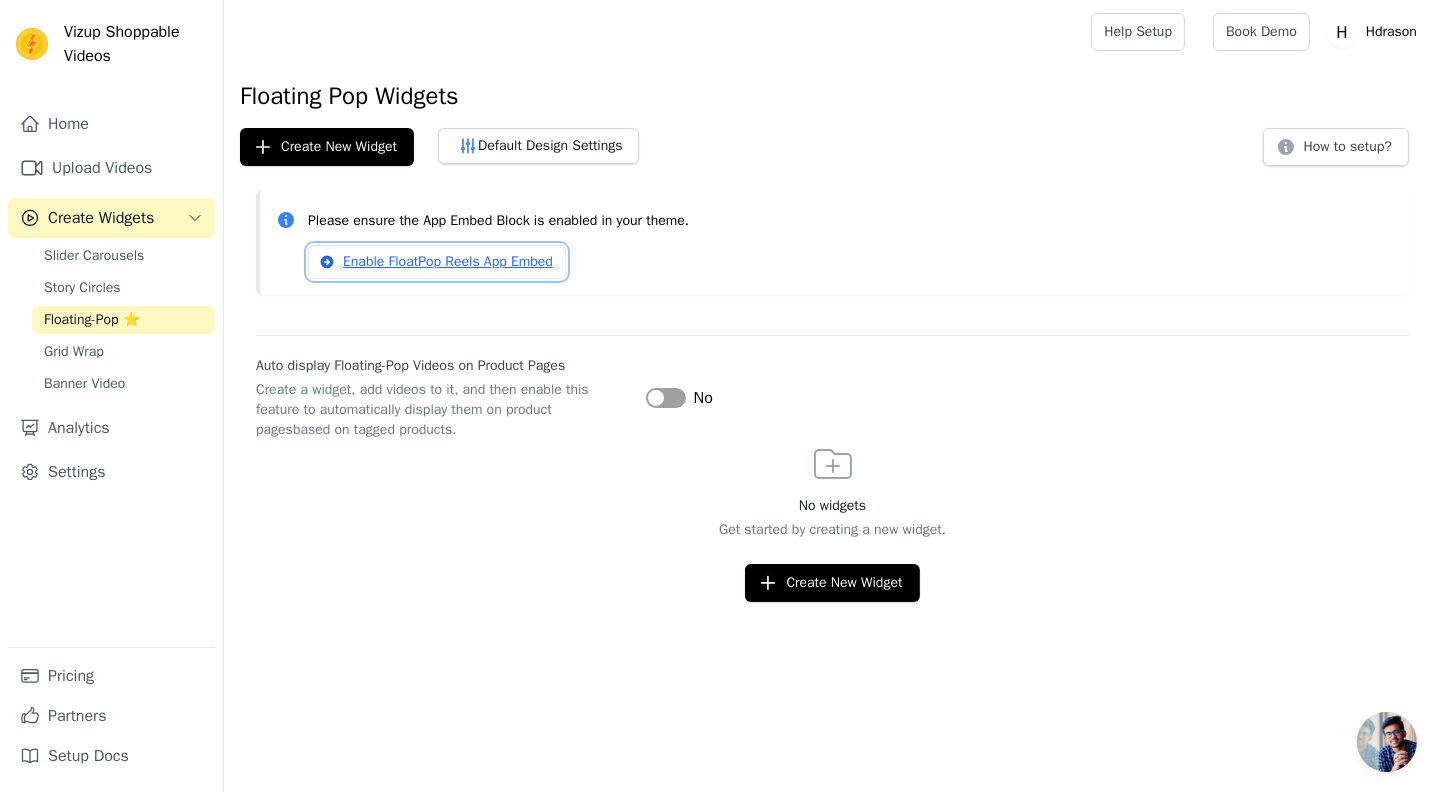 click on "Enable FloatPop Reels App Embed" at bounding box center [437, 262] 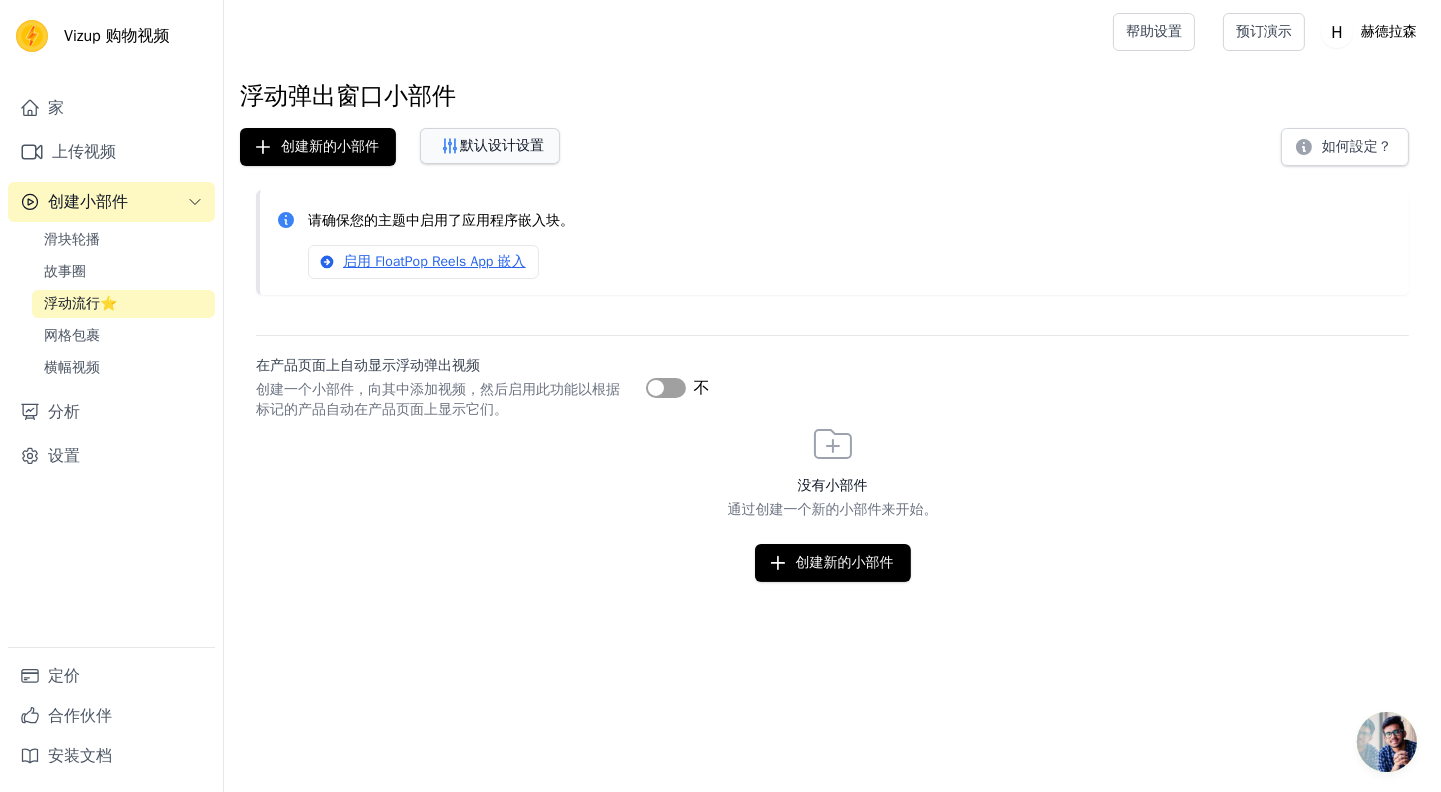 click 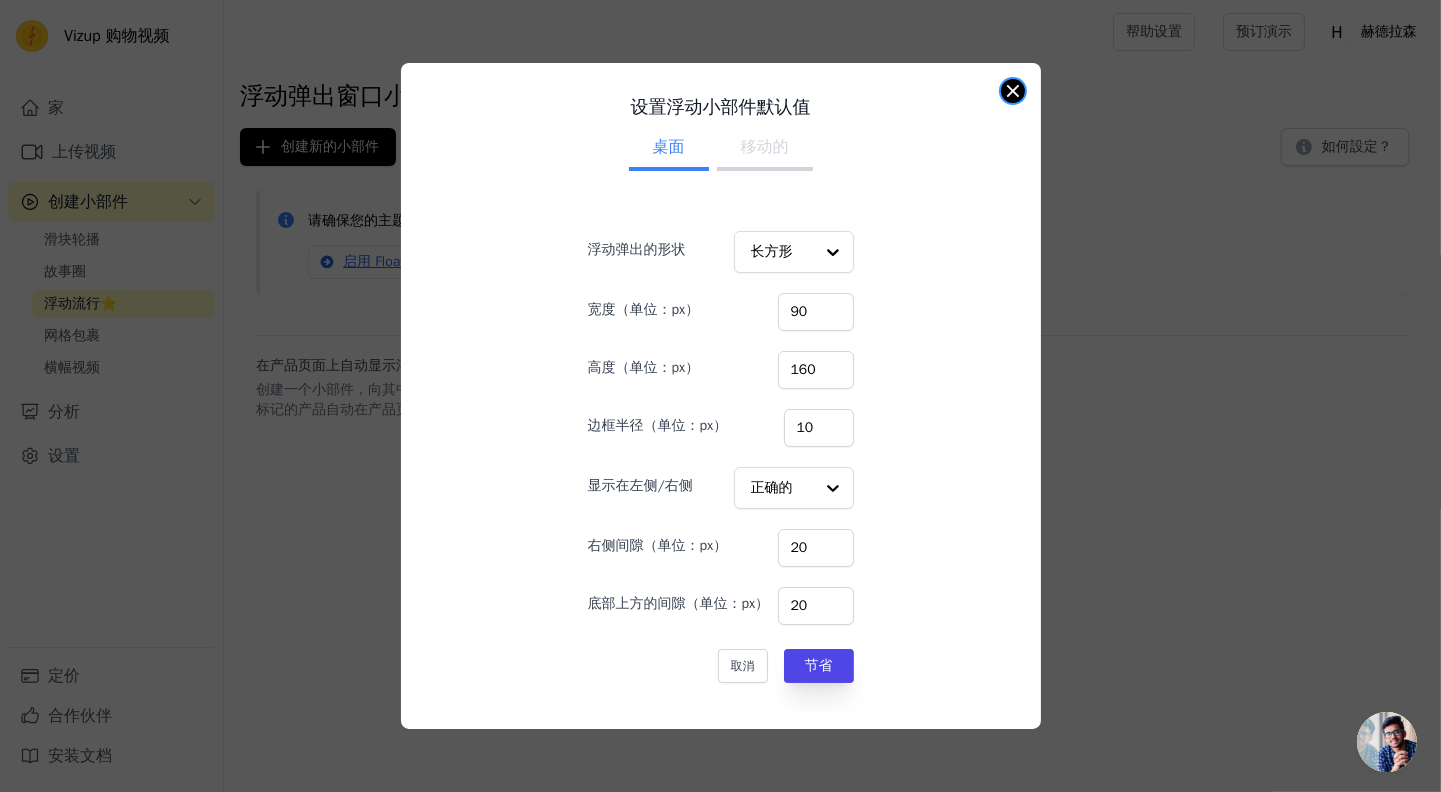 click at bounding box center (1013, 91) 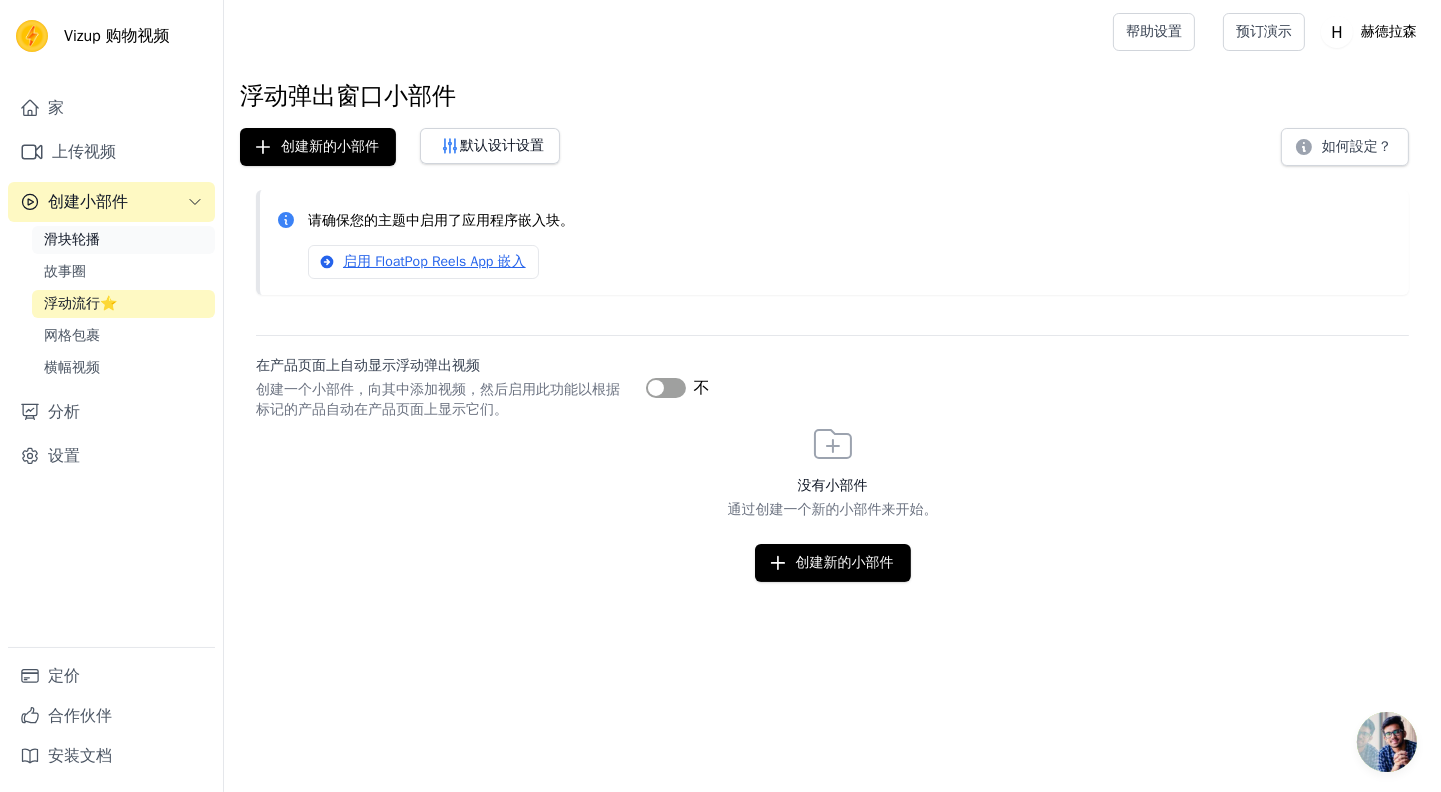 click on "滑块轮播" at bounding box center (72, 239) 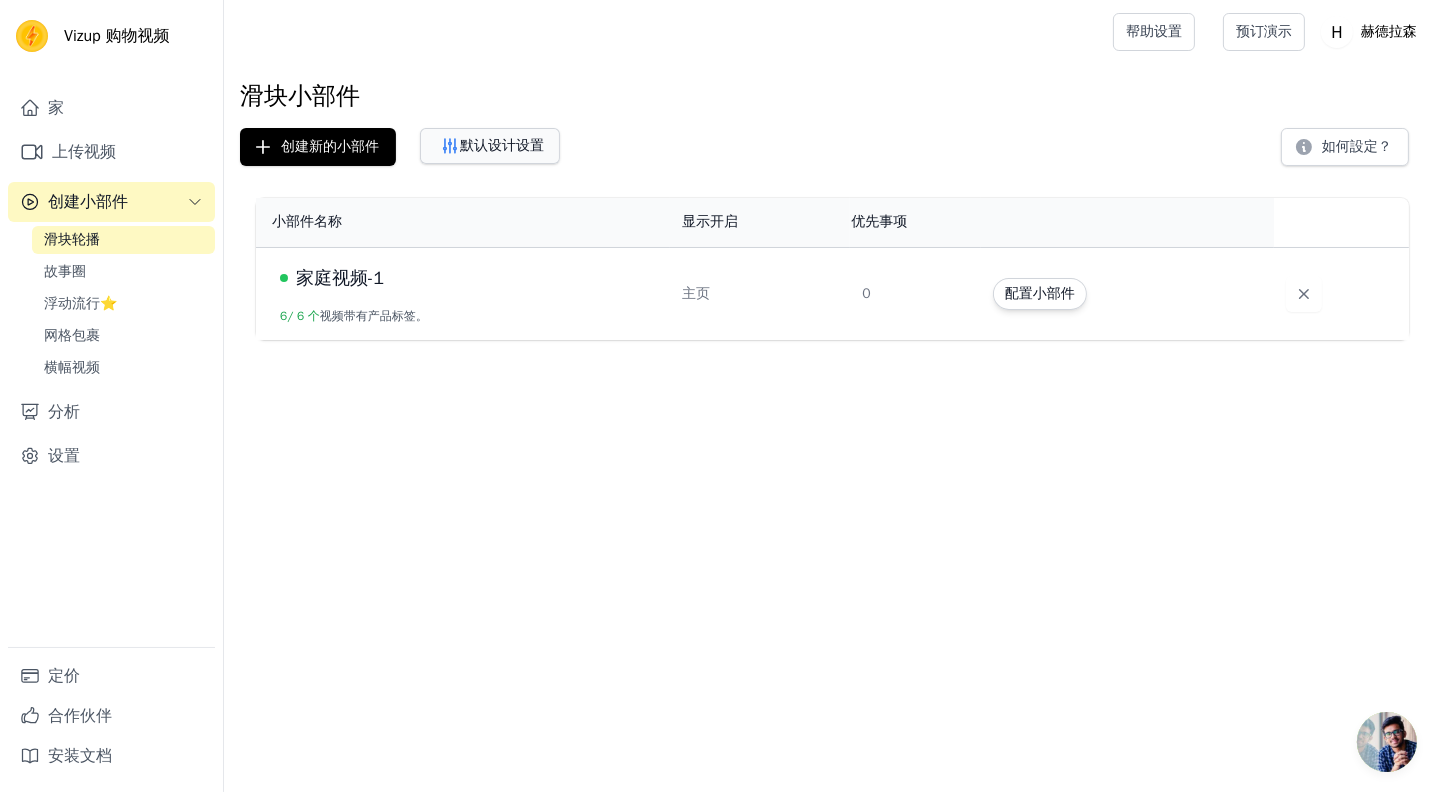 click on "默认设计设置" at bounding box center (502, 145) 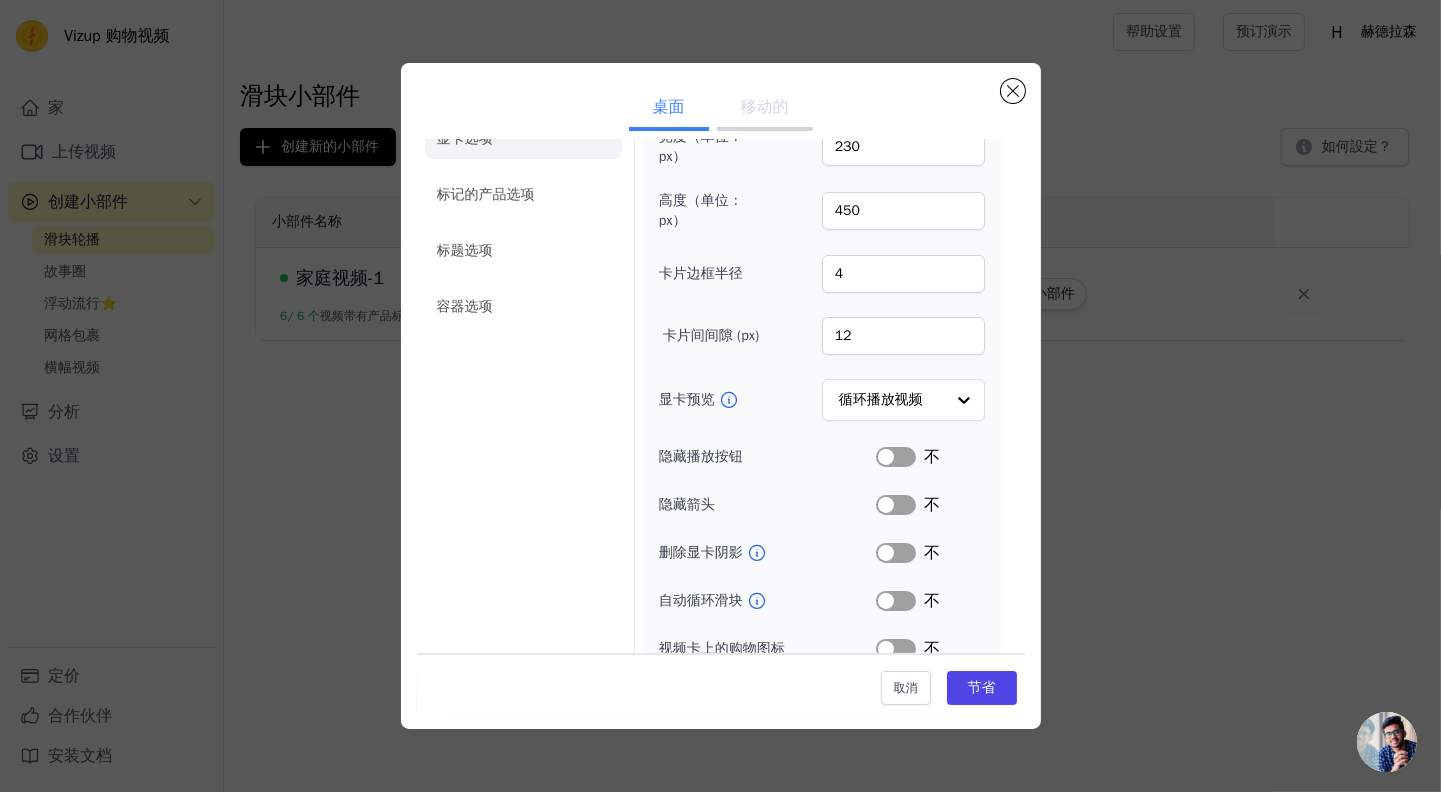 scroll, scrollTop: 150, scrollLeft: 0, axis: vertical 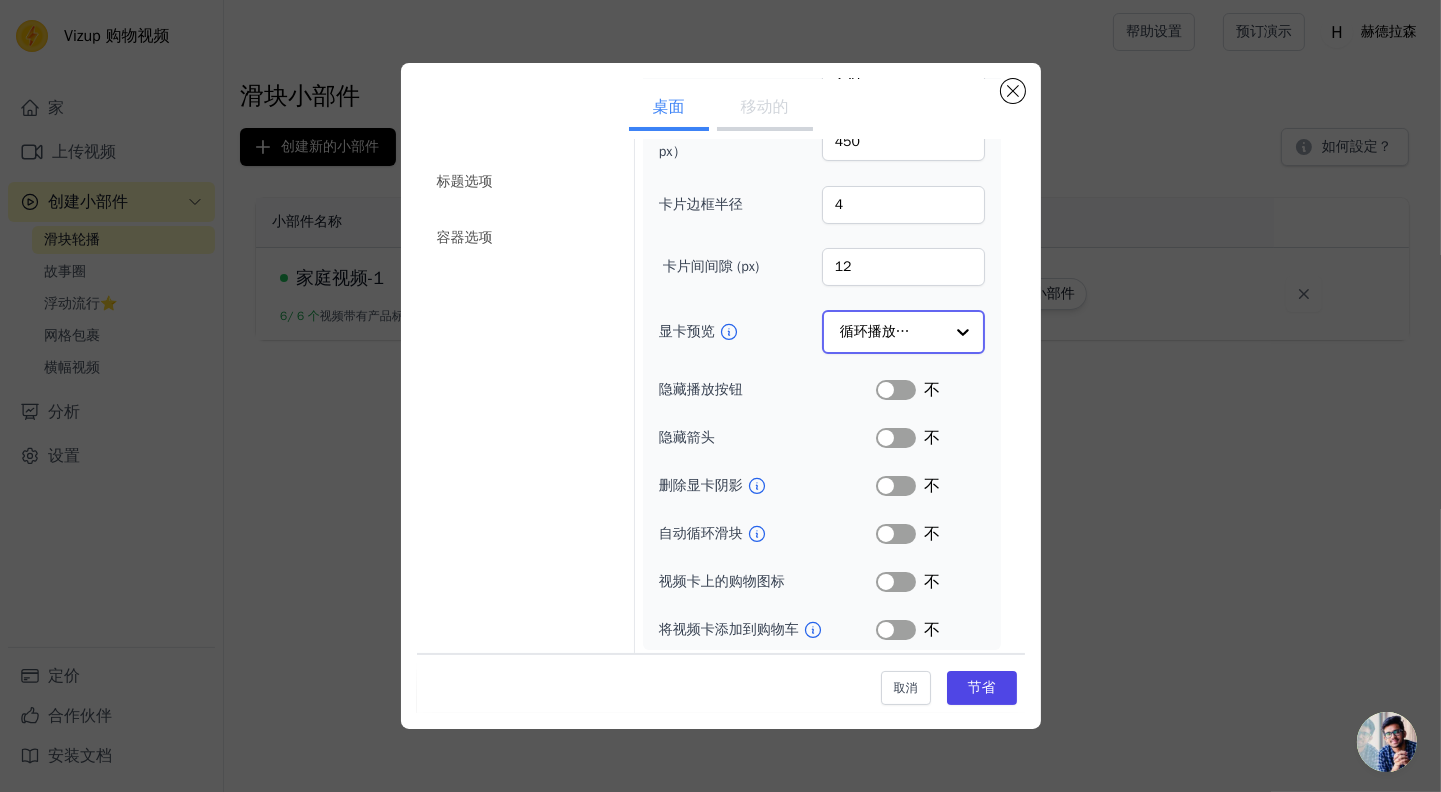 click at bounding box center (963, 332) 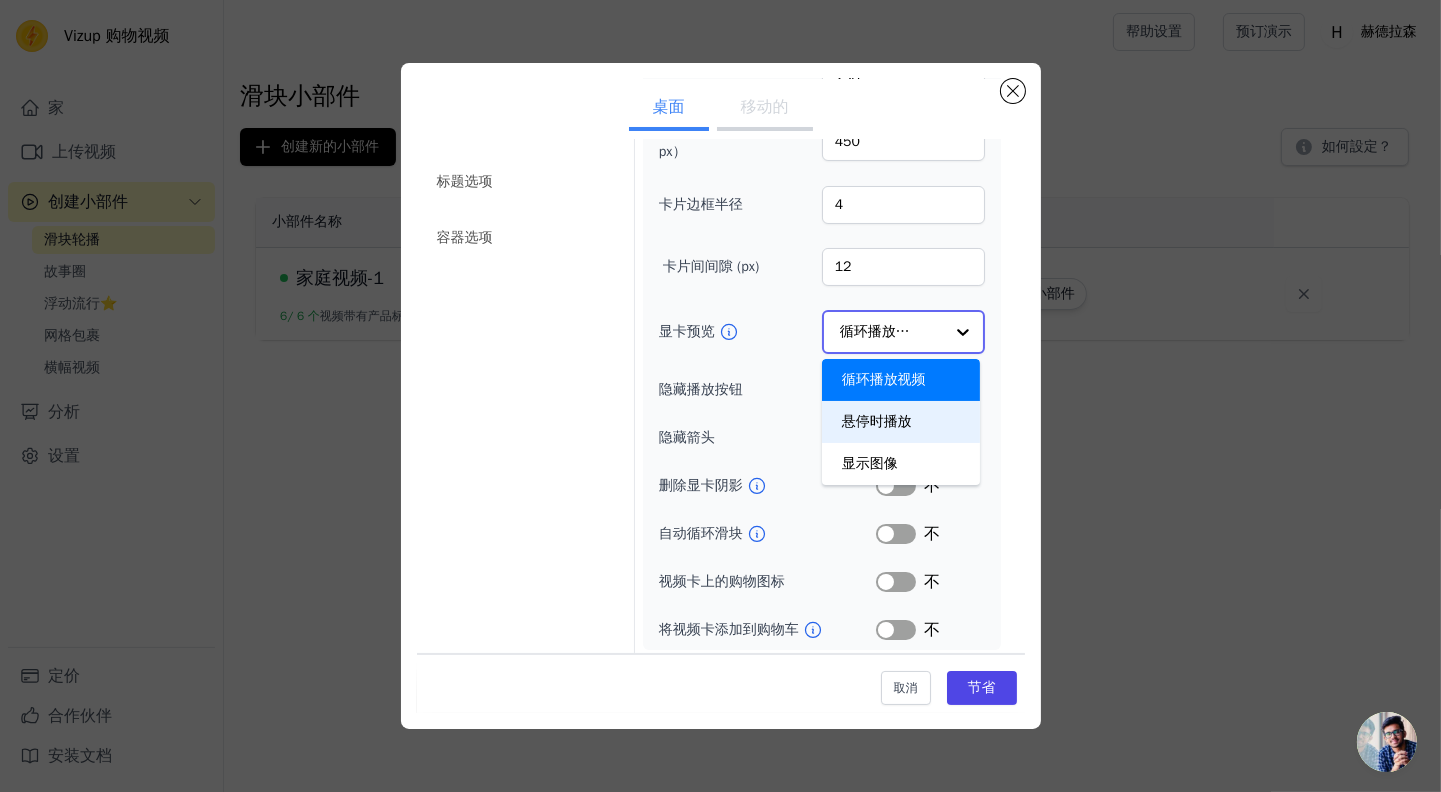 click on "悬停时播放" at bounding box center [901, 422] 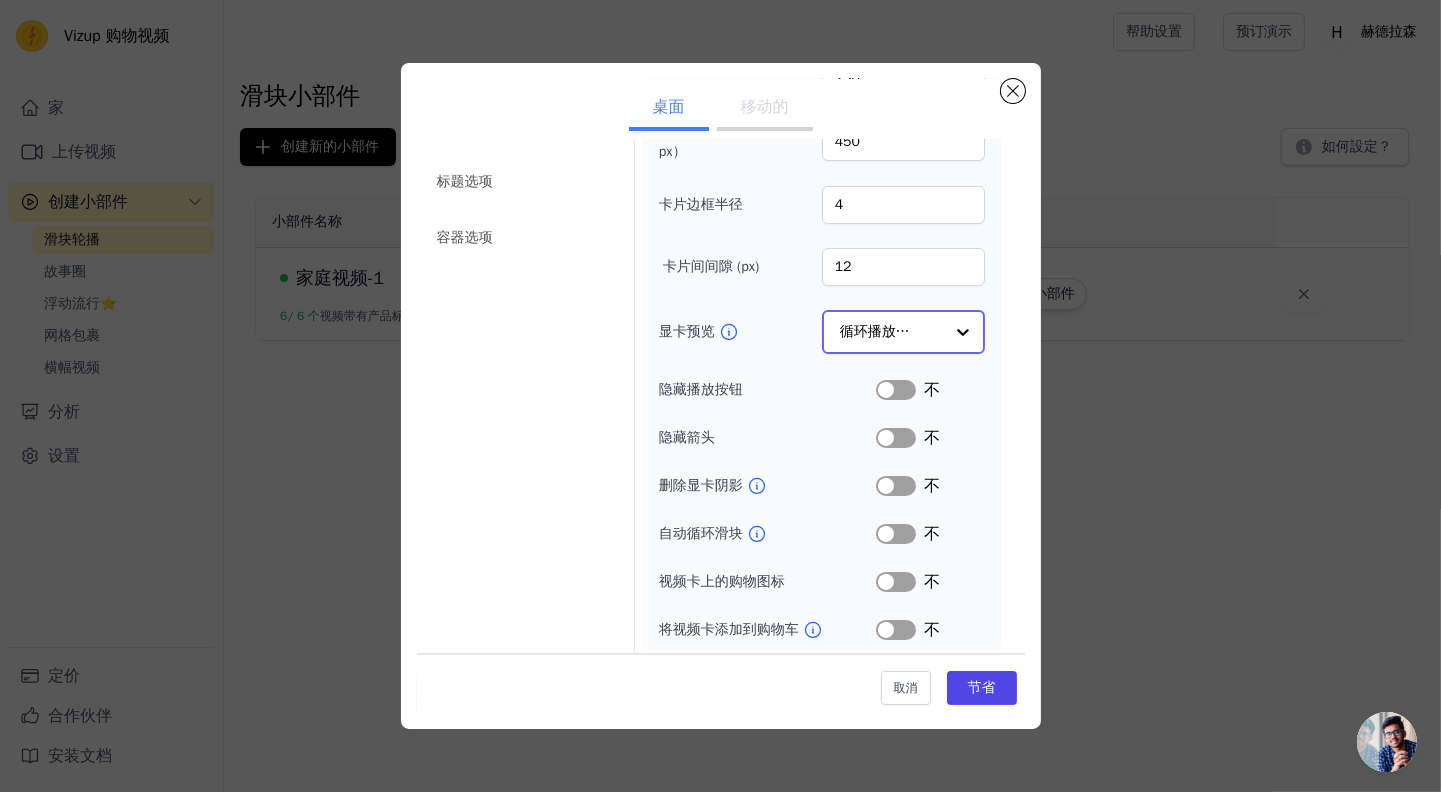 click at bounding box center (963, 332) 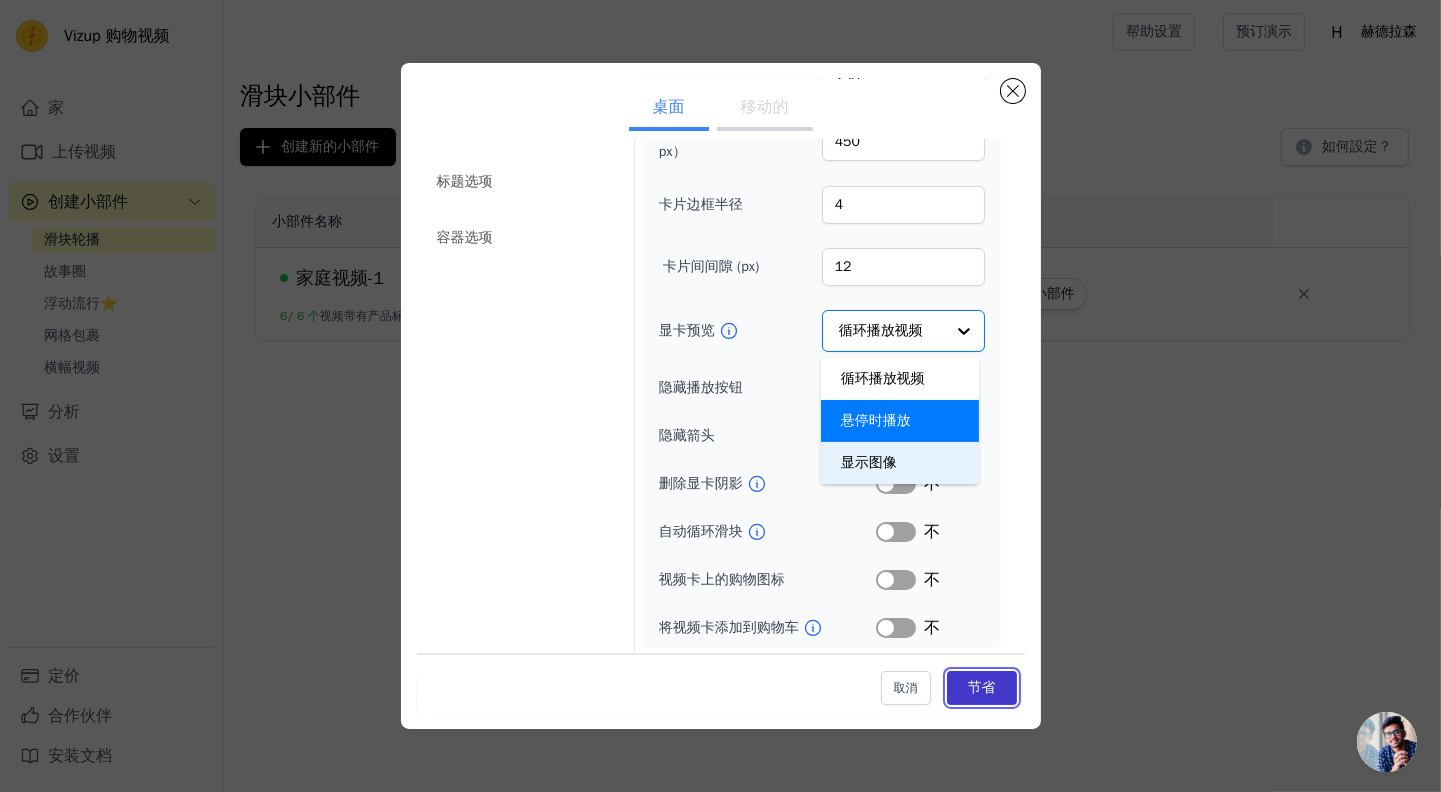 click on "节省" at bounding box center (982, 687) 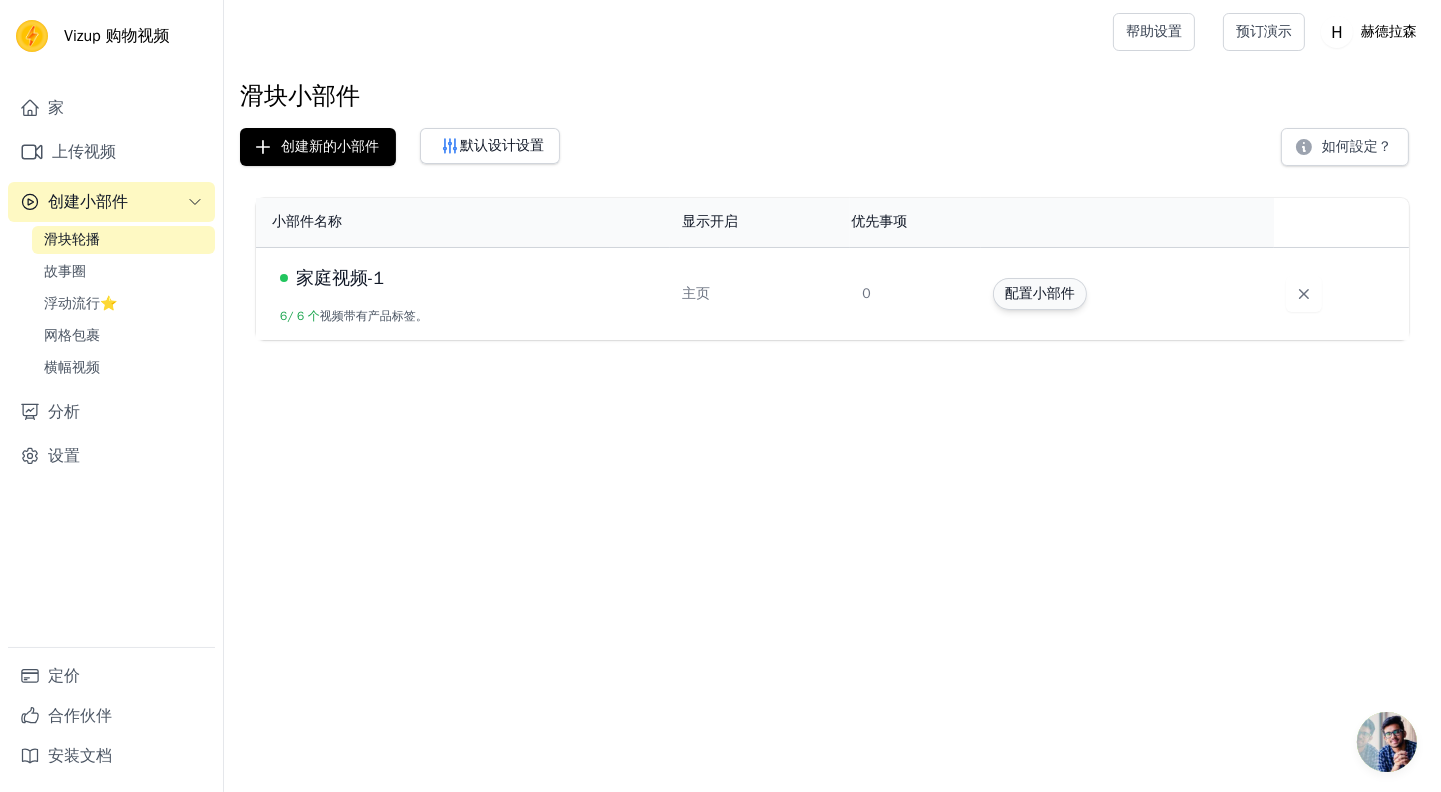 click on "配置小部件" at bounding box center [1040, 293] 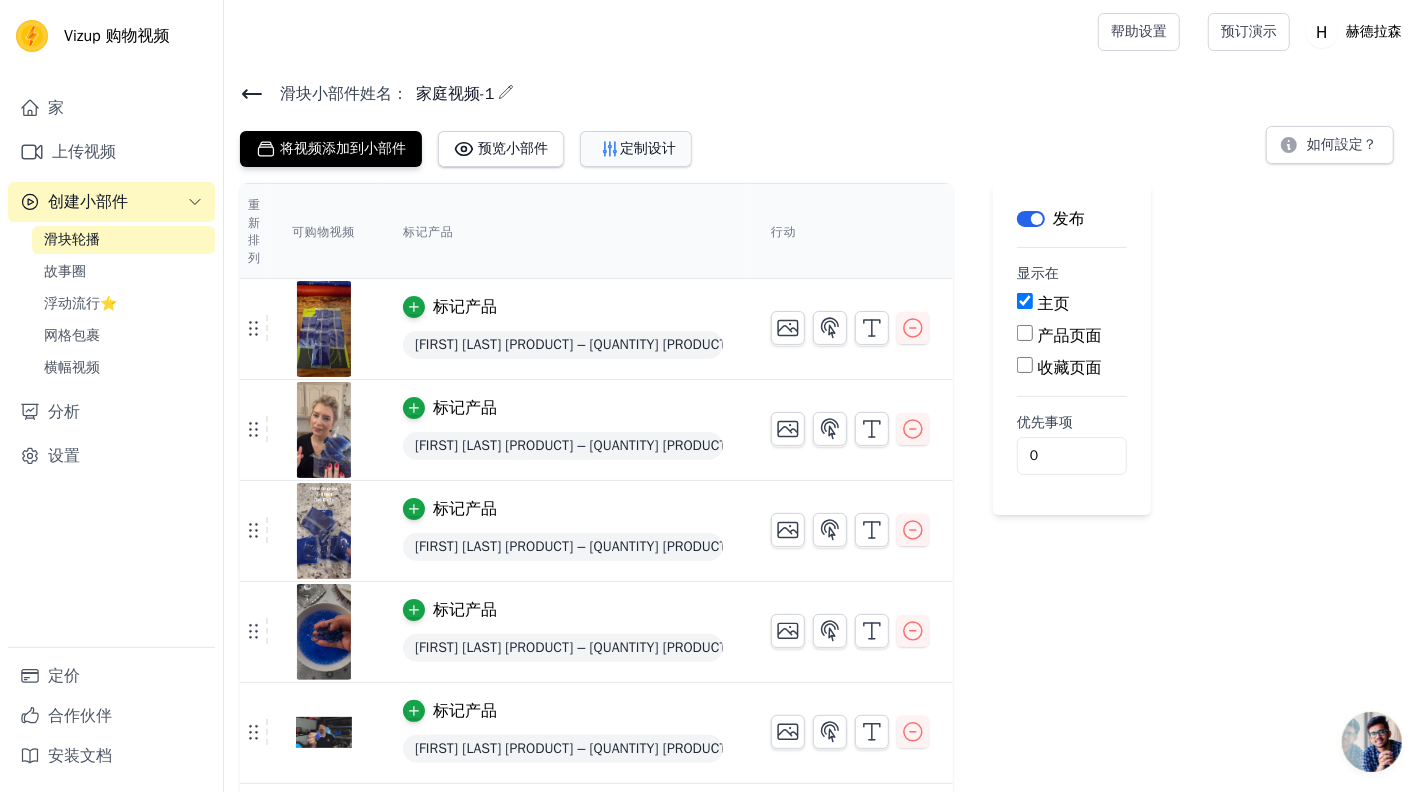 click on "定制设计" at bounding box center [648, 148] 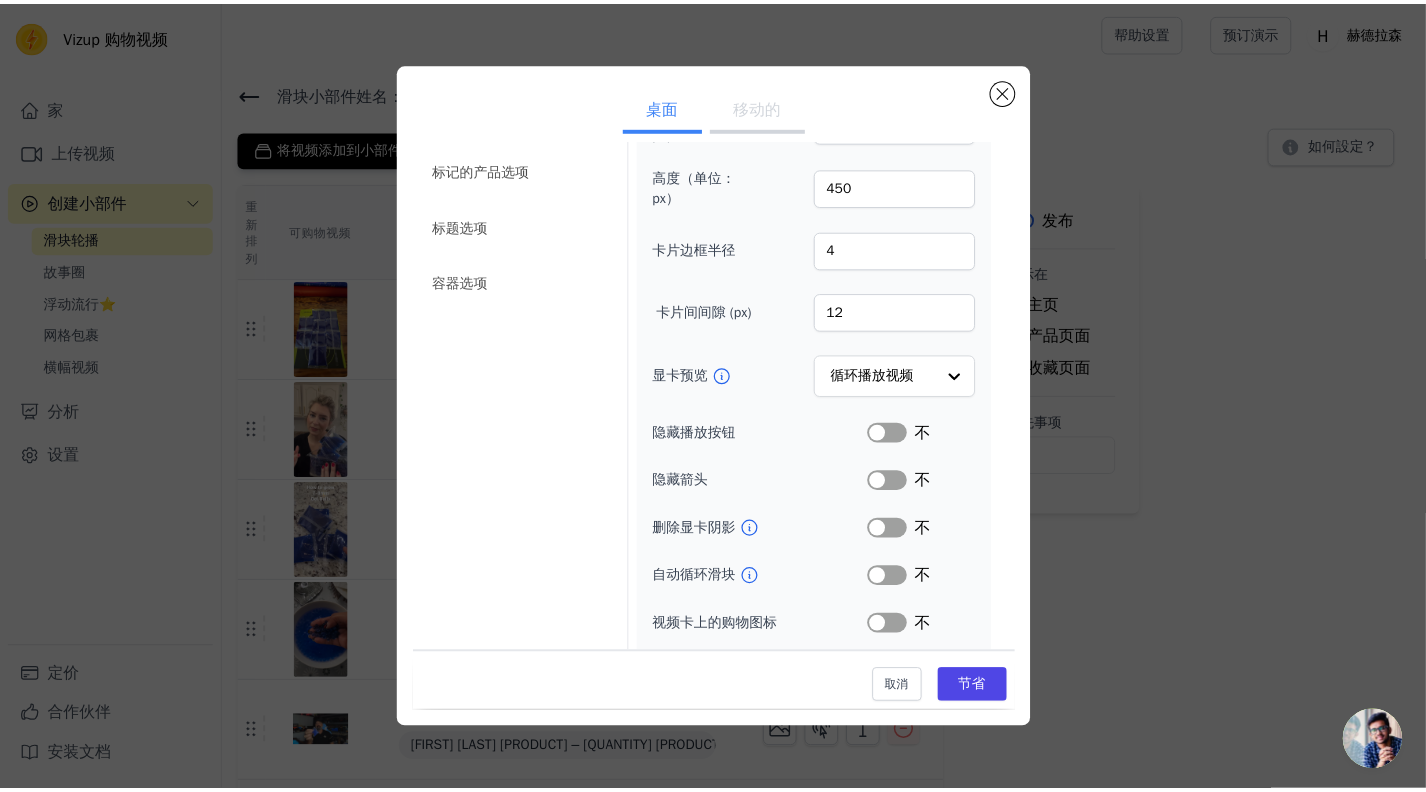 scroll, scrollTop: 110, scrollLeft: 0, axis: vertical 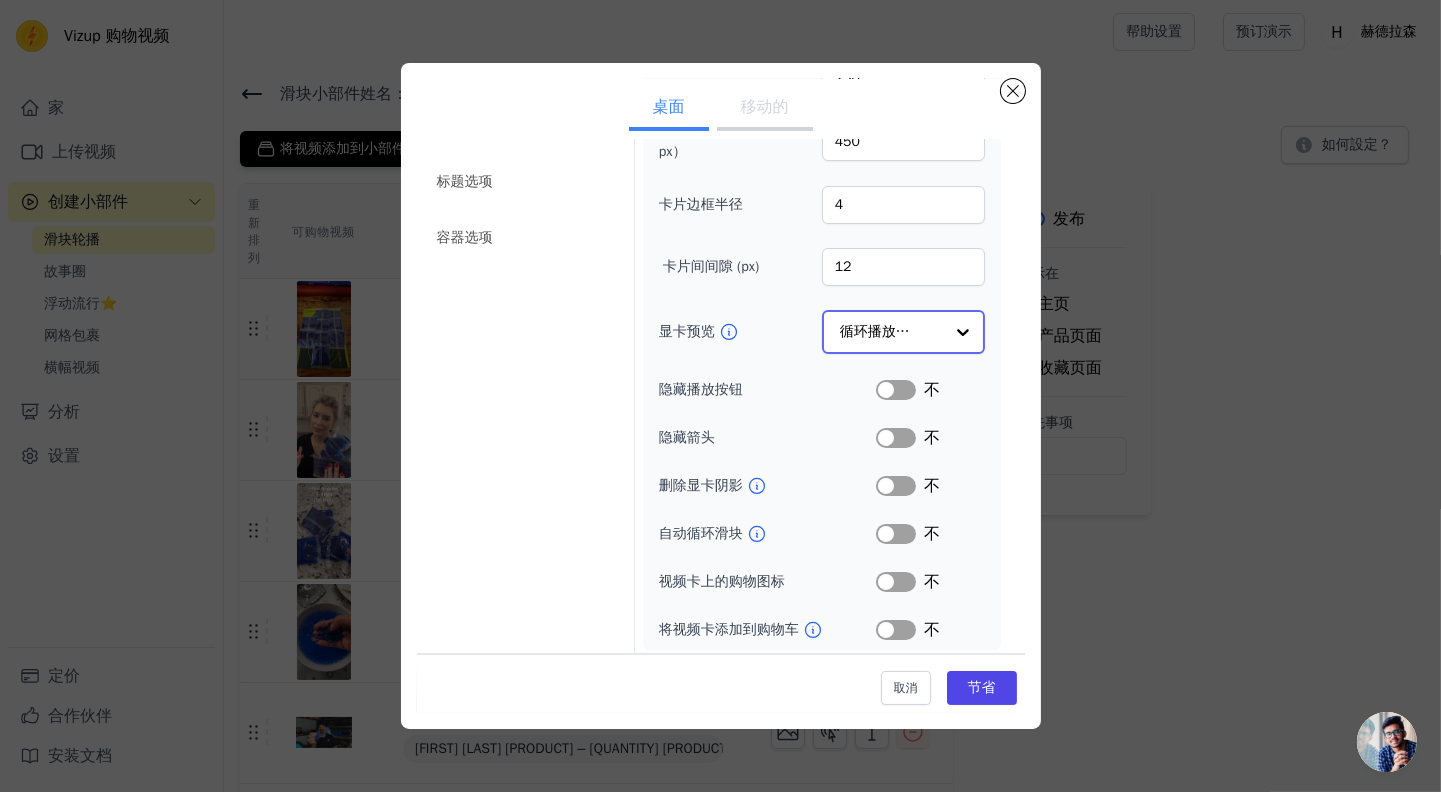click at bounding box center [963, 332] 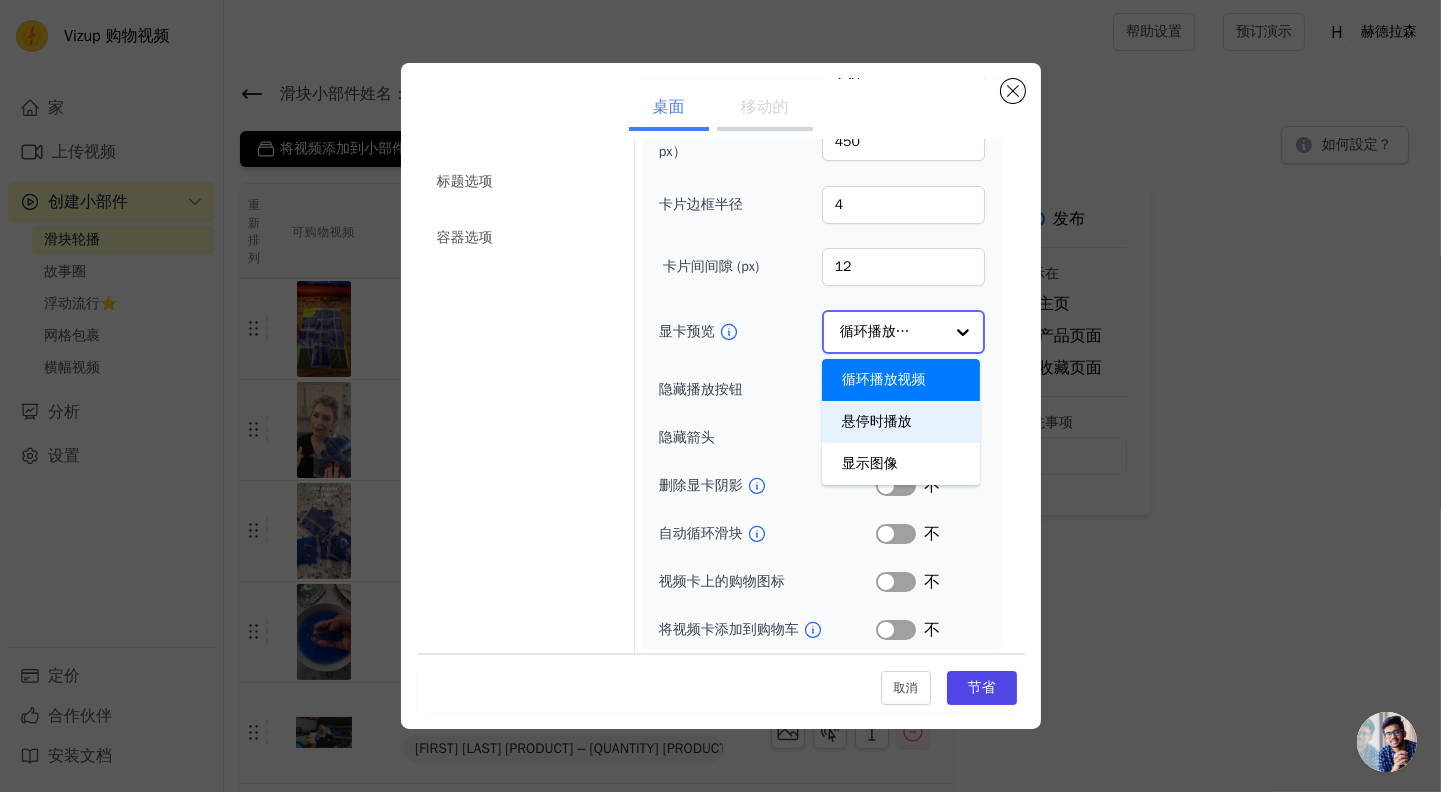 click on "悬停时播放" at bounding box center [877, 421] 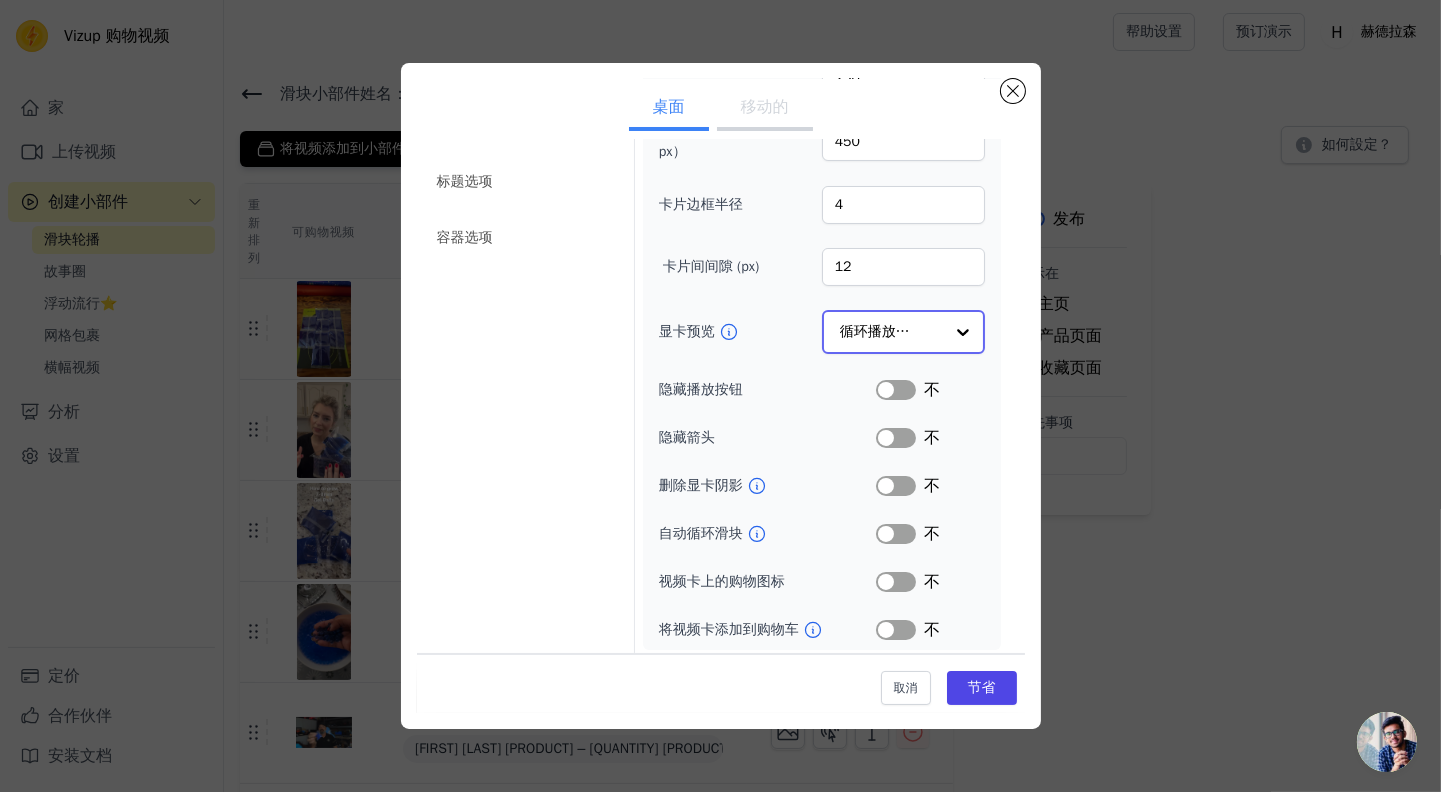 click at bounding box center (963, 332) 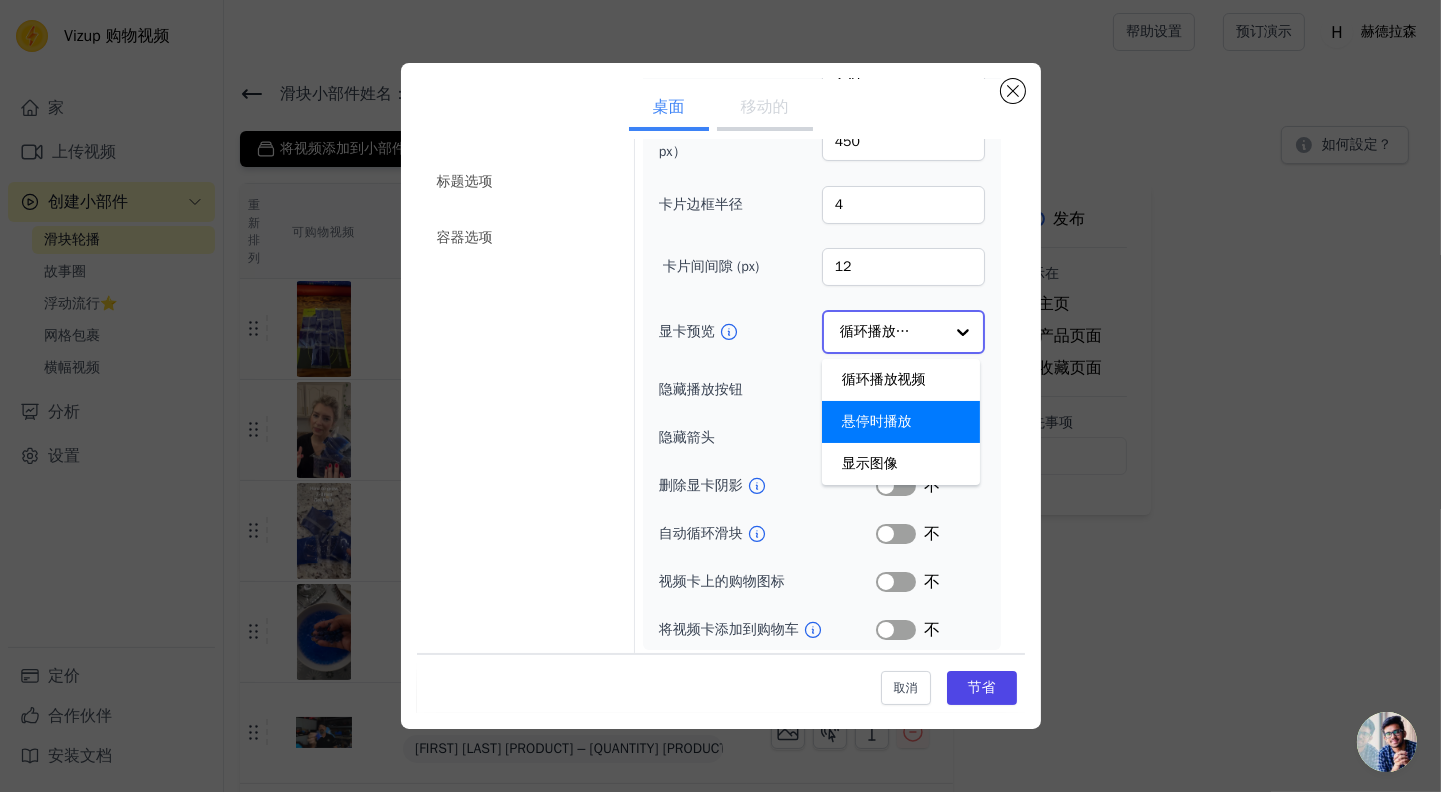 click on "悬停时播放" at bounding box center (877, 421) 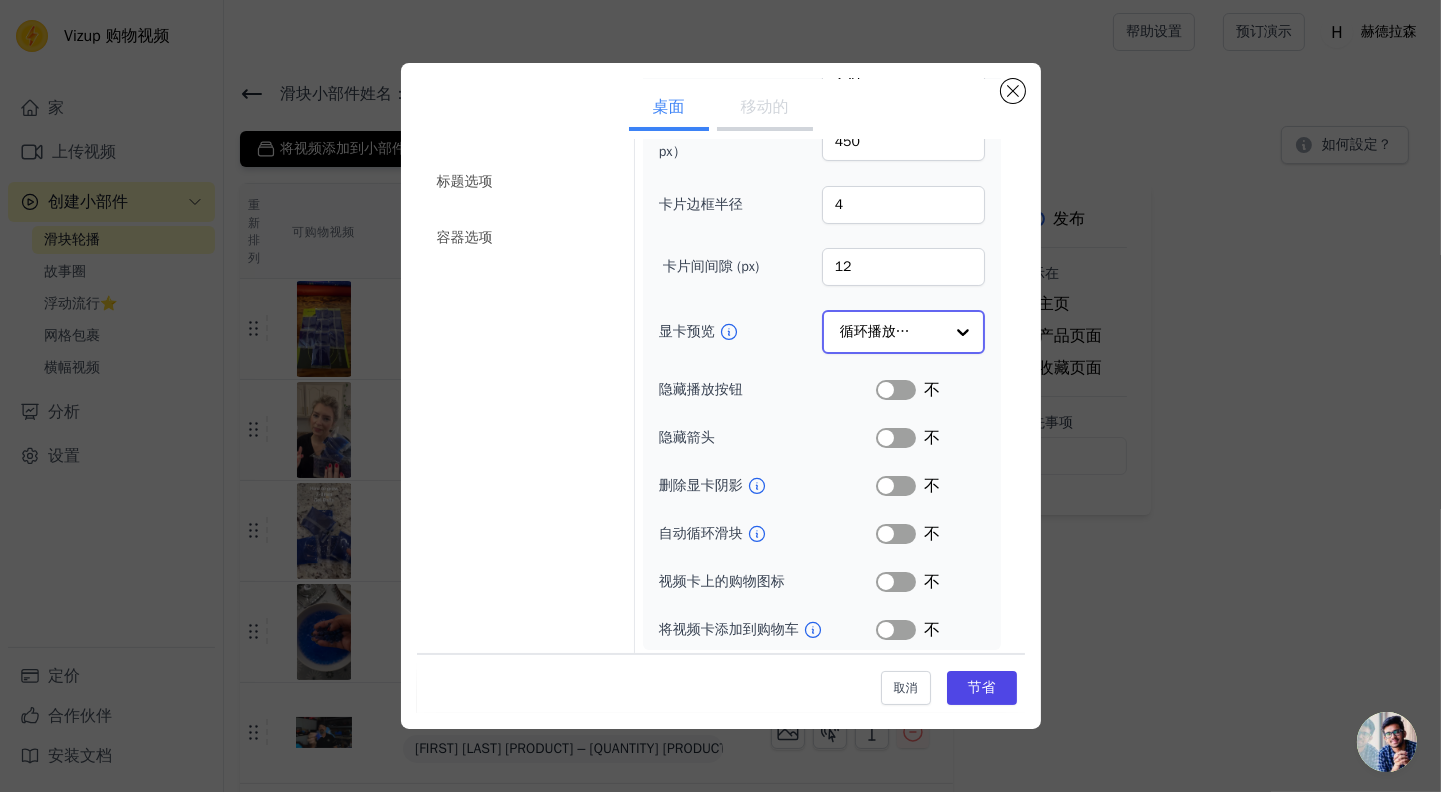 click at bounding box center [963, 332] 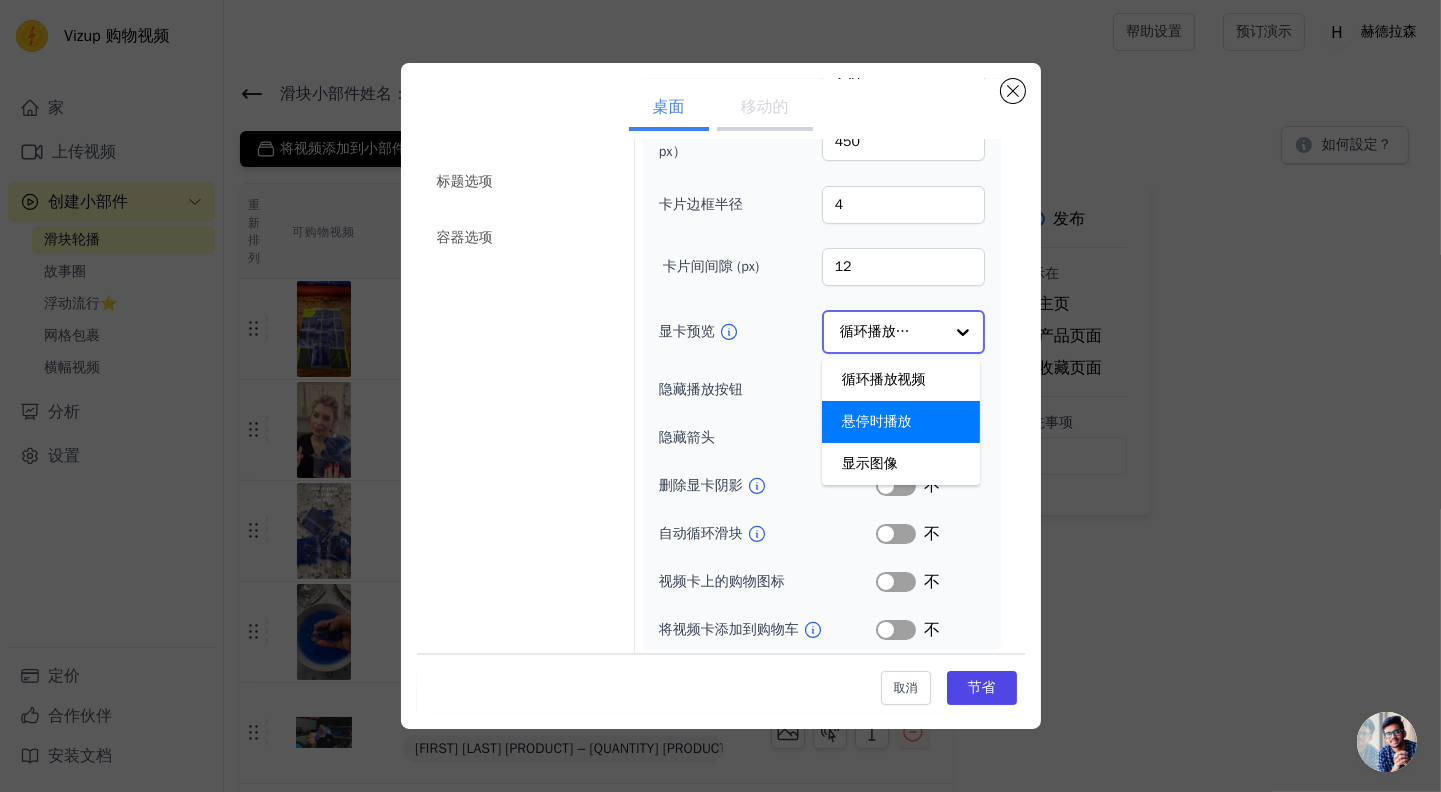 click on "悬停时播放" at bounding box center [877, 421] 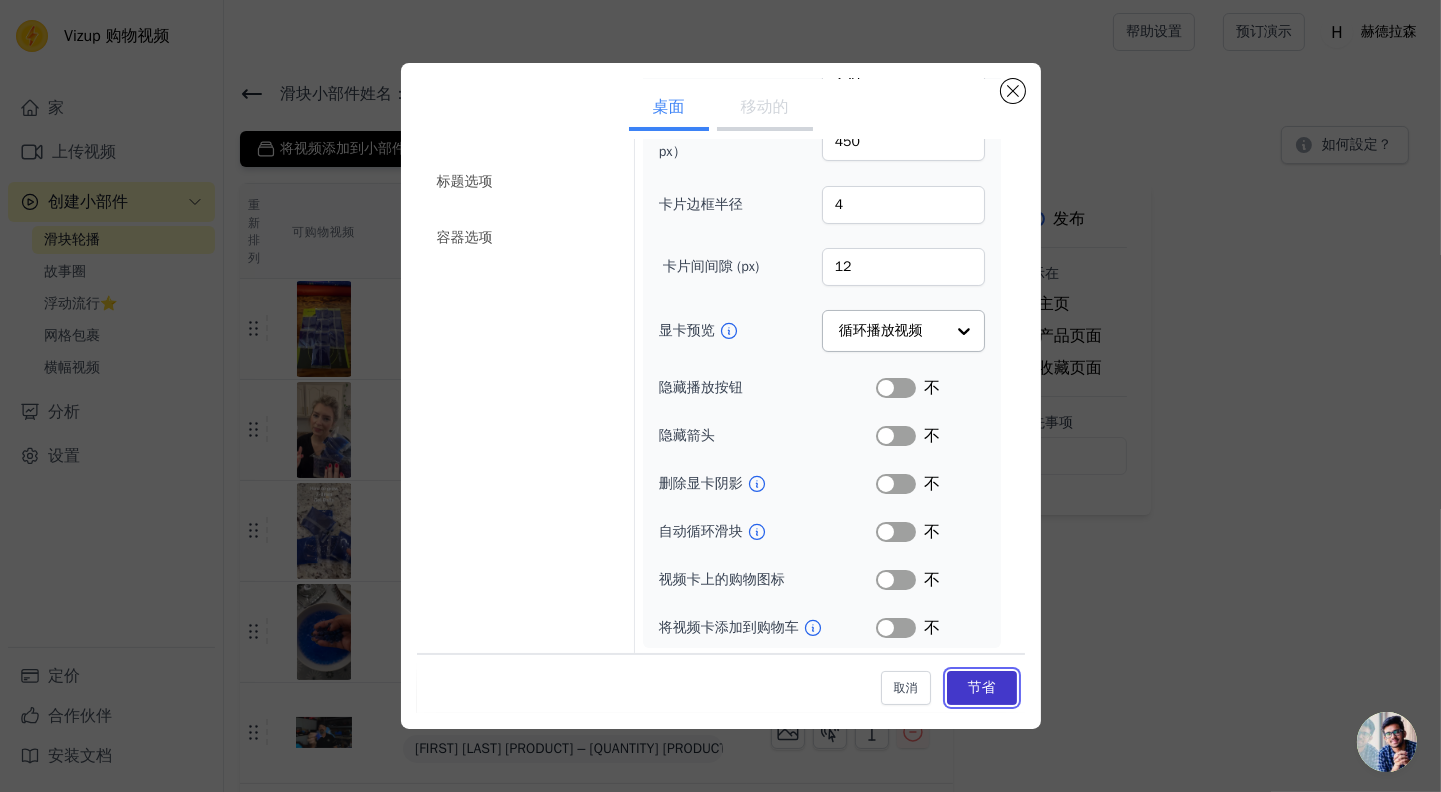 click on "节省" at bounding box center [982, 687] 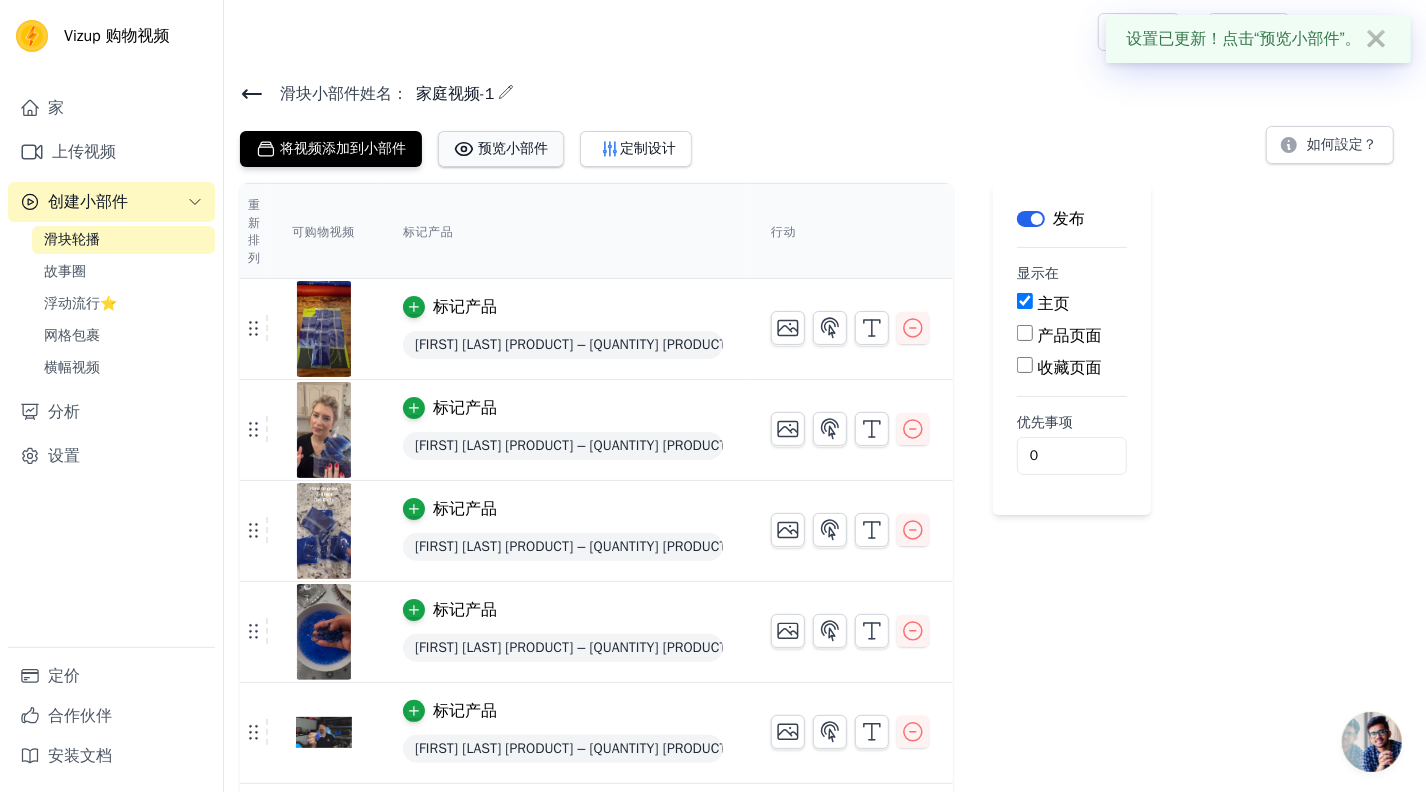 click on "预览小部件" at bounding box center [513, 148] 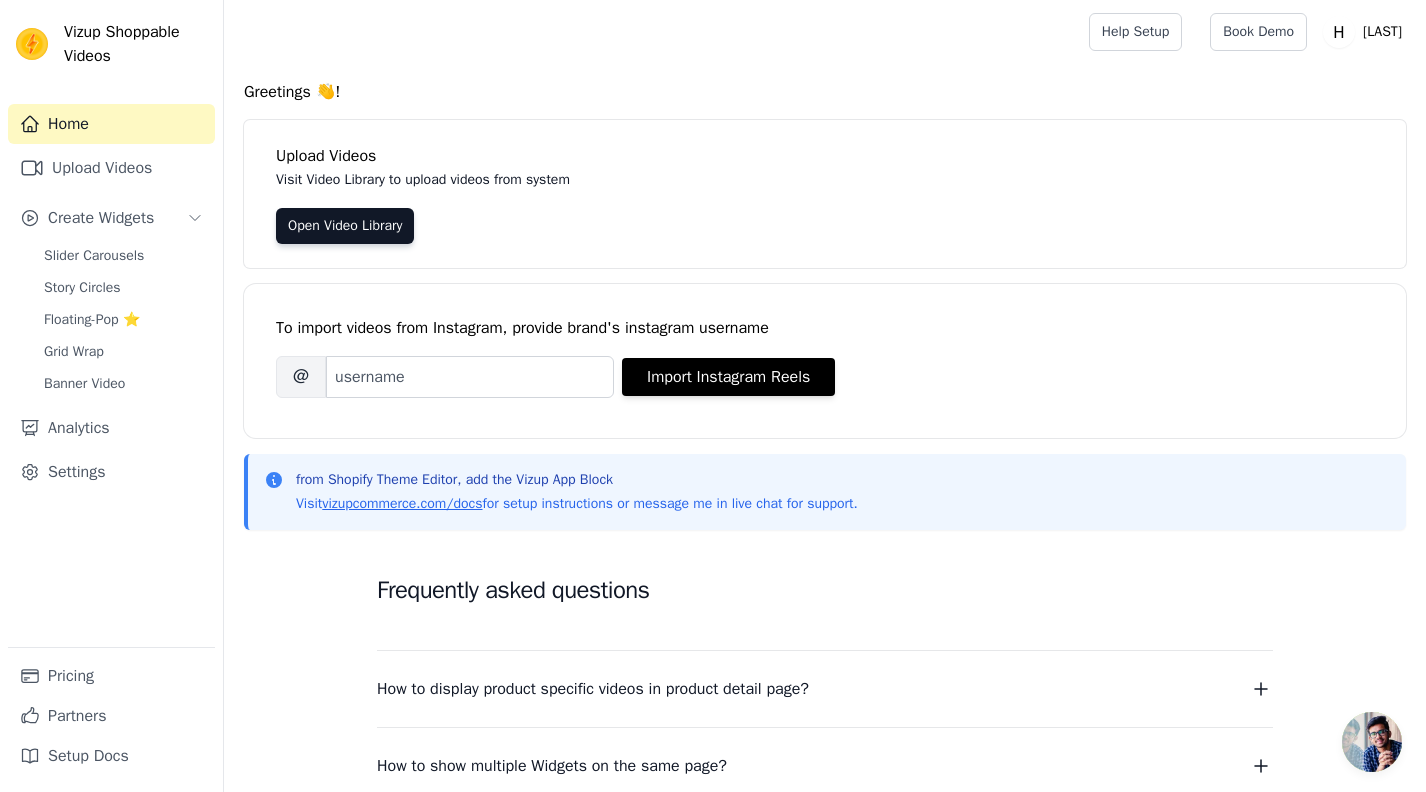 scroll, scrollTop: 0, scrollLeft: 0, axis: both 